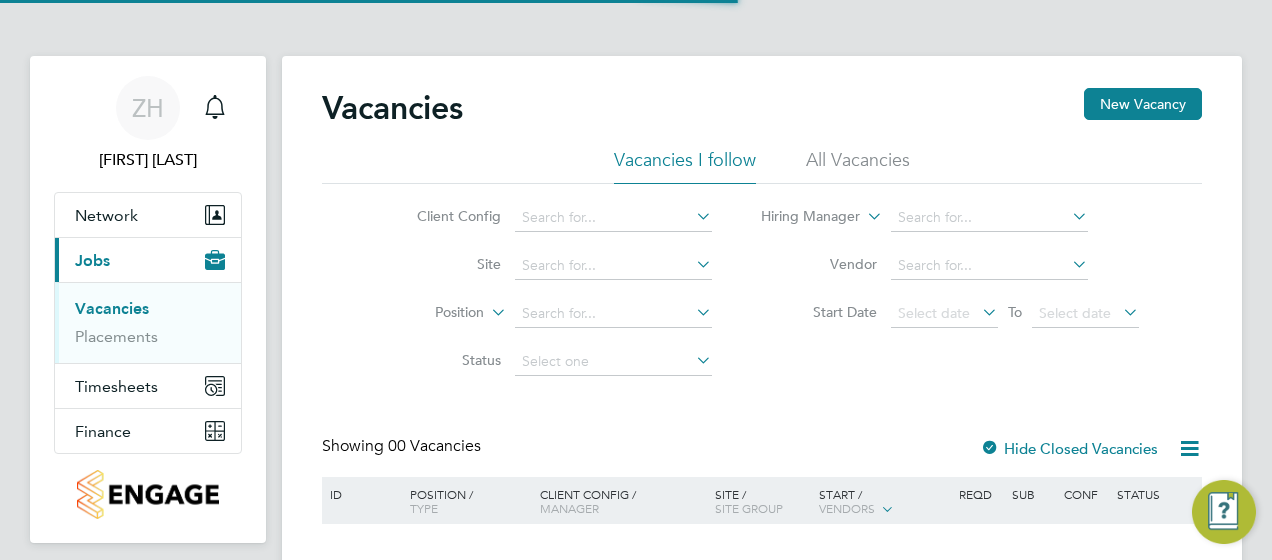 scroll, scrollTop: 0, scrollLeft: 0, axis: both 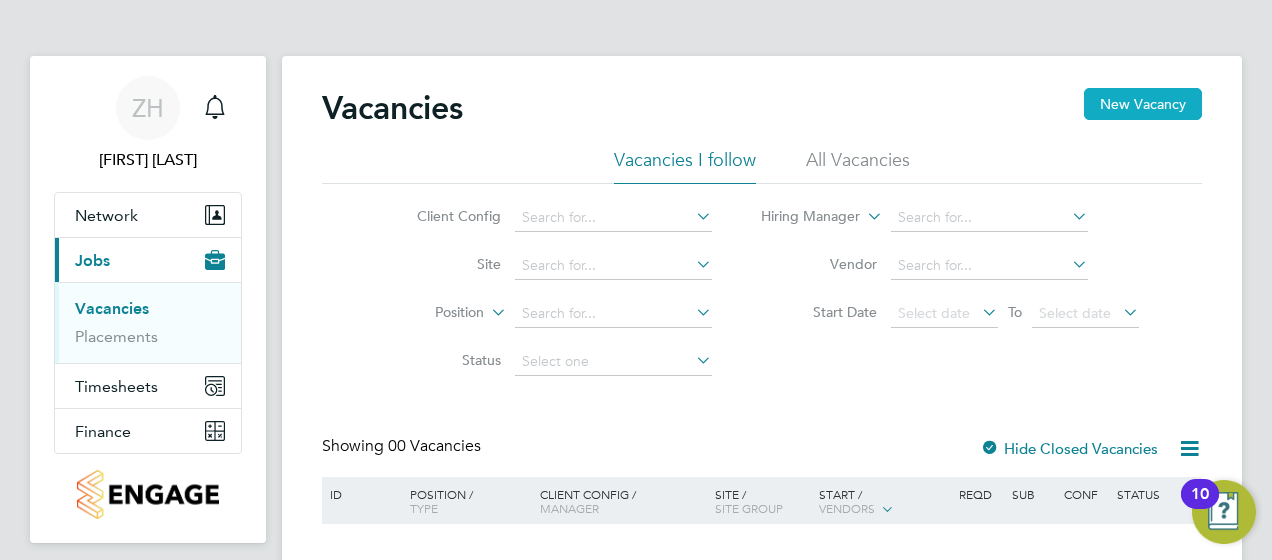 click on "New Vacancy" 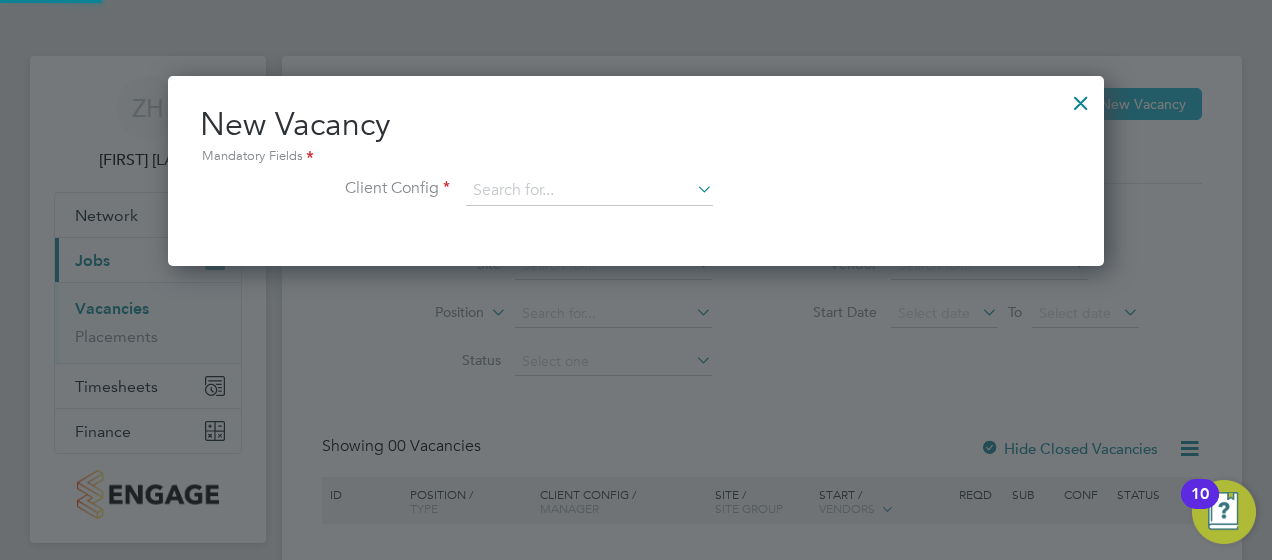 scroll, scrollTop: 10, scrollLeft: 10, axis: both 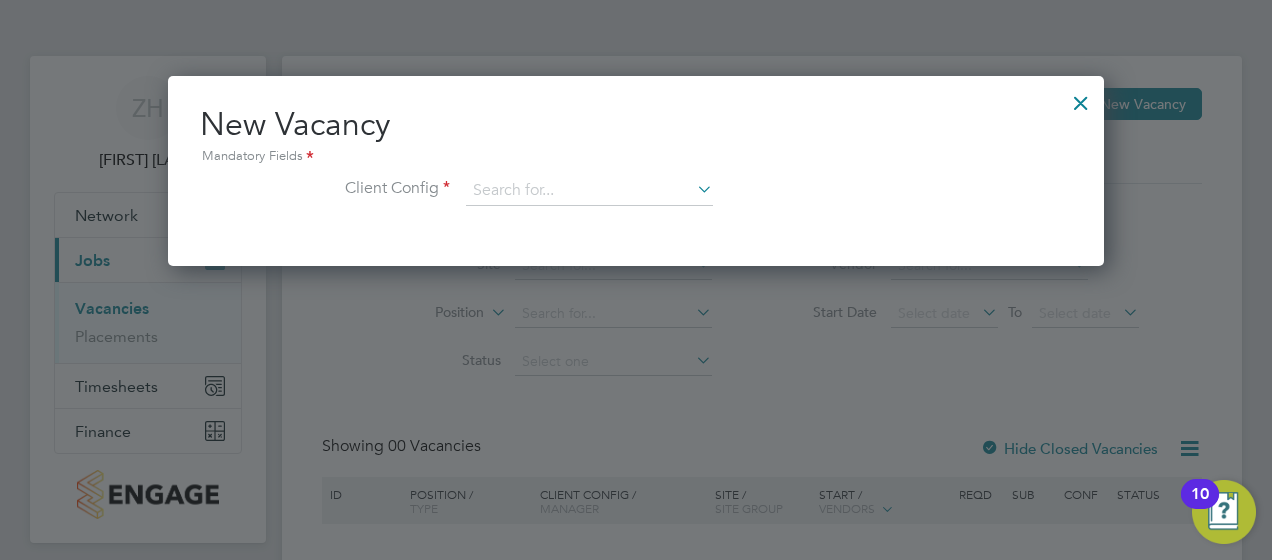 click at bounding box center [693, 189] 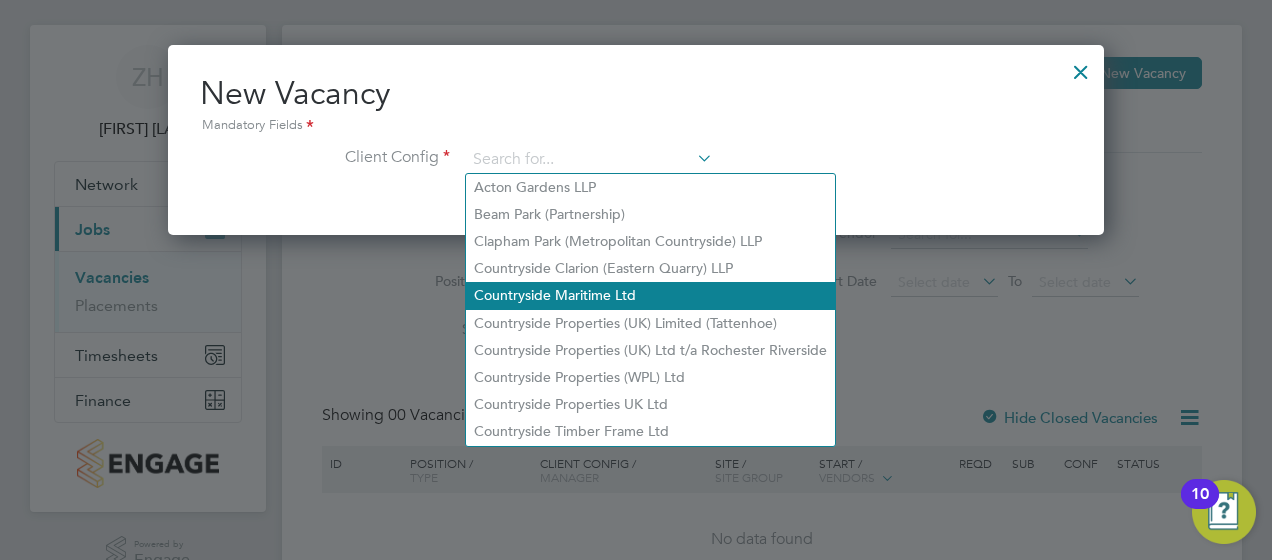 scroll, scrollTop: 0, scrollLeft: 0, axis: both 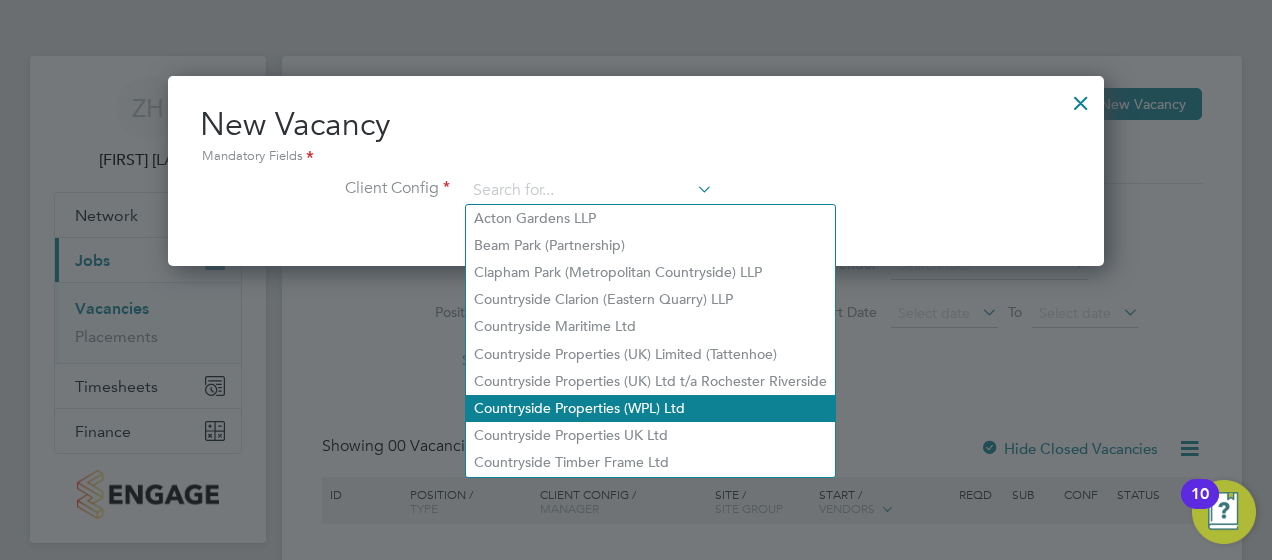 click on "Countryside Properties (WPL) Ltd" 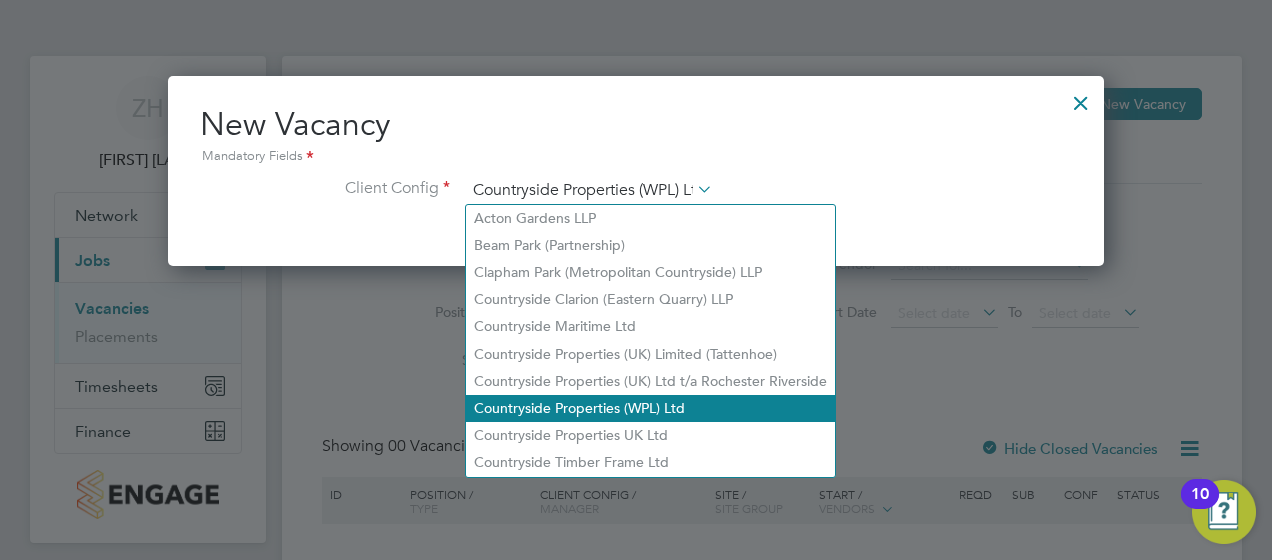 scroll, scrollTop: 10, scrollLeft: 10, axis: both 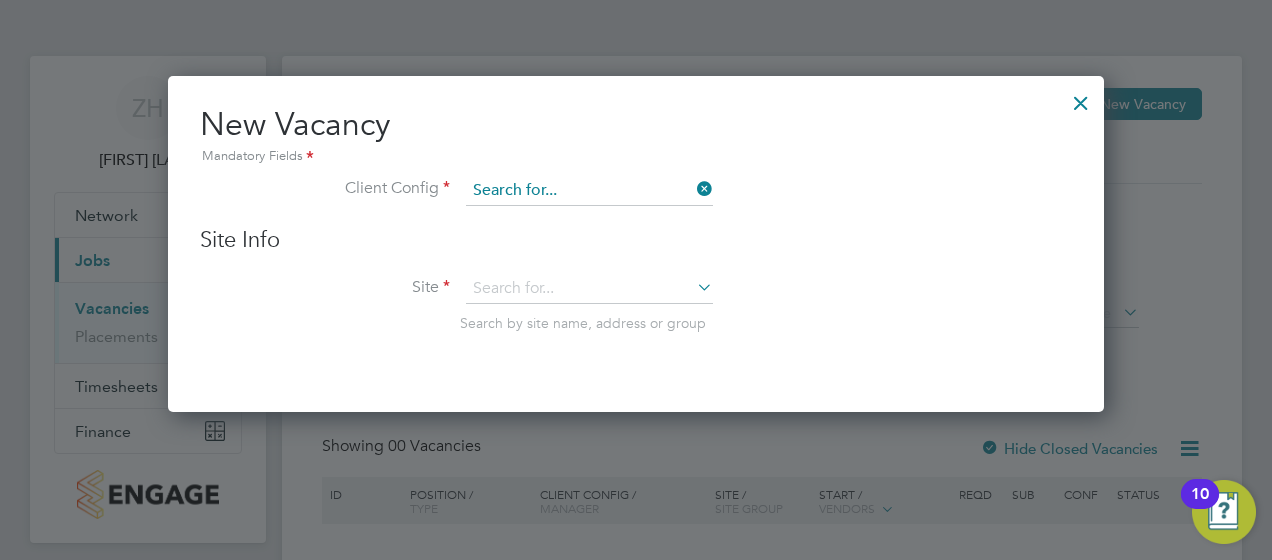 click at bounding box center (589, 191) 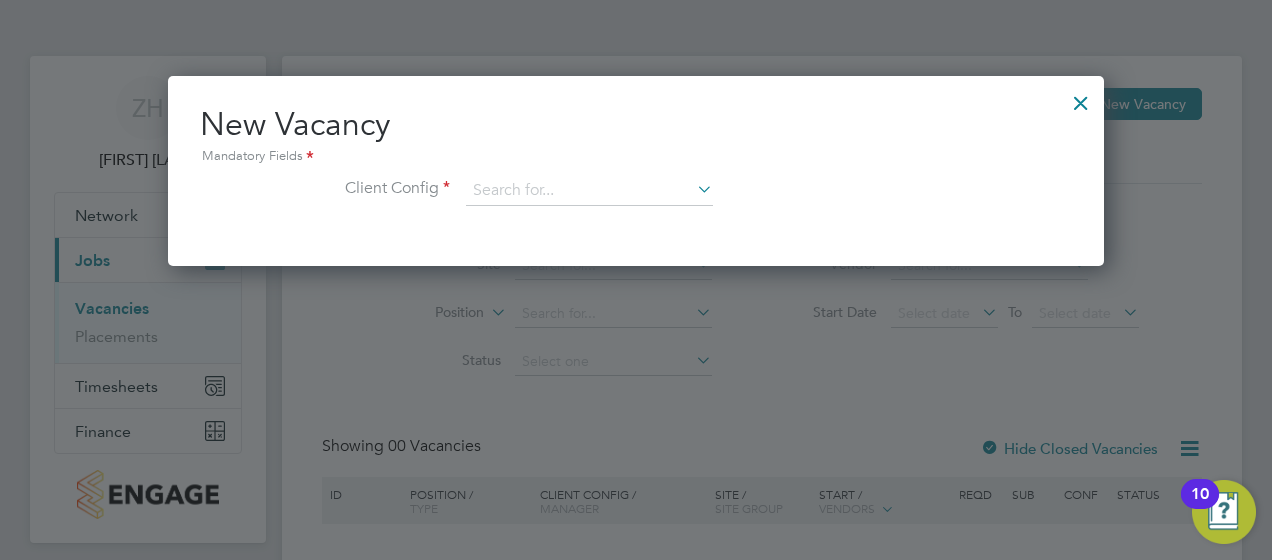click on "Countryside Properties UK Ltd" 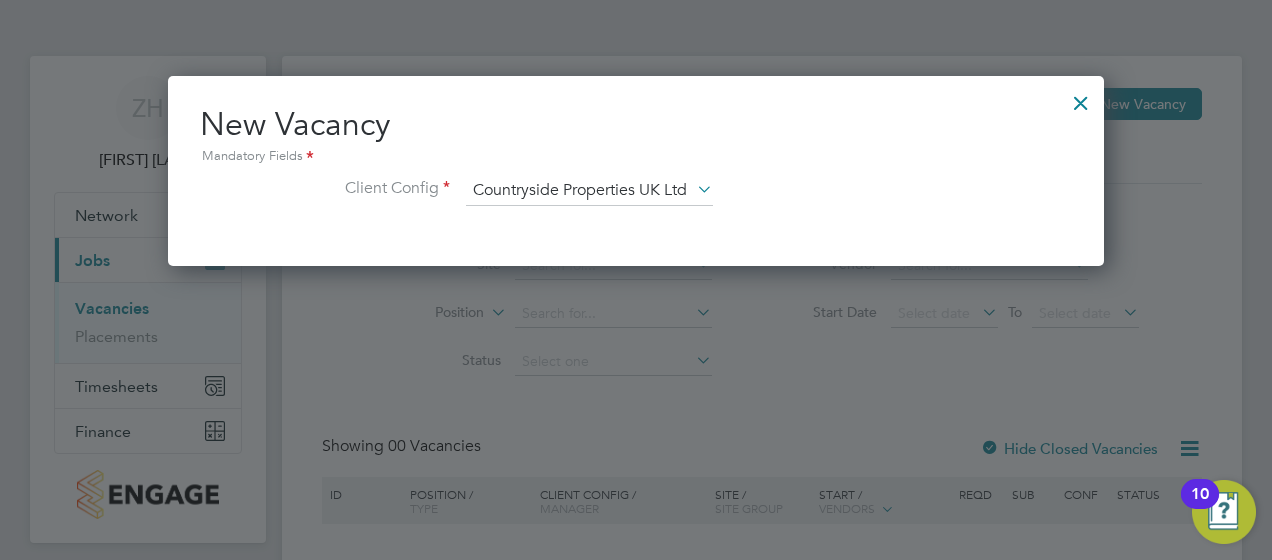 scroll, scrollTop: 10, scrollLeft: 10, axis: both 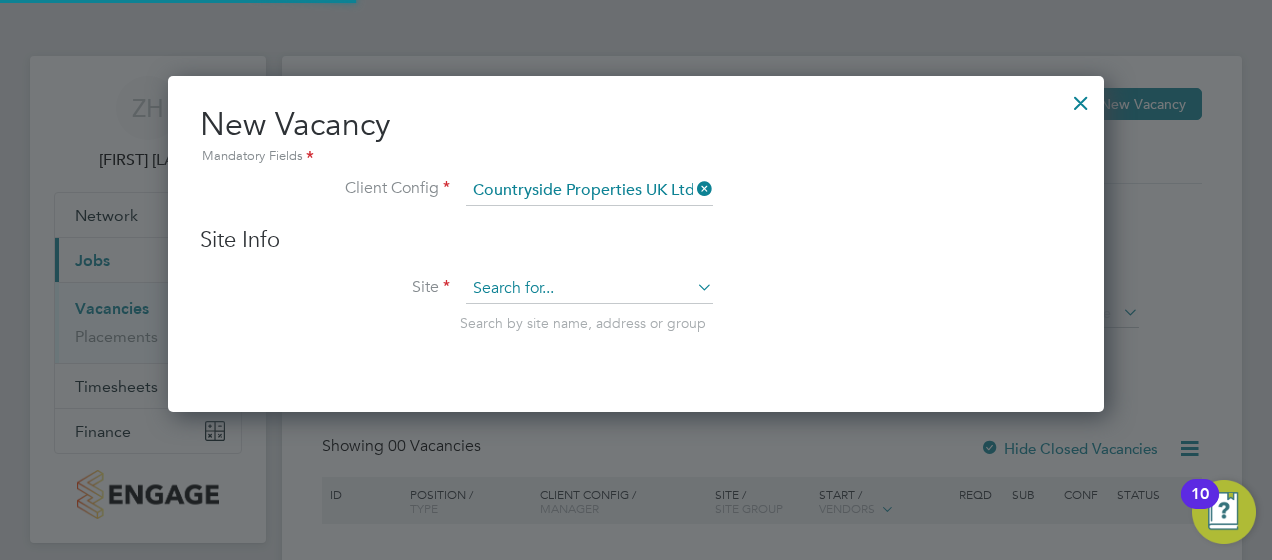 click at bounding box center (589, 289) 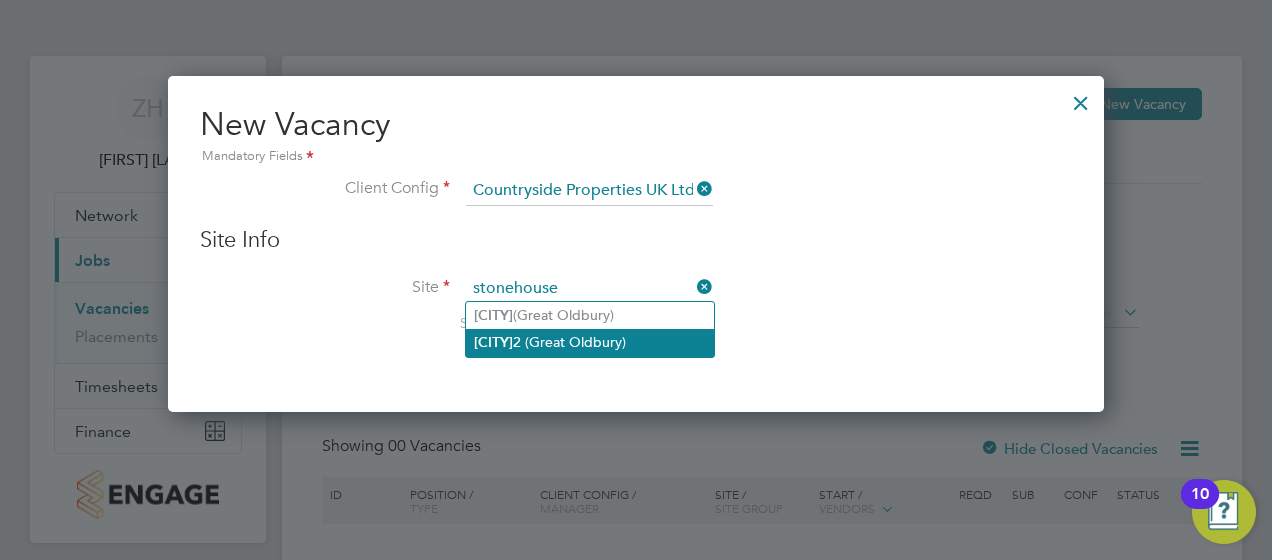 click on "Stonehouse 2 (Great Oldbury)" 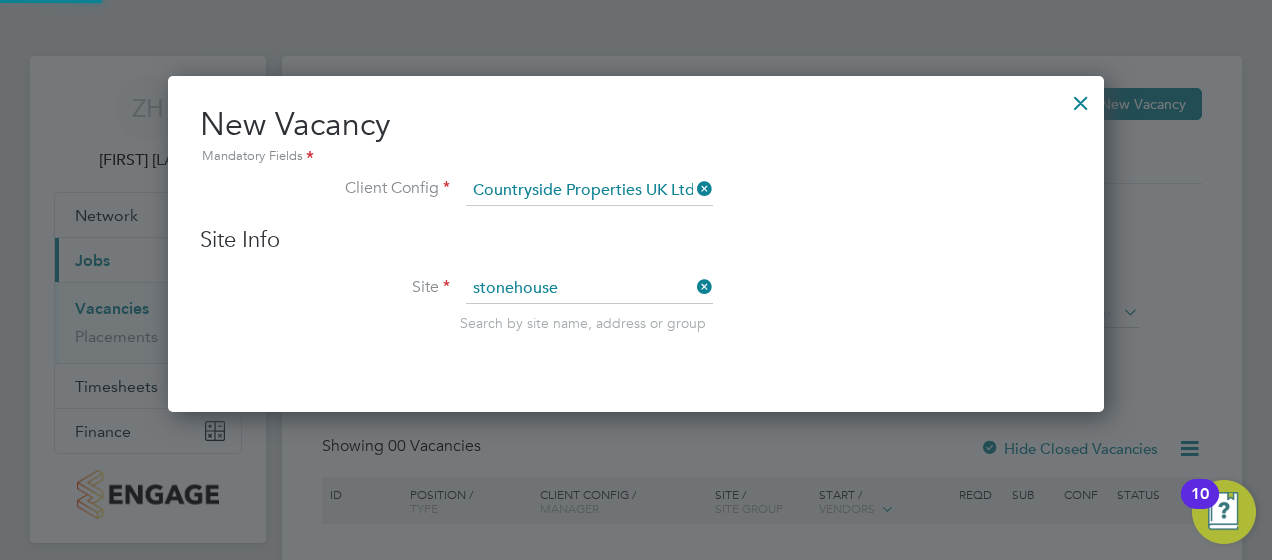 type on "Stonehouse 2 (Great Oldbury)" 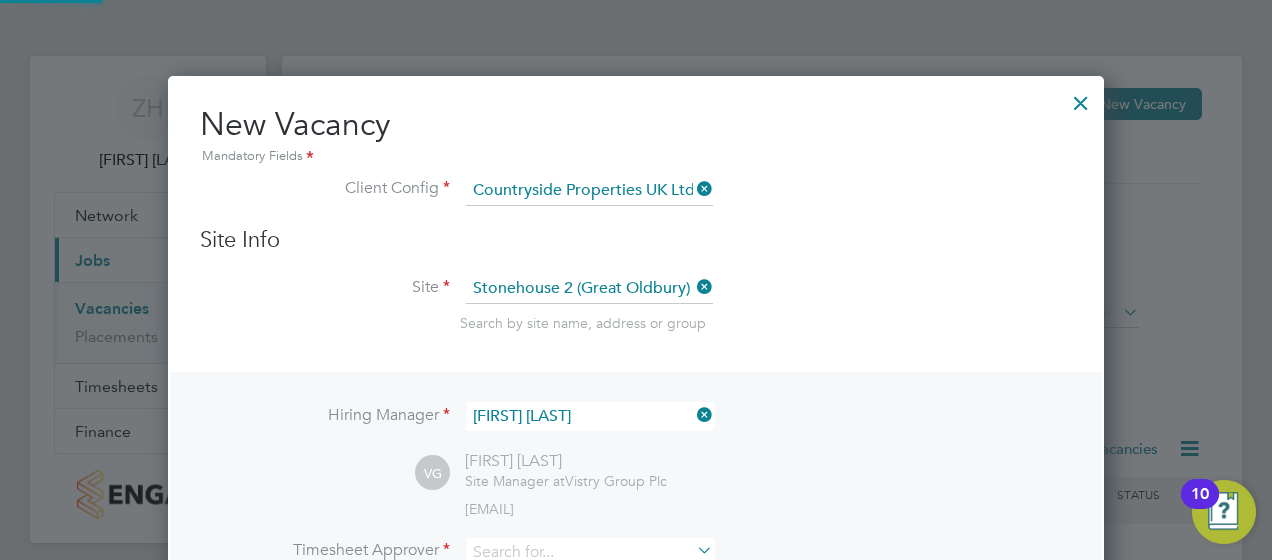 scroll, scrollTop: 10, scrollLeft: 10, axis: both 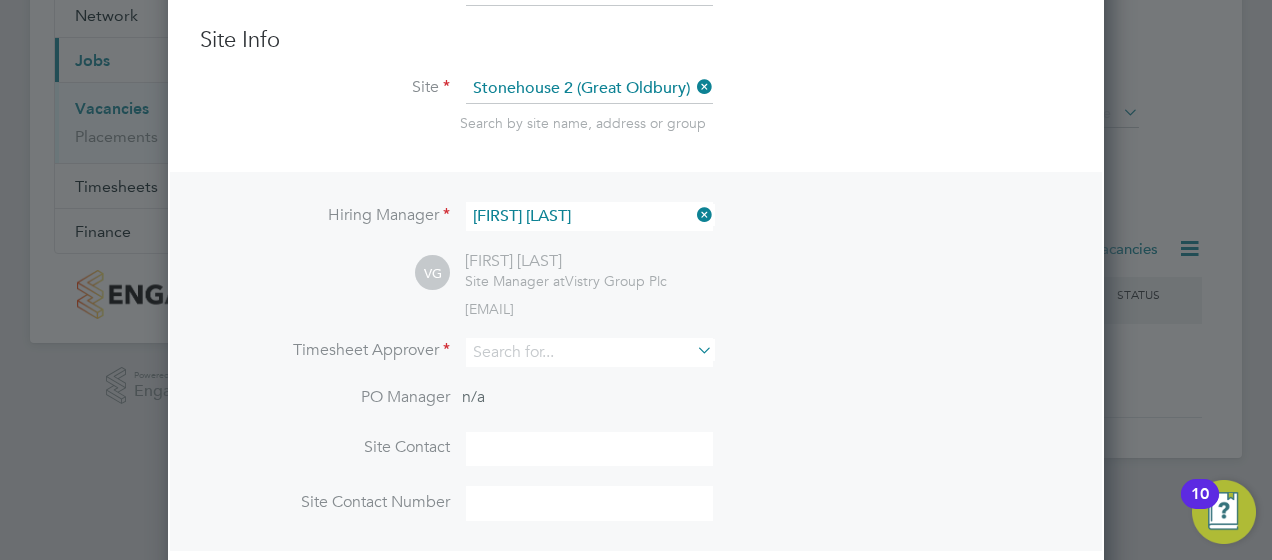 click at bounding box center [693, 215] 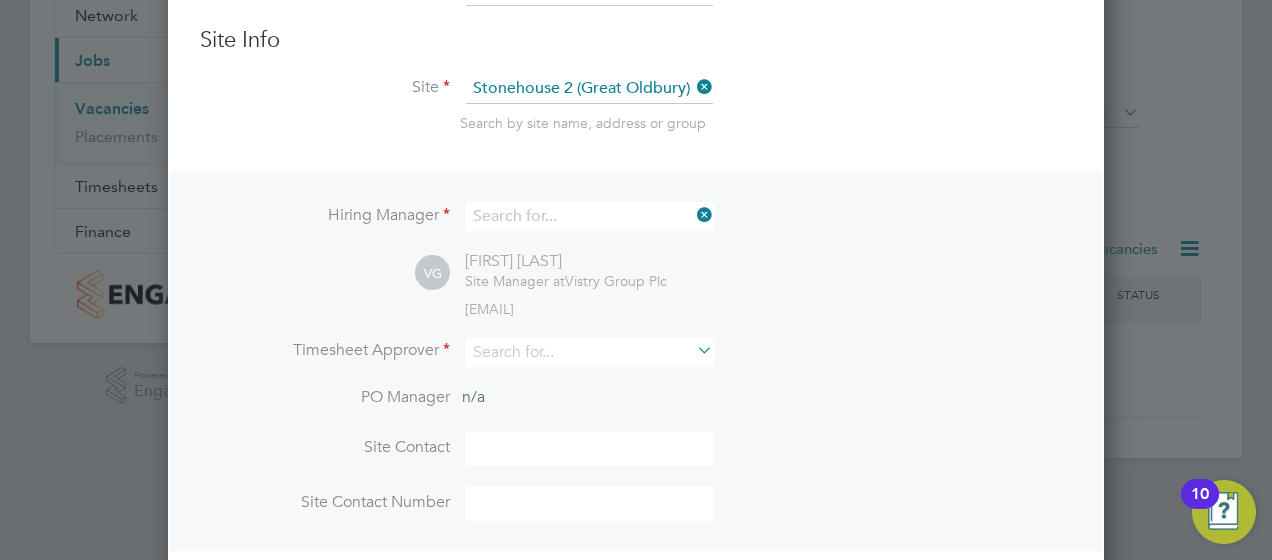scroll, scrollTop: 744, scrollLeft: 936, axis: both 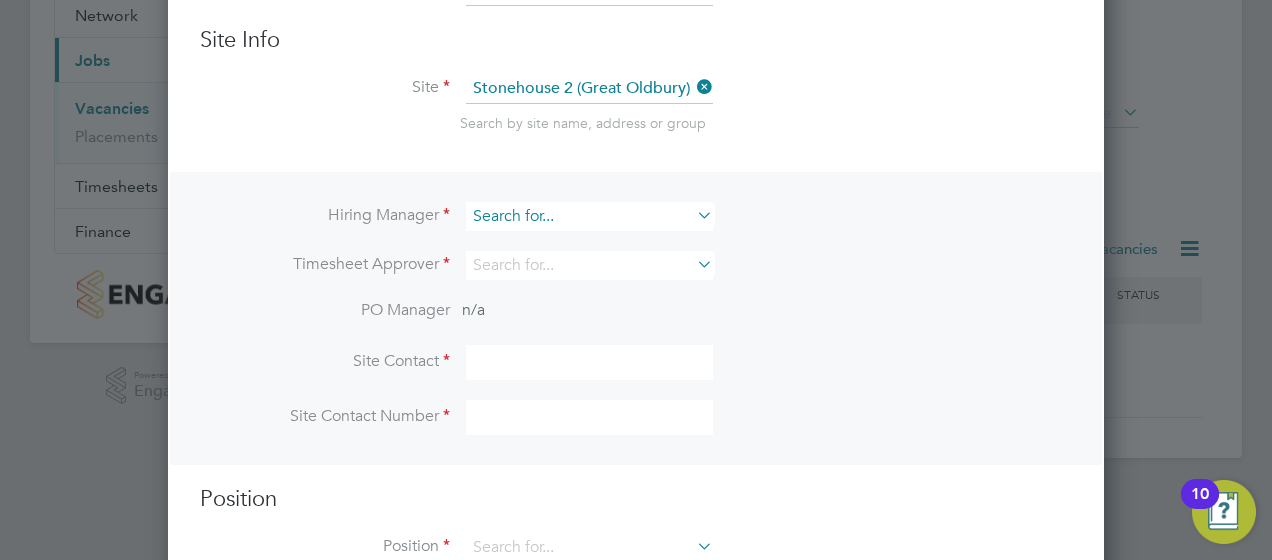 click at bounding box center (589, 216) 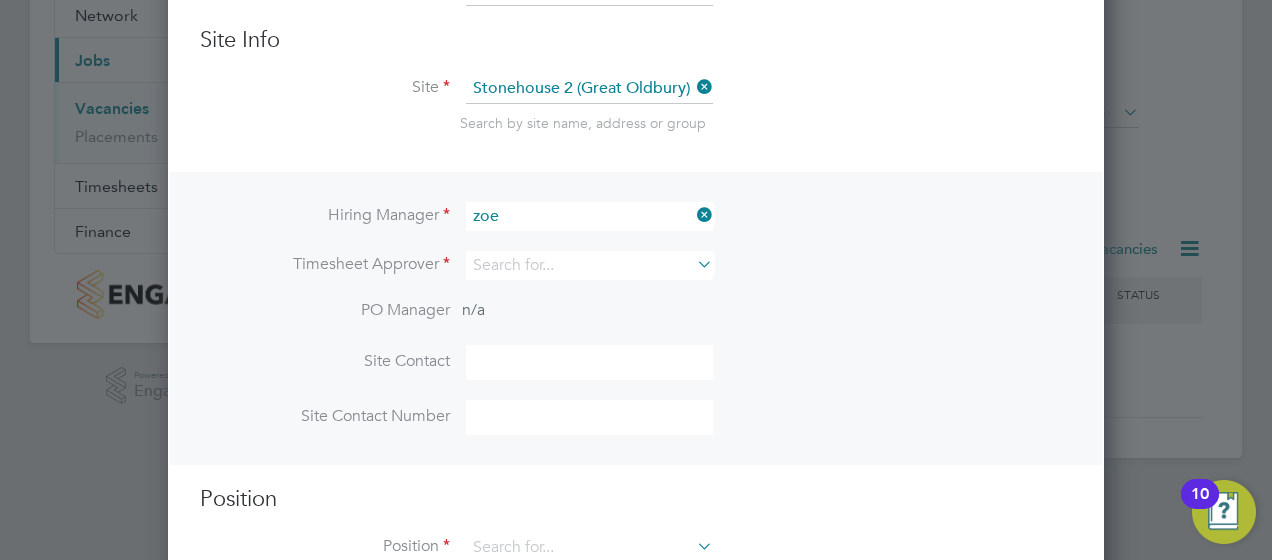 click on "[FIRST] [LAST]" 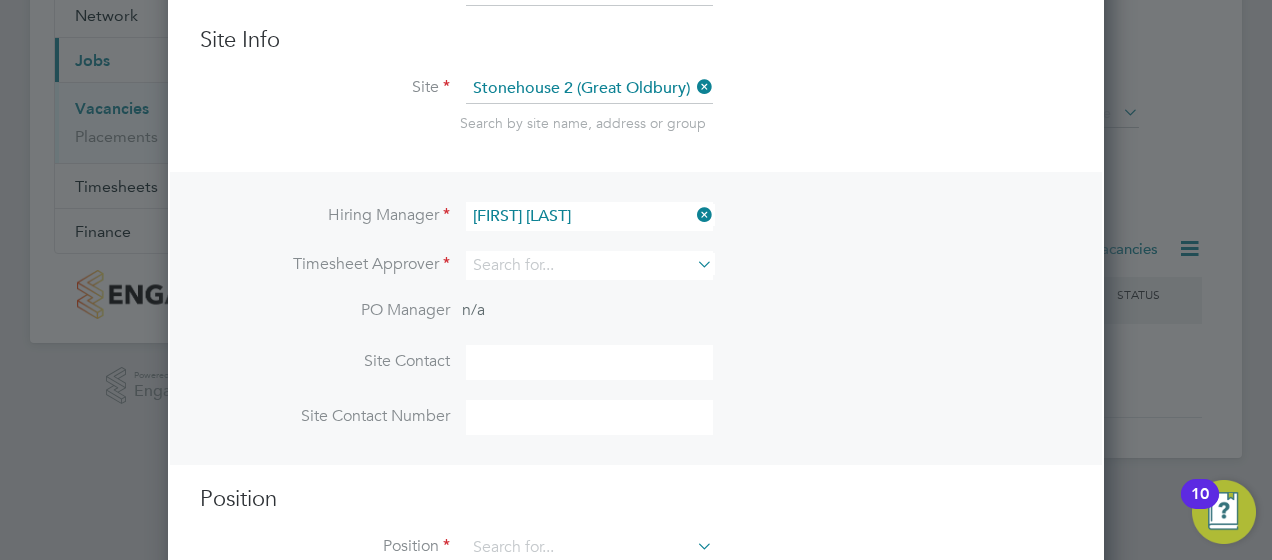 scroll, scrollTop: 10, scrollLeft: 10, axis: both 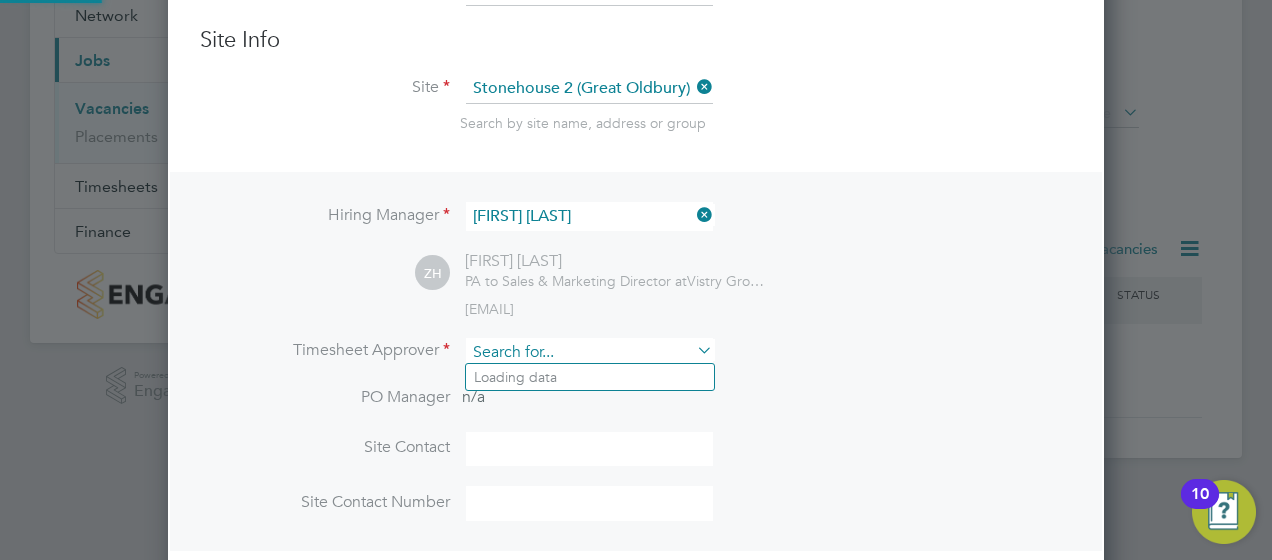 click at bounding box center (589, 352) 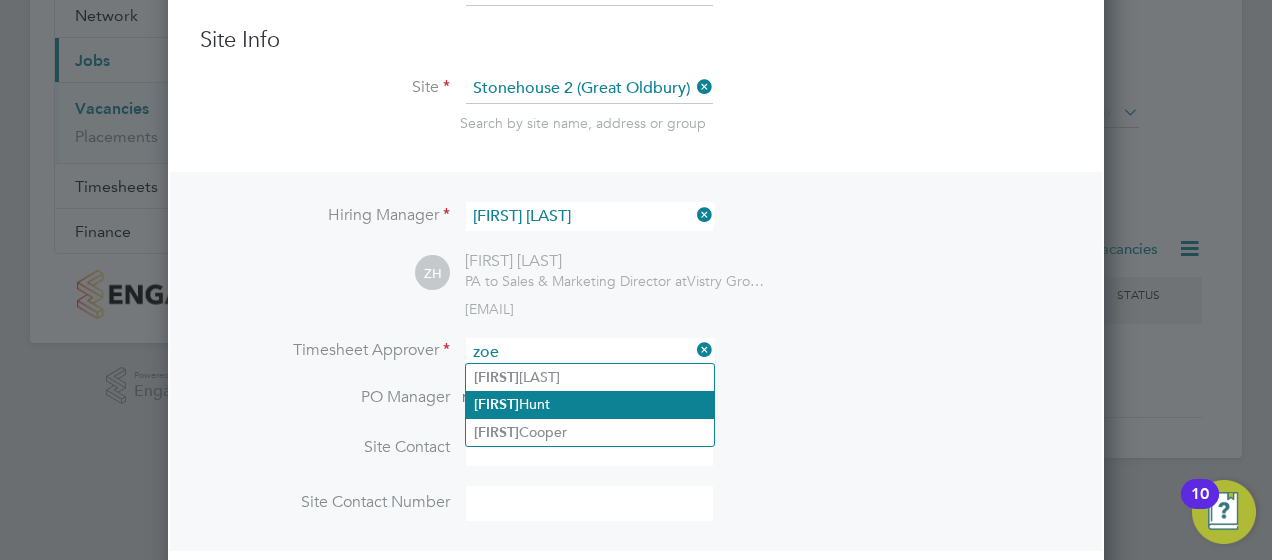 click on "[FIRST] [LAST]" 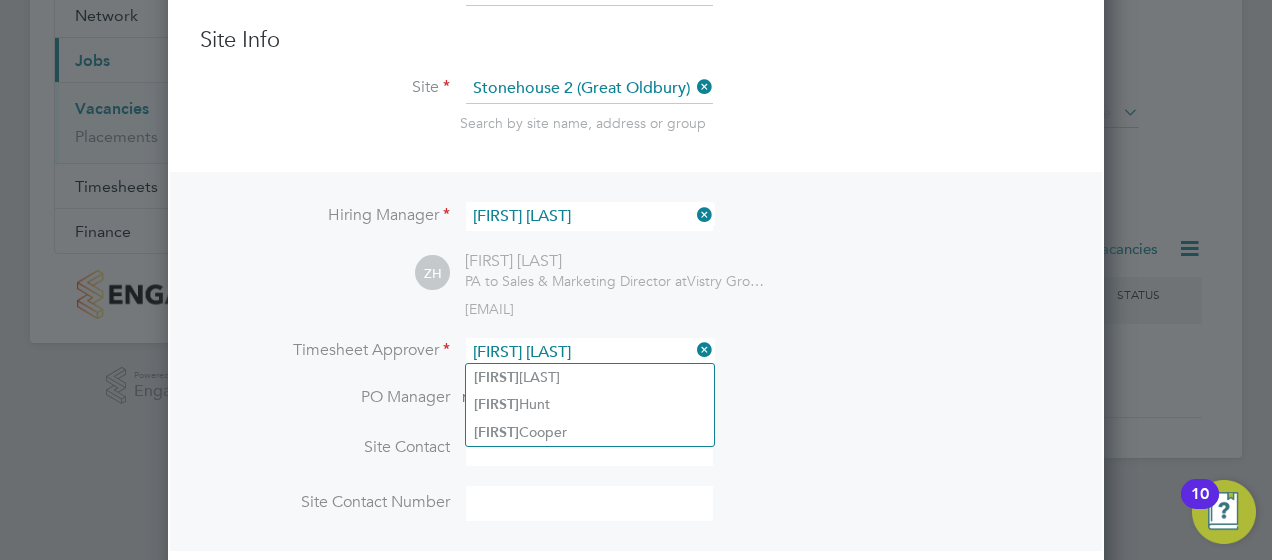 scroll, scrollTop: 10, scrollLeft: 10, axis: both 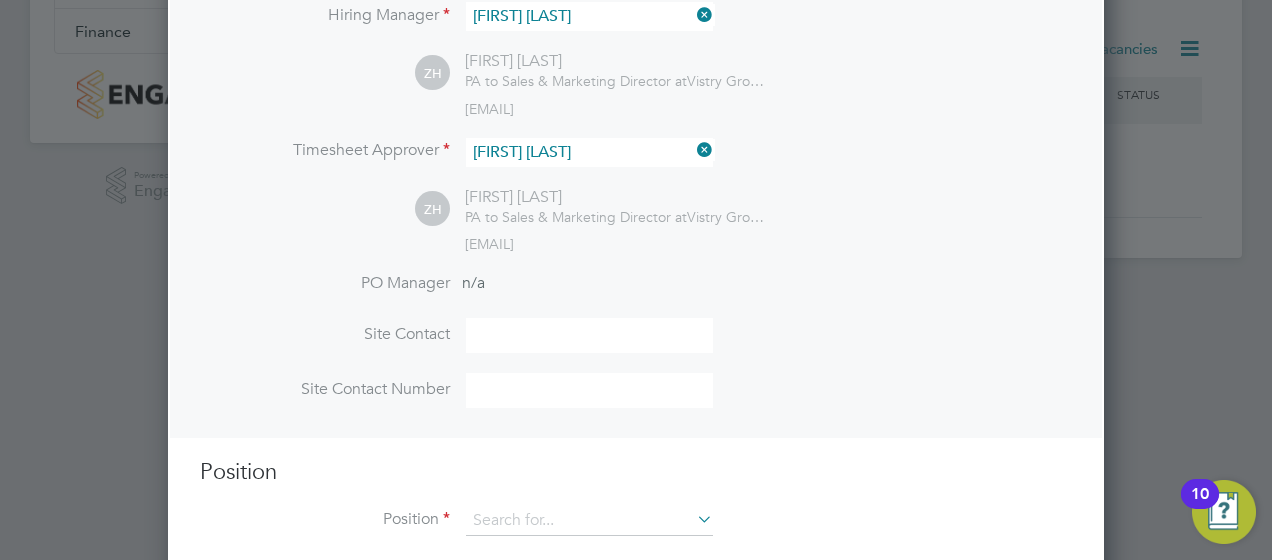 drag, startPoint x: 488, startPoint y: 330, endPoint x: 445, endPoint y: 330, distance: 43 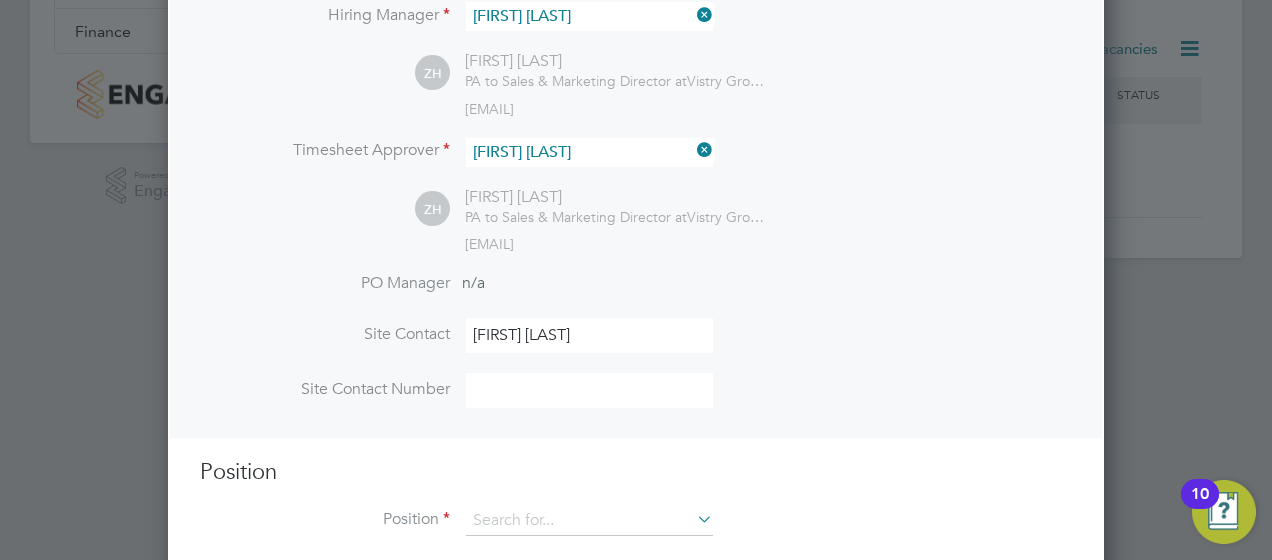 type on "[PHONE]" 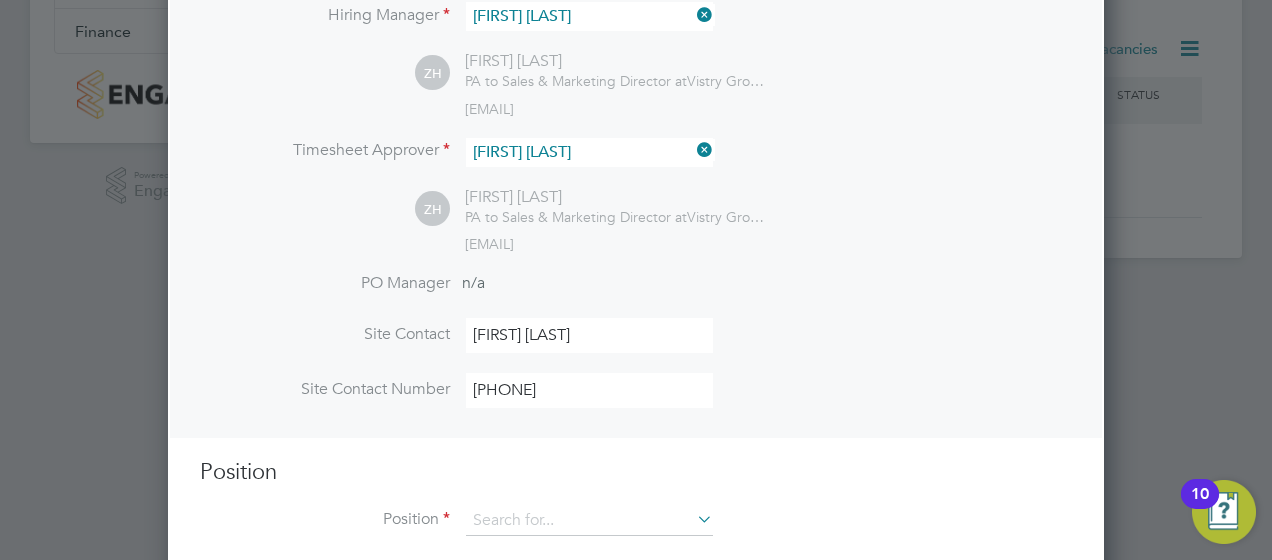 type on "Sales Consultant" 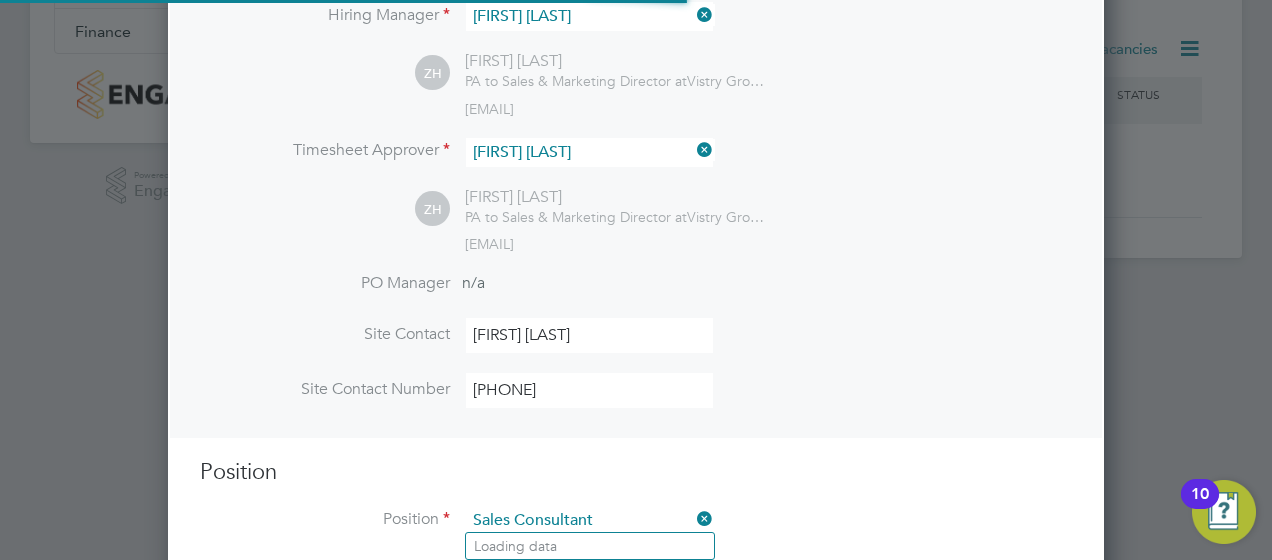 scroll, scrollTop: 10, scrollLeft: 10, axis: both 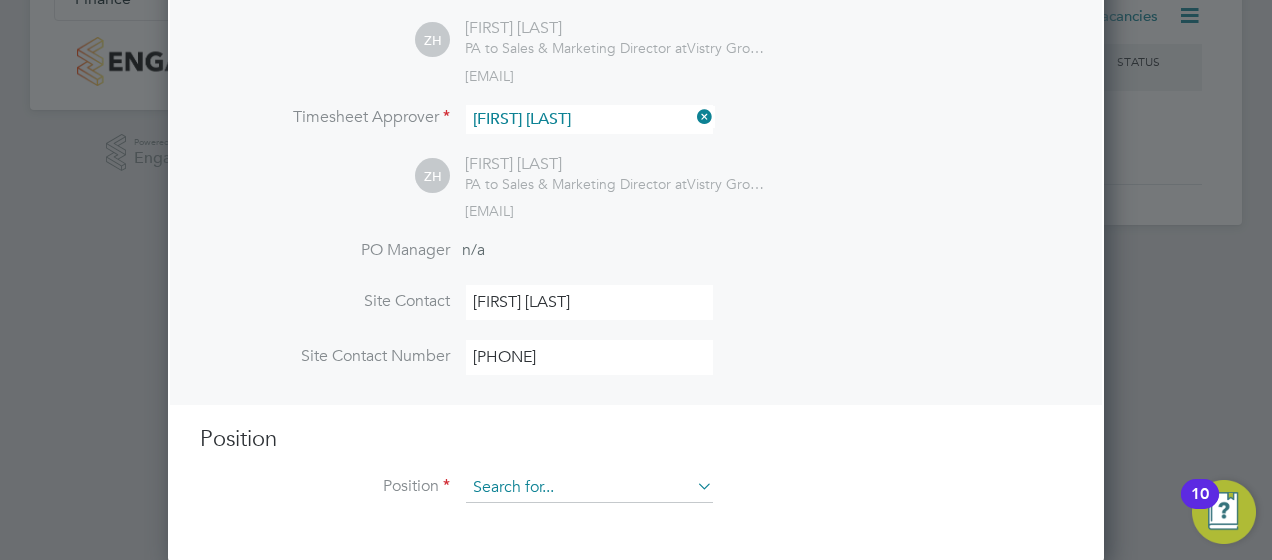 click at bounding box center (589, 488) 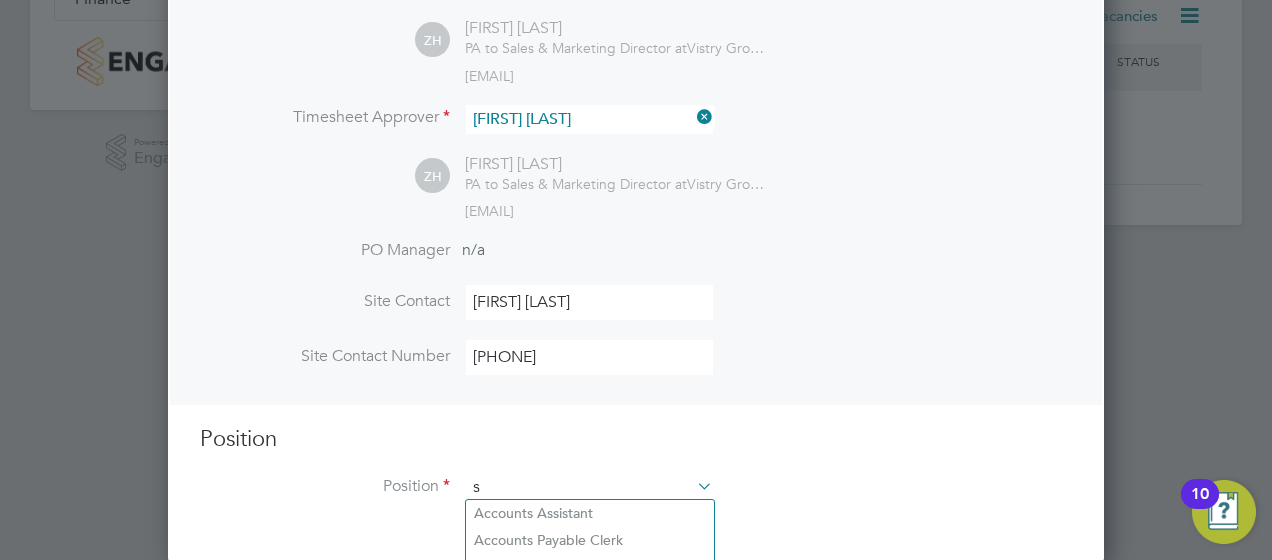 scroll, scrollTop: 10, scrollLeft: 10, axis: both 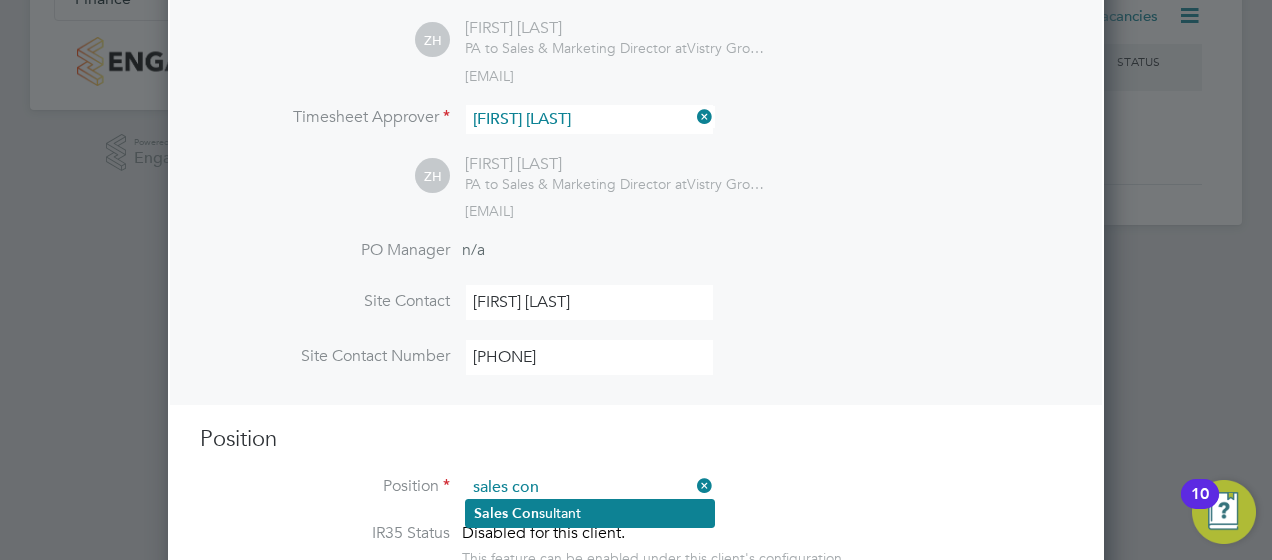 click on "Sales   Con sultant" 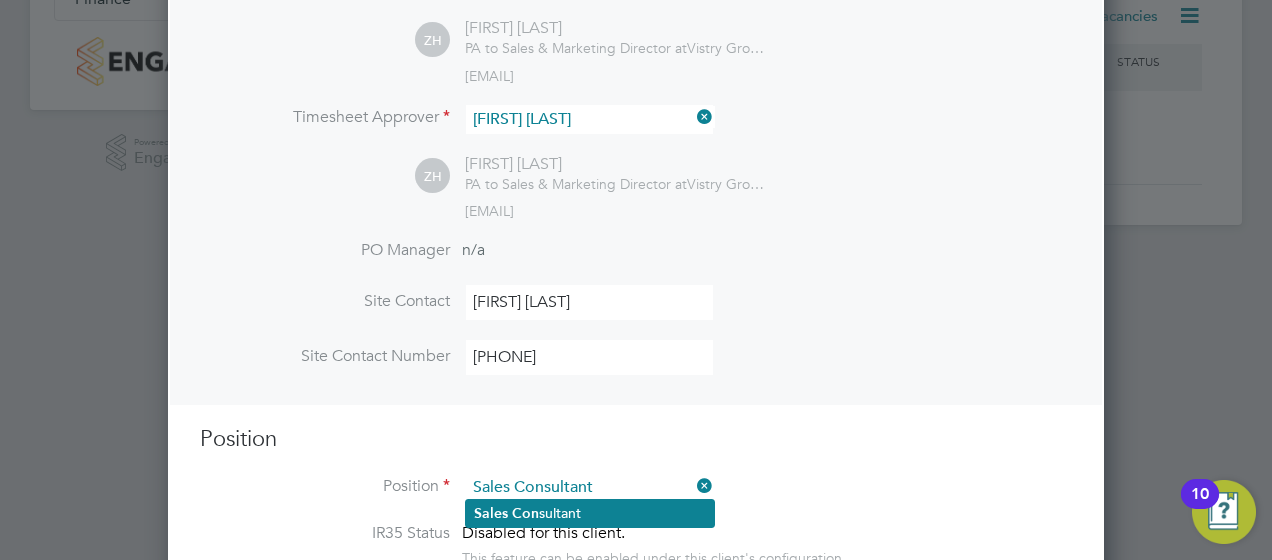 type on "Meets with customers in a sales environment to drive product sales and knowledge
Demonstrates advanced products knowledge
Adheres to any and all company policies and procedures
Makes sales appointments with clients
Teams with other employees to make sure that product is available and shoppable in stores
Generates new leads by meeting with consumers
Follows up with any clients to make sure that they are satisfied with product
Assembles any and all product displays in a given market
Meets with retail associates to help them effectively sell products
Finds new target markets and penetrates them to drive sales
Discovers how to market products to new users
Understands how to make products appeal to consumers based on the environment and current trends
Uses the Internet to push products to a given target market
Works with the marketing department to develop new sales strategies
Teaches other sales consultants how to make sales to potential consumers
Discovers target markets and advantages of other companies
Demo..." 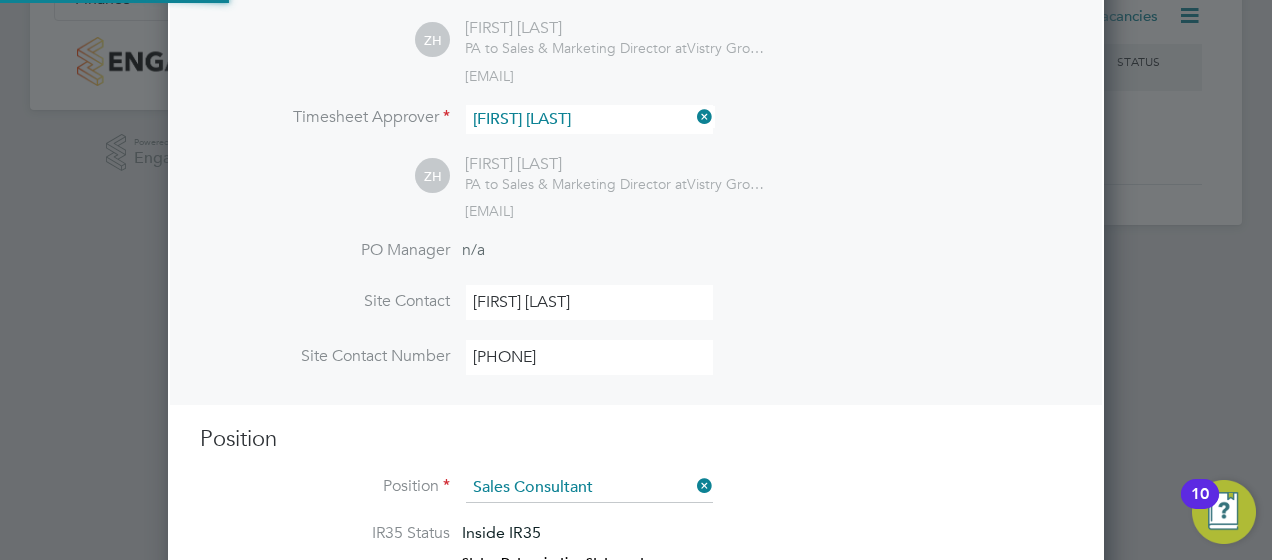 scroll, scrollTop: 10, scrollLeft: 10, axis: both 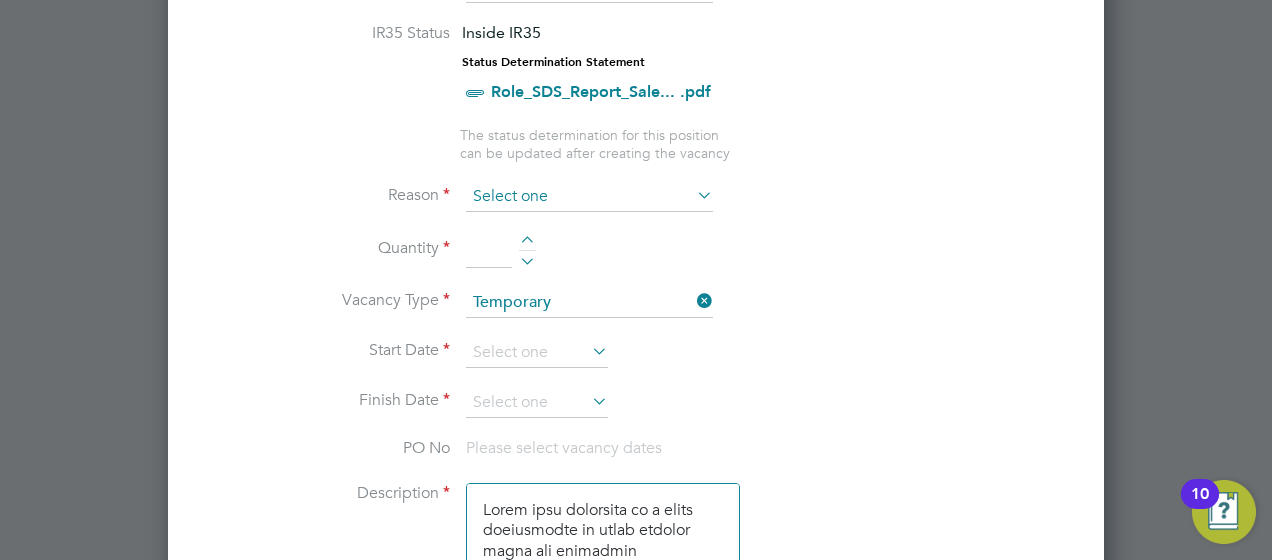 click at bounding box center (589, 197) 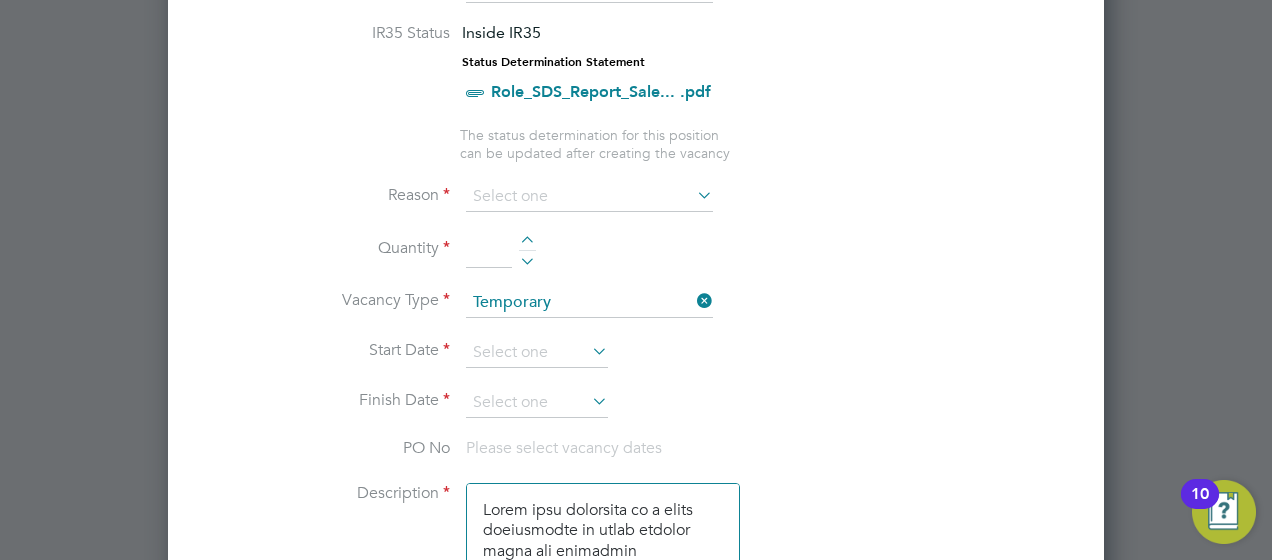 click on "Holiday" 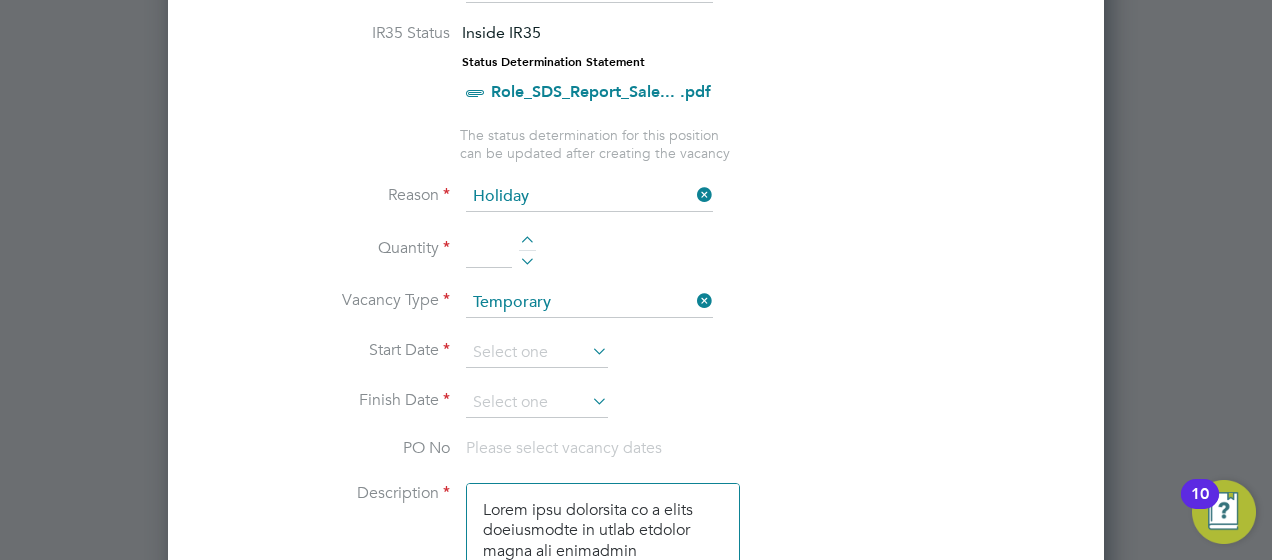 click at bounding box center [527, 243] 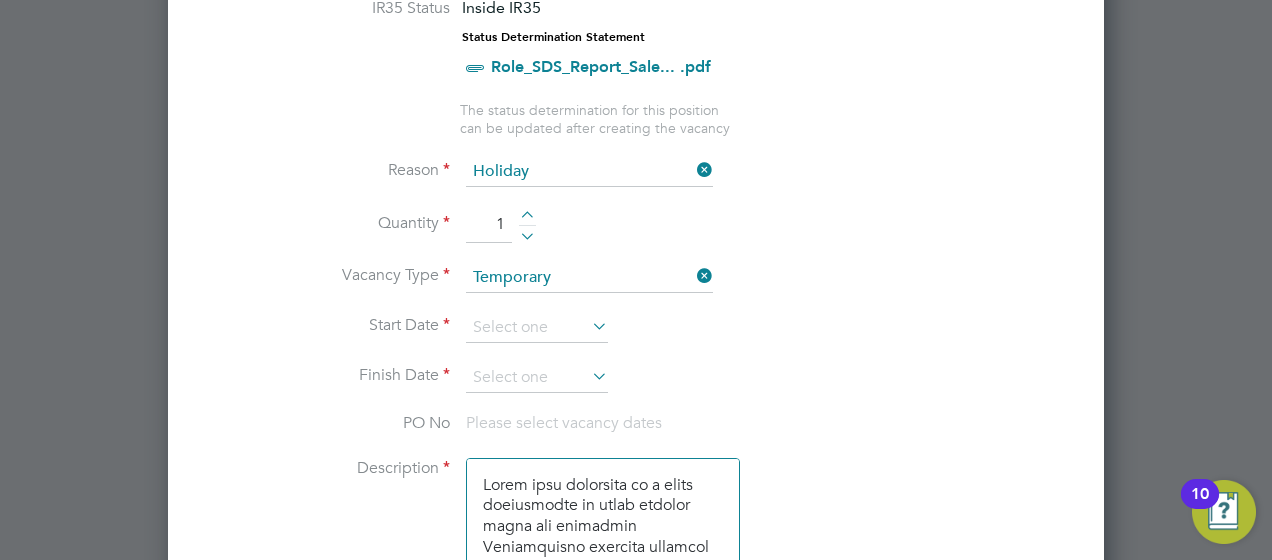 scroll, scrollTop: 1033, scrollLeft: 0, axis: vertical 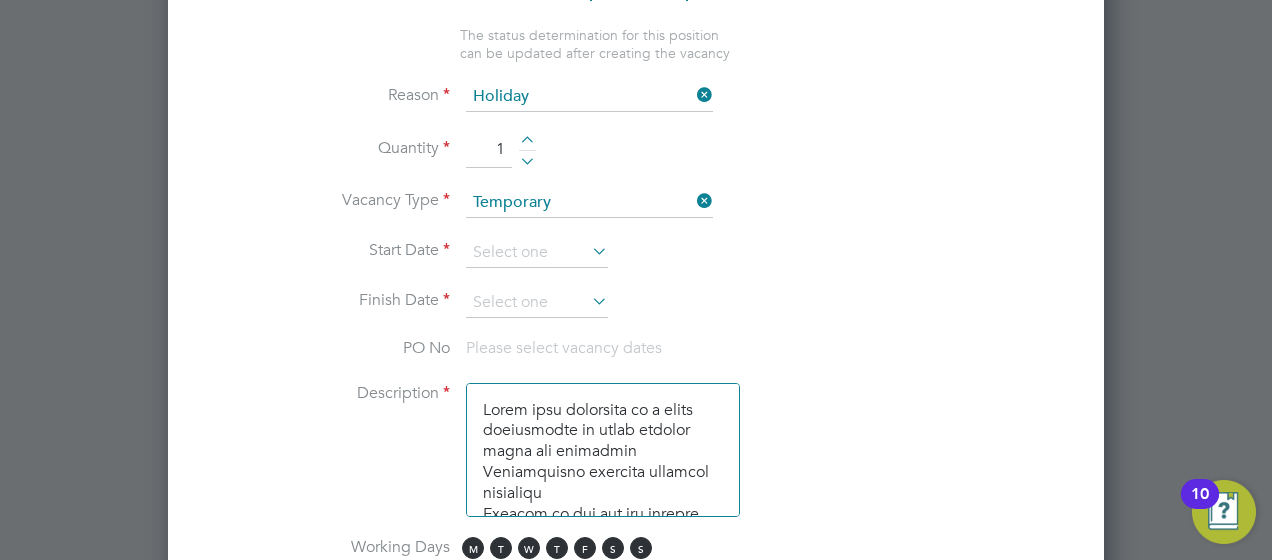 click at bounding box center [588, 251] 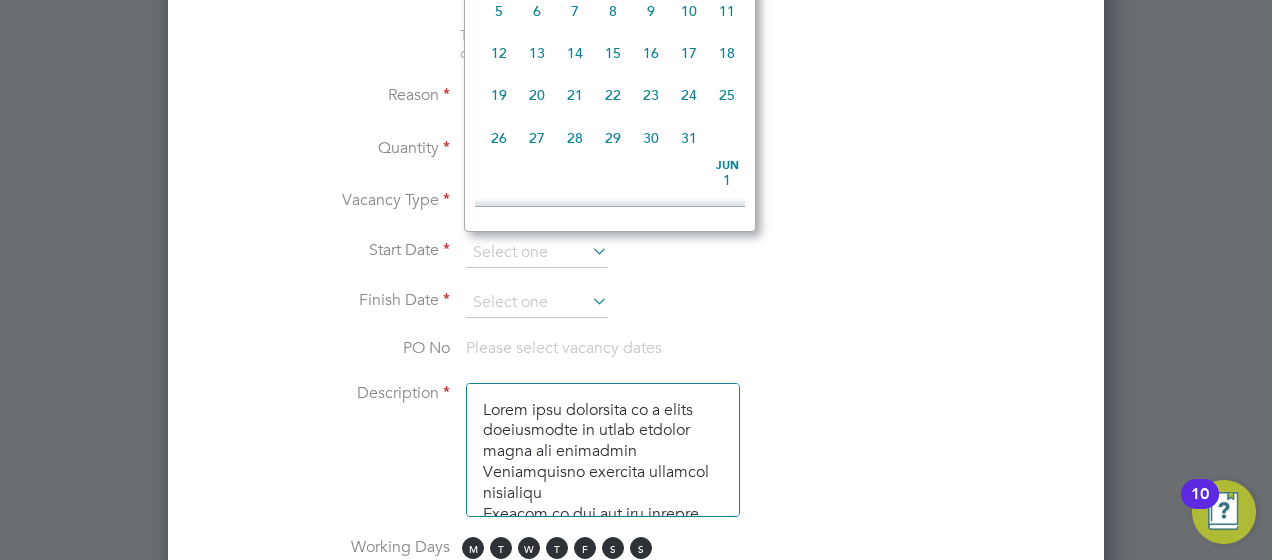 scroll, scrollTop: 644, scrollLeft: 0, axis: vertical 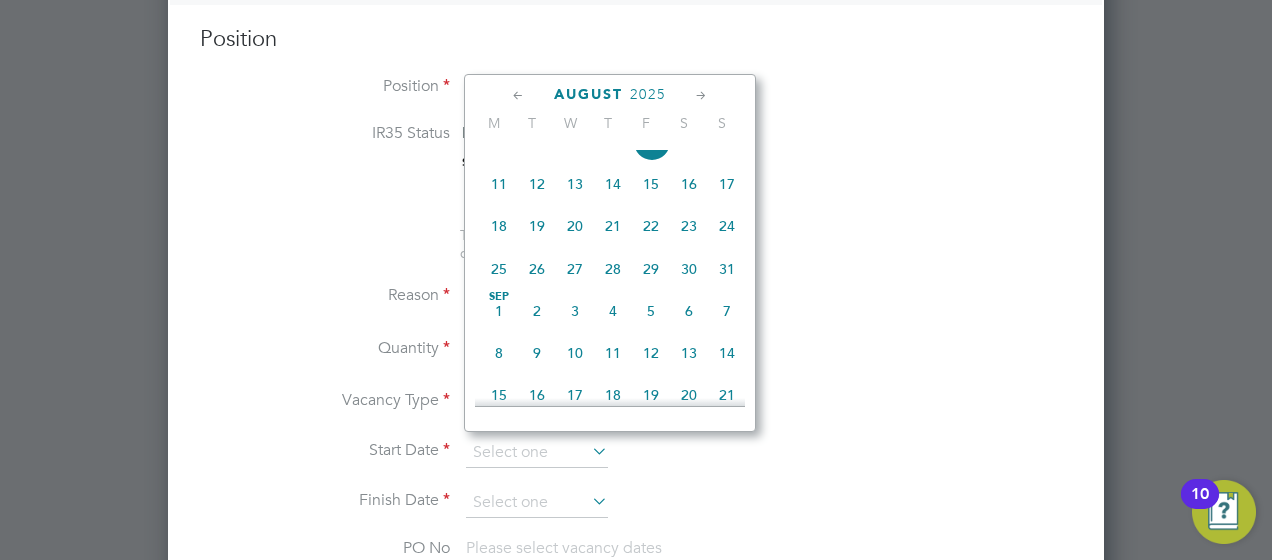 click on "25" 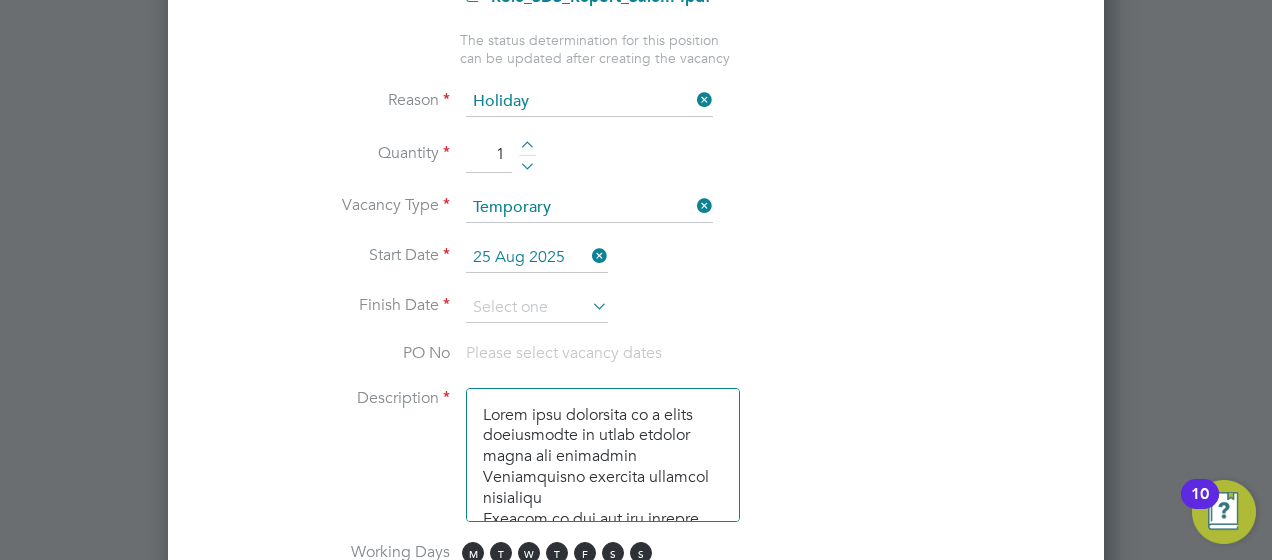 scroll, scrollTop: 1033, scrollLeft: 0, axis: vertical 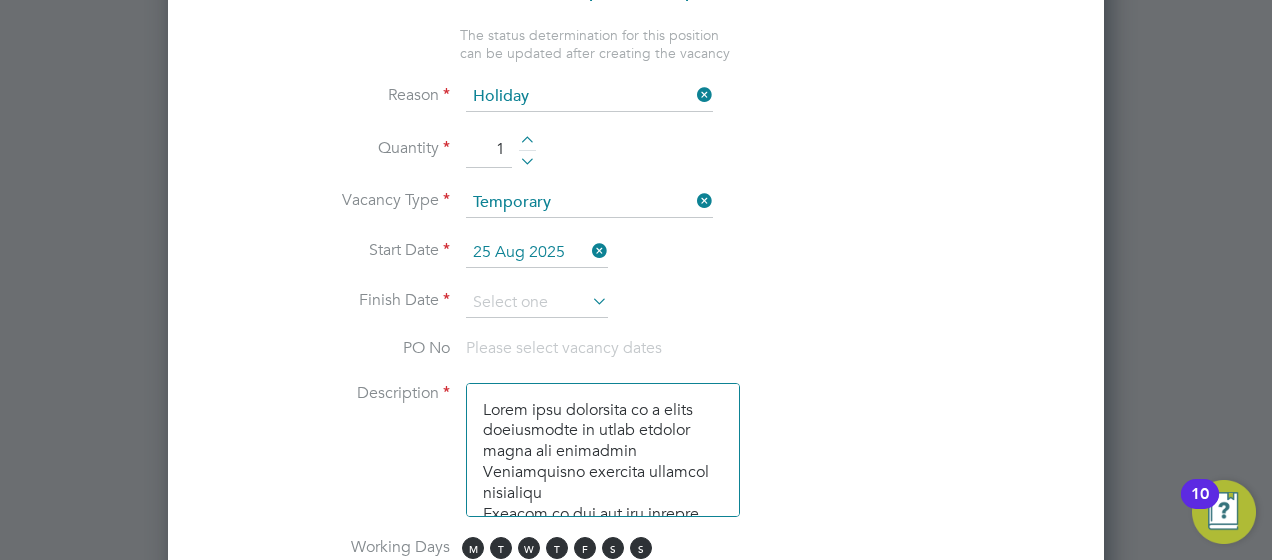 click at bounding box center [588, 301] 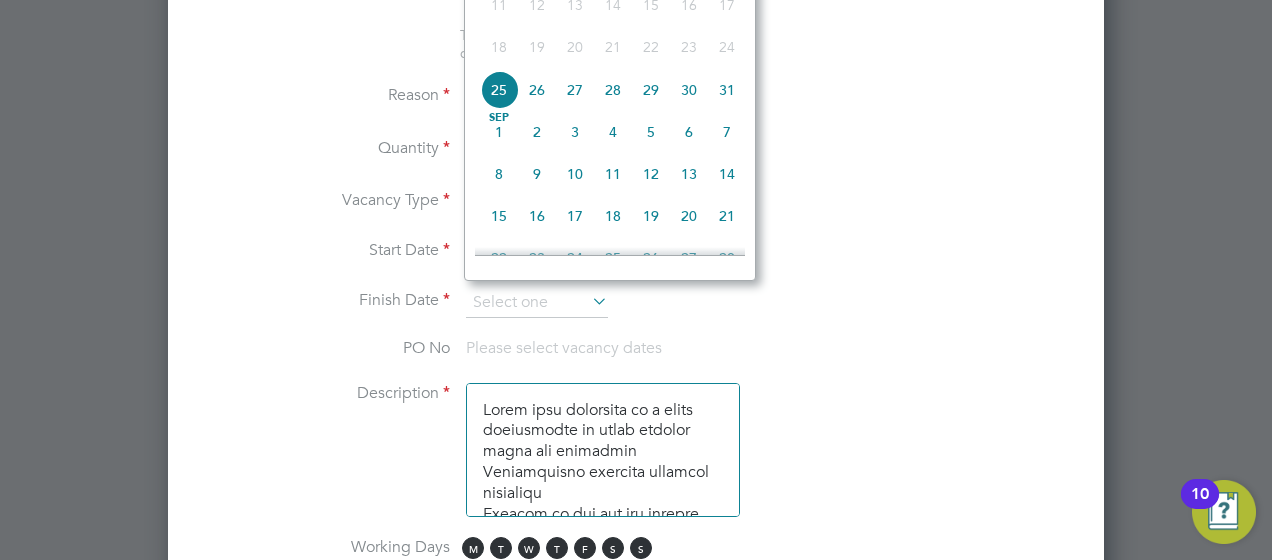 click on "4" 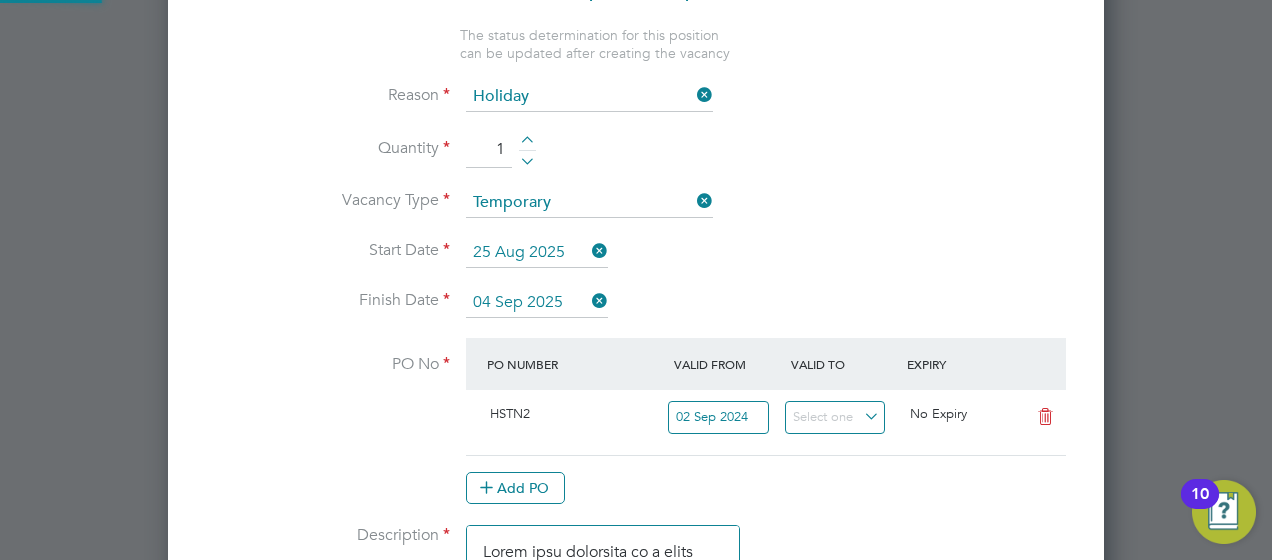 scroll, scrollTop: 10, scrollLeft: 10, axis: both 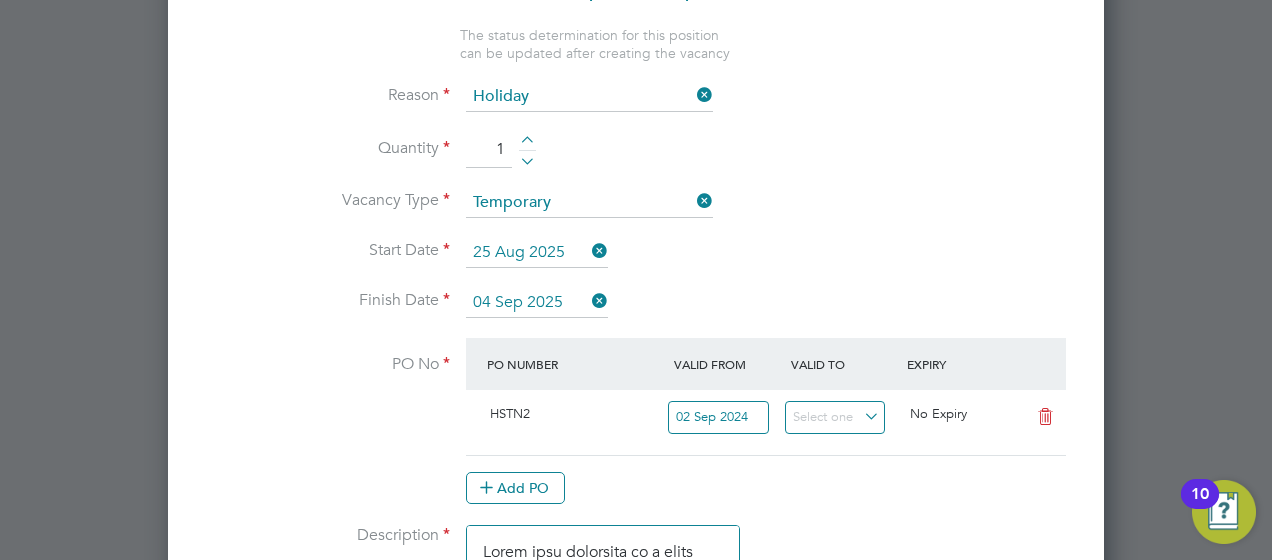 click at bounding box center (588, 301) 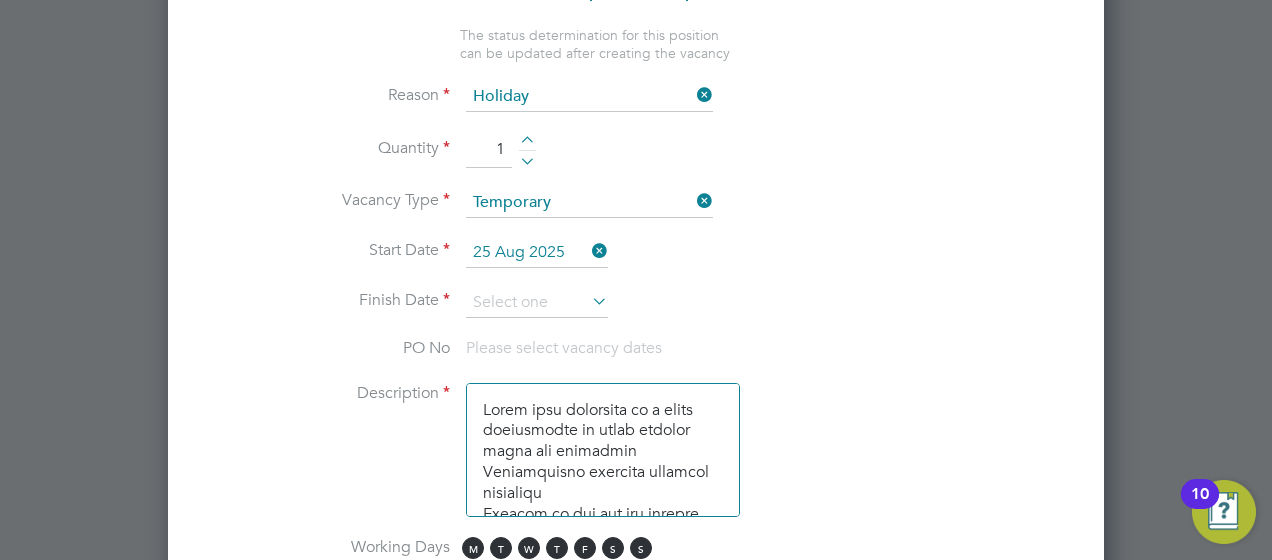 scroll 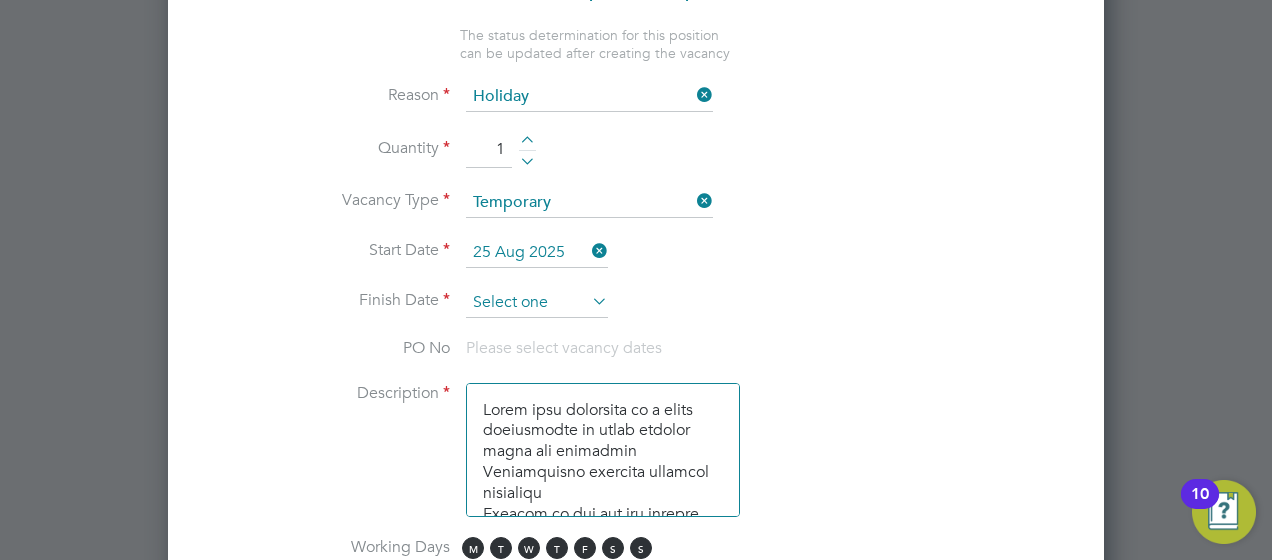 click at bounding box center (537, 303) 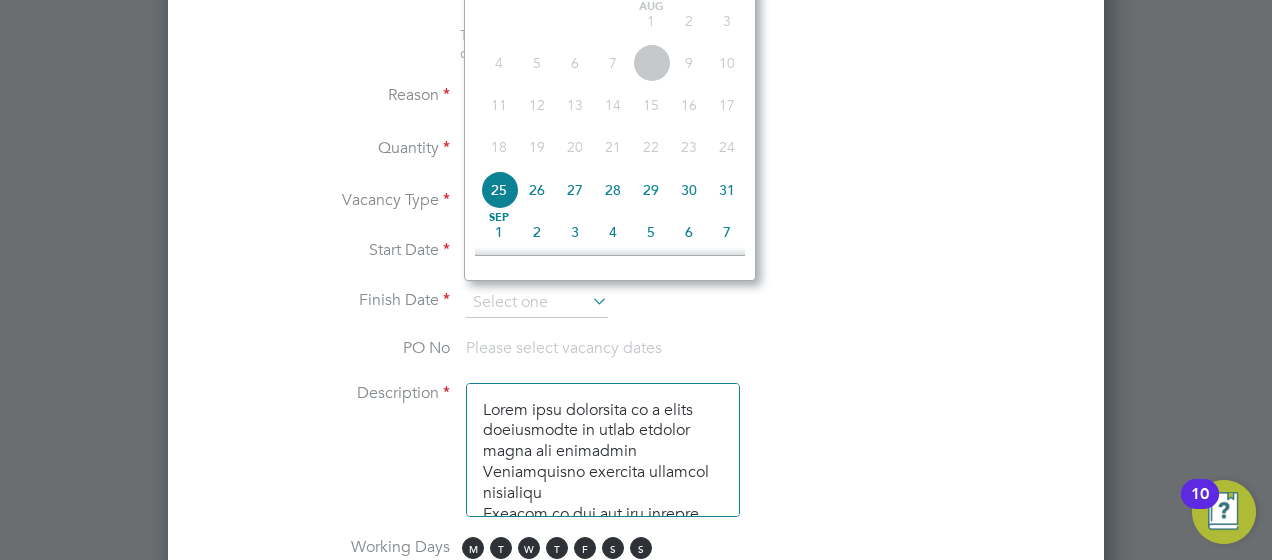 click on "6" 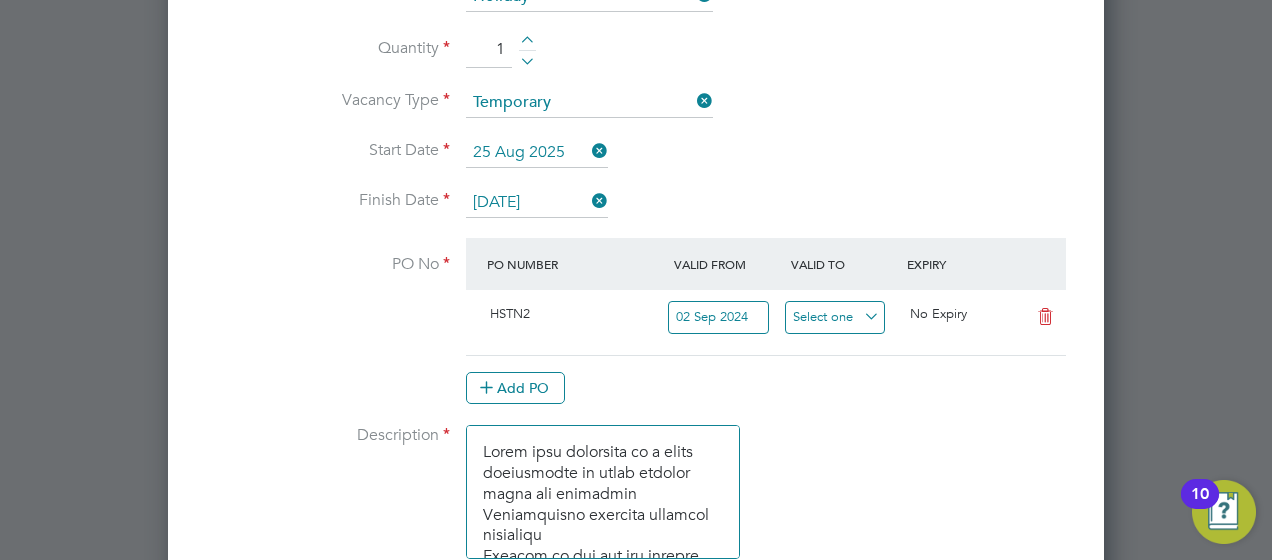 click at bounding box center [835, 317] 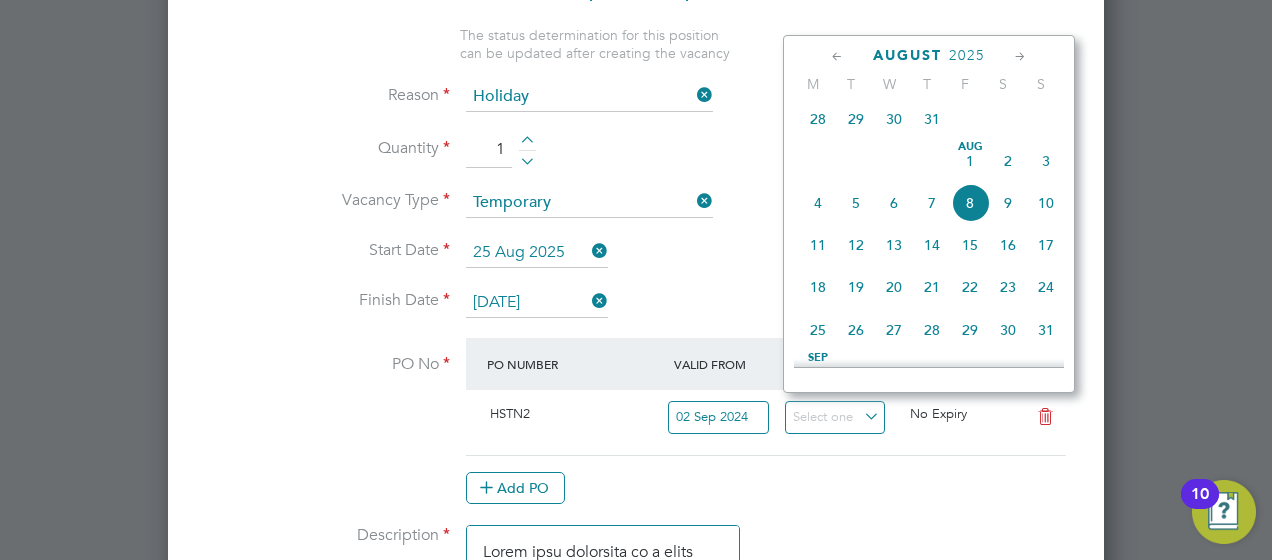 click 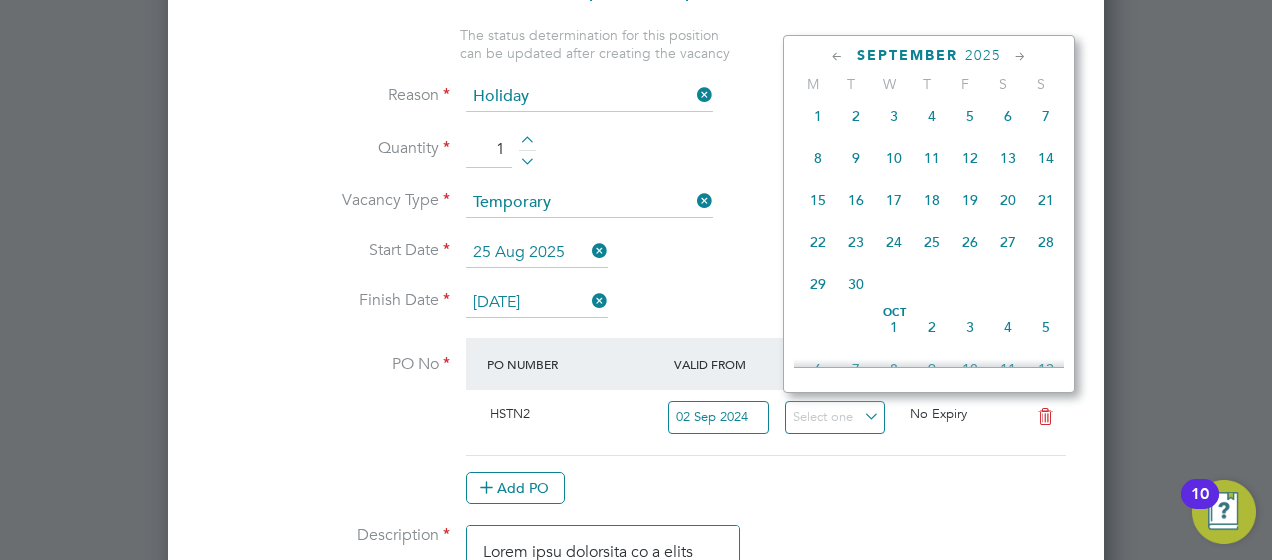 click on "30" 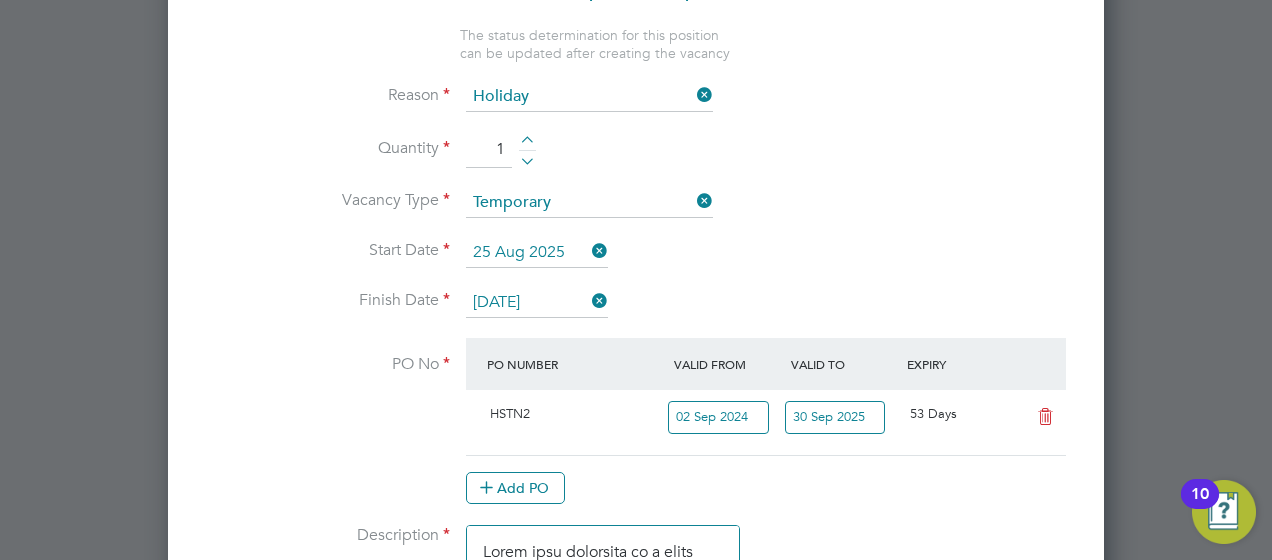 click on "Add PO" at bounding box center (766, 488) 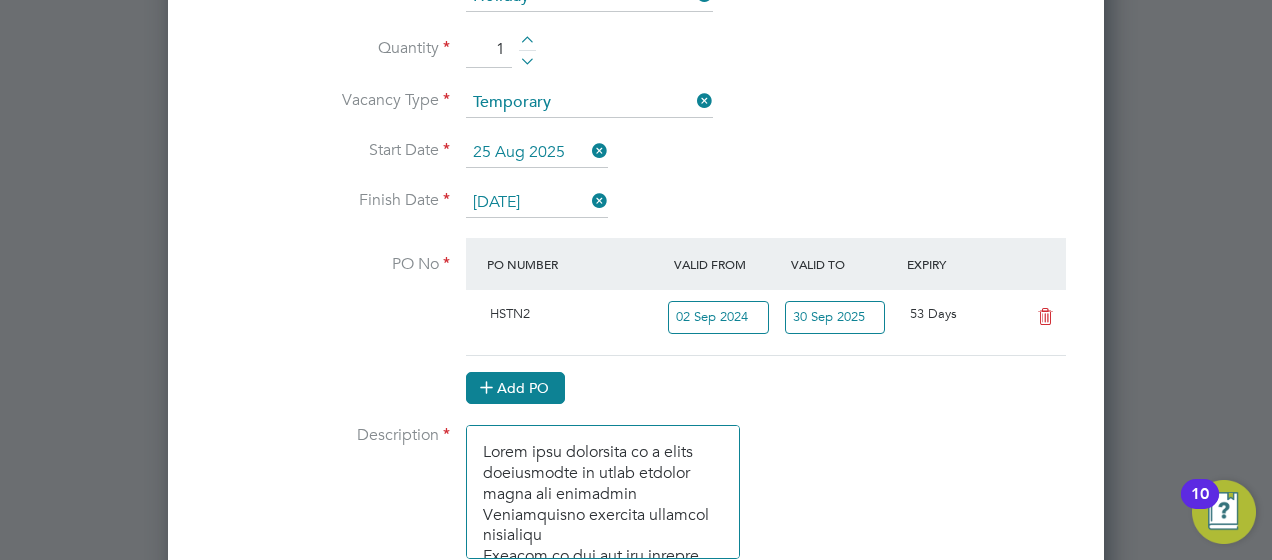 click on "Add PO" at bounding box center (515, 388) 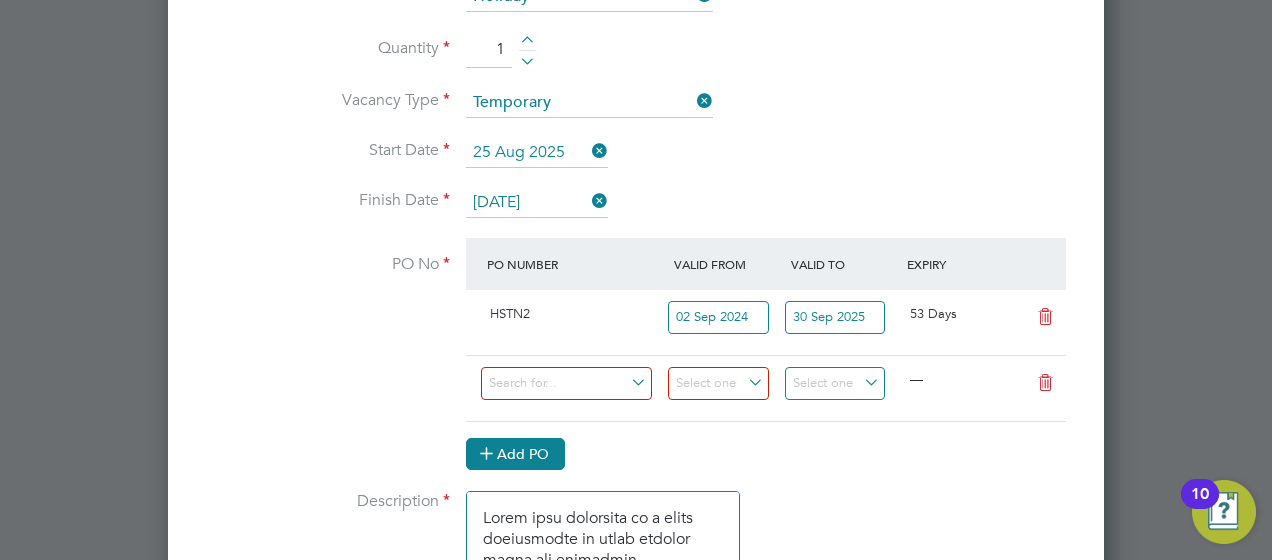 scroll, scrollTop: 9, scrollLeft: 10, axis: both 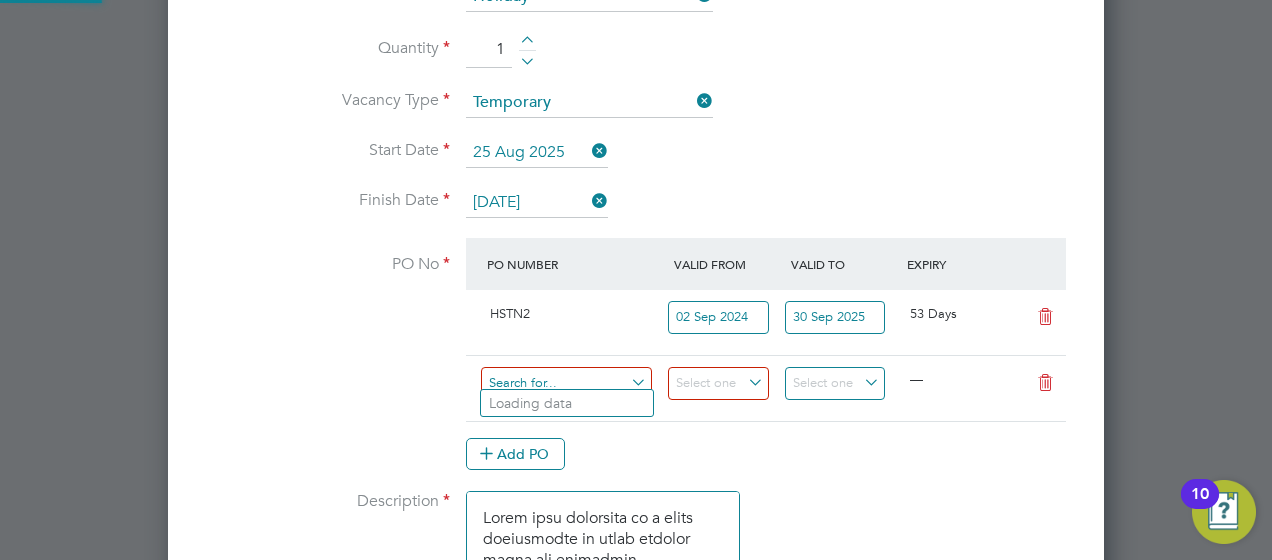 click at bounding box center (566, 383) 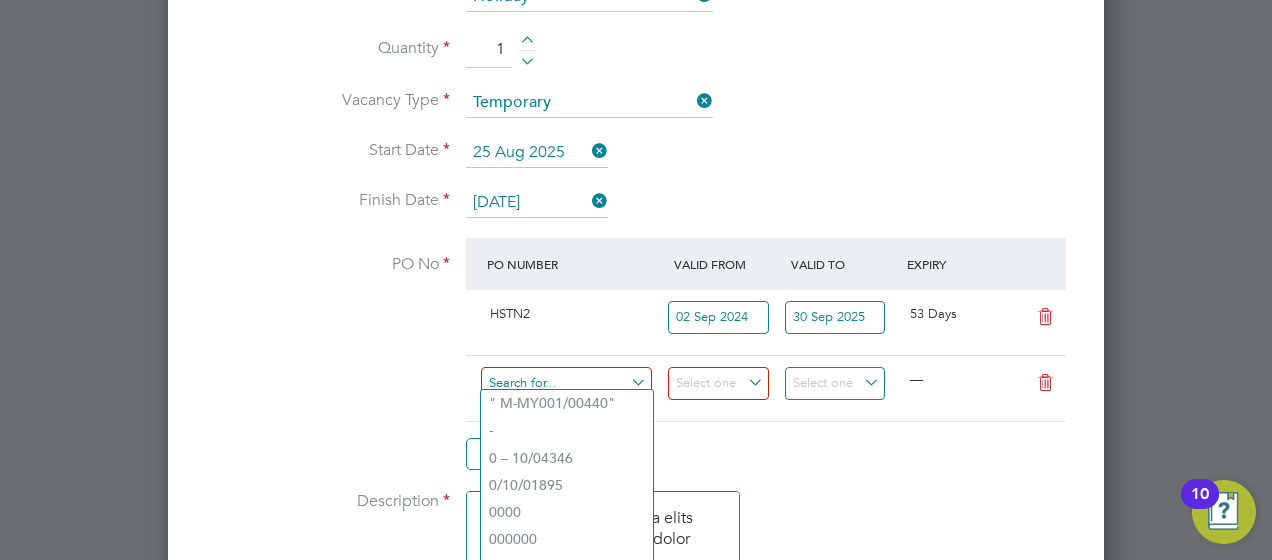 paste on "[ID]" 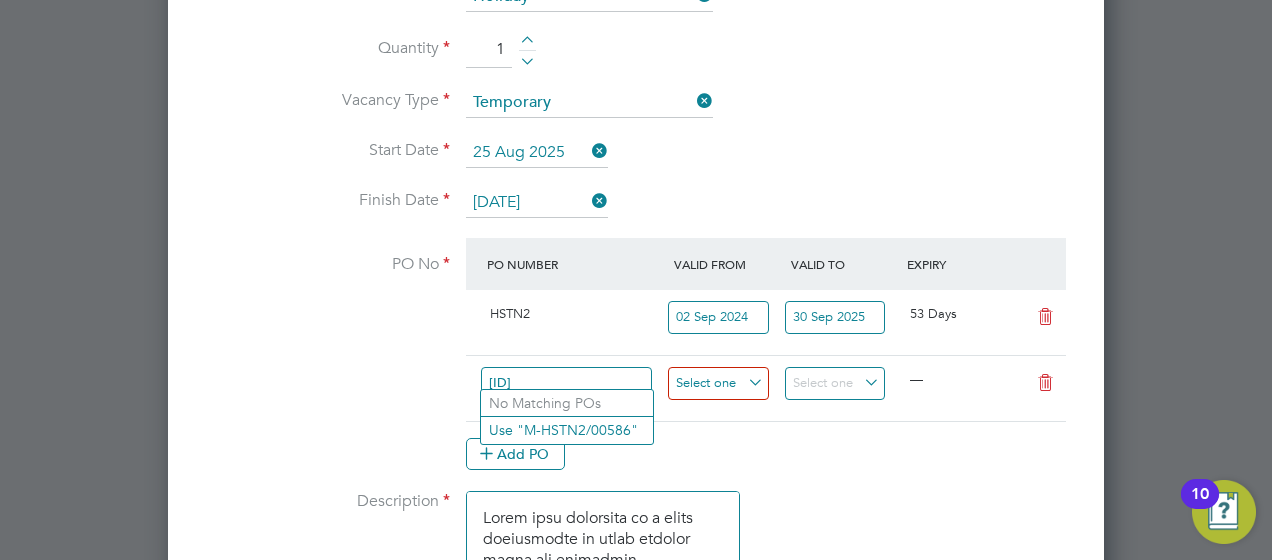 type on "[ID]" 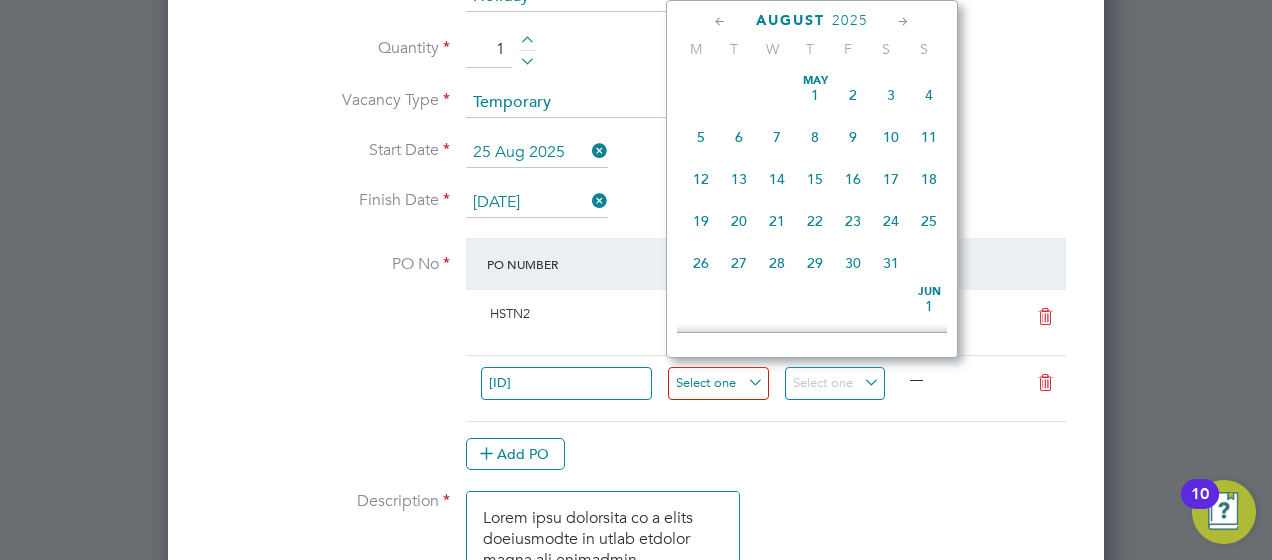 click at bounding box center (718, 383) 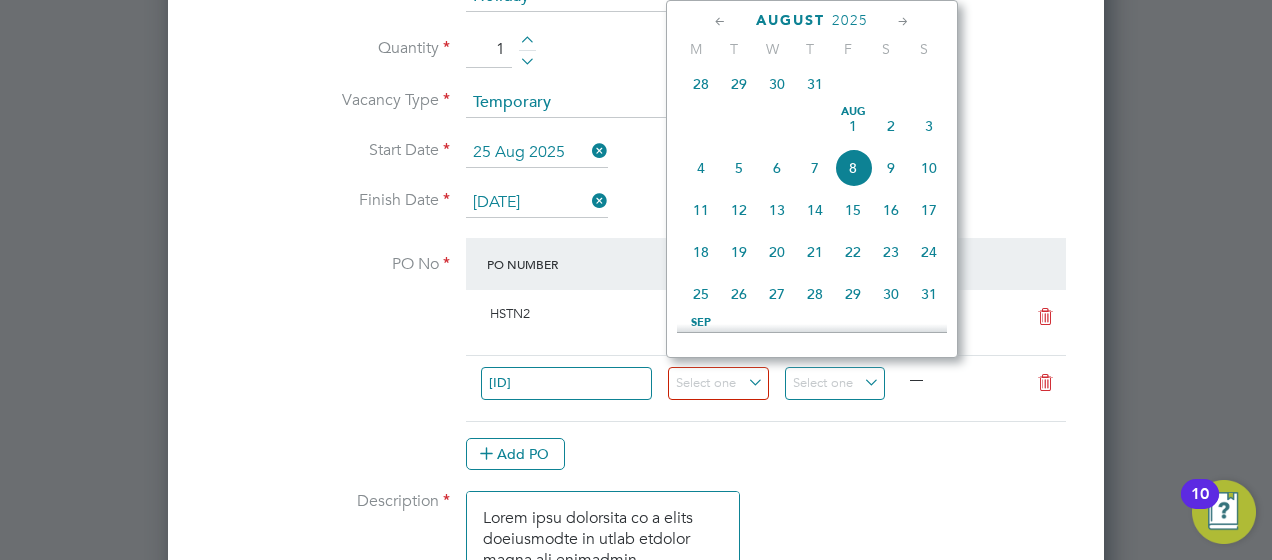 click on "8" 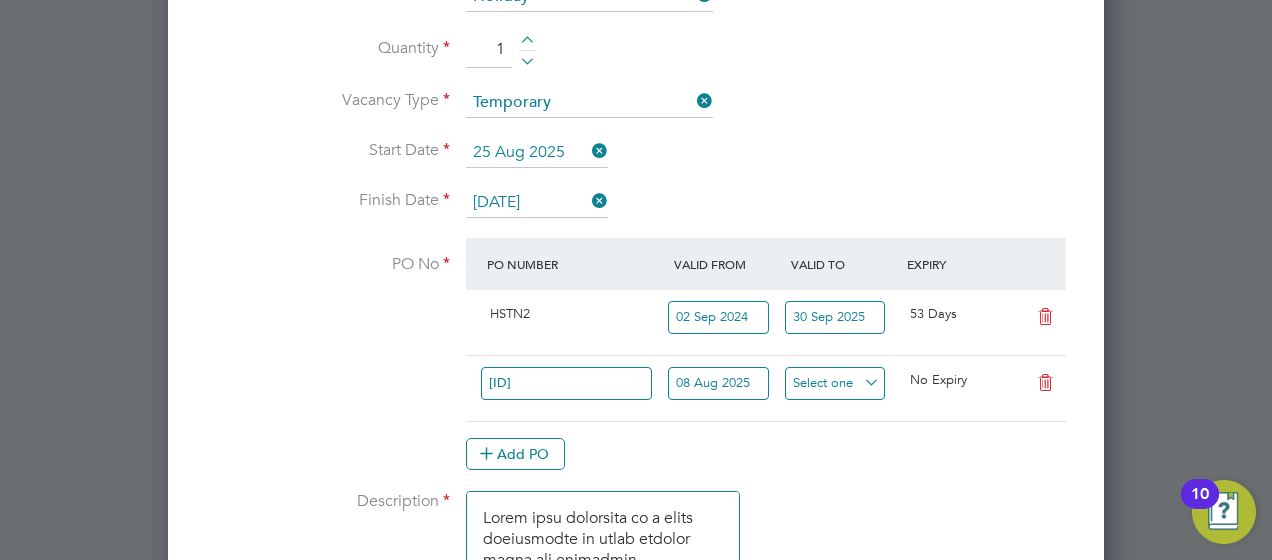 click at bounding box center [835, 383] 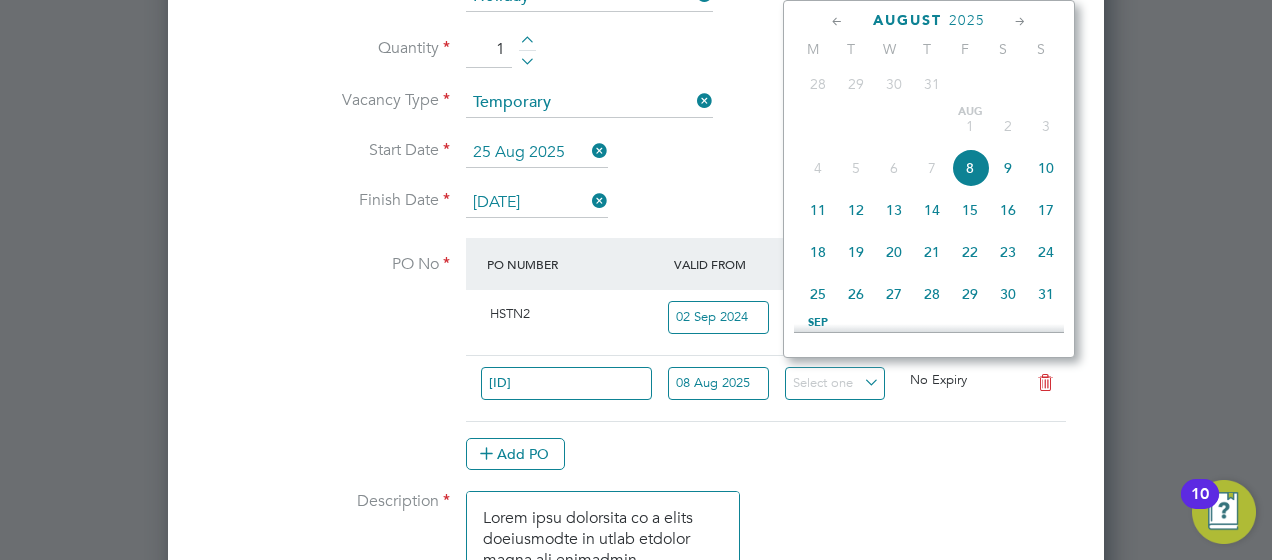 click 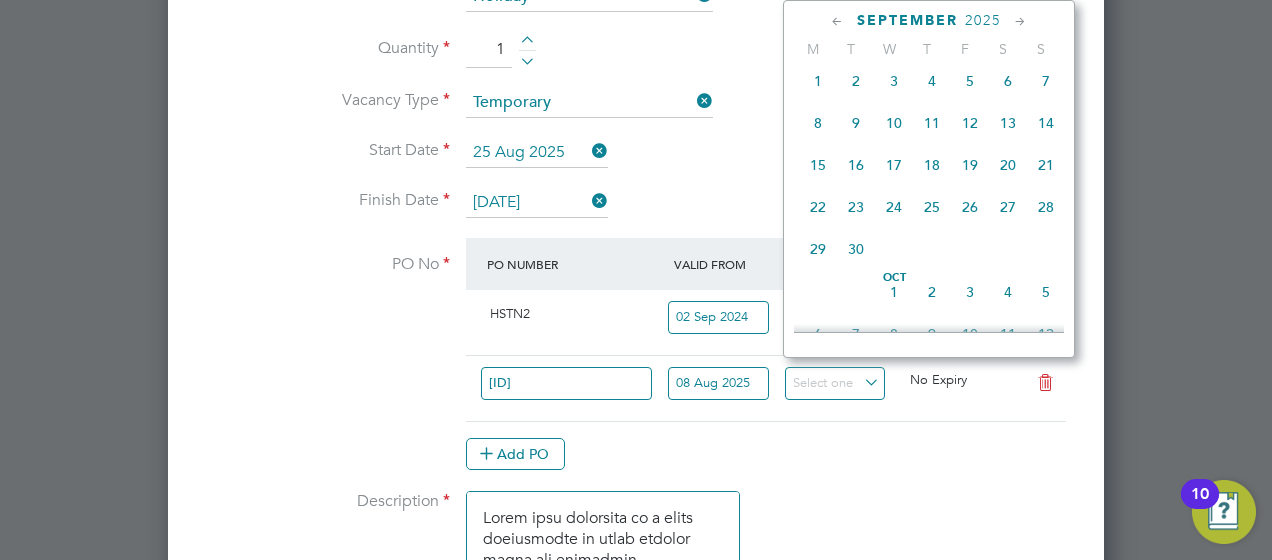 click on "30" 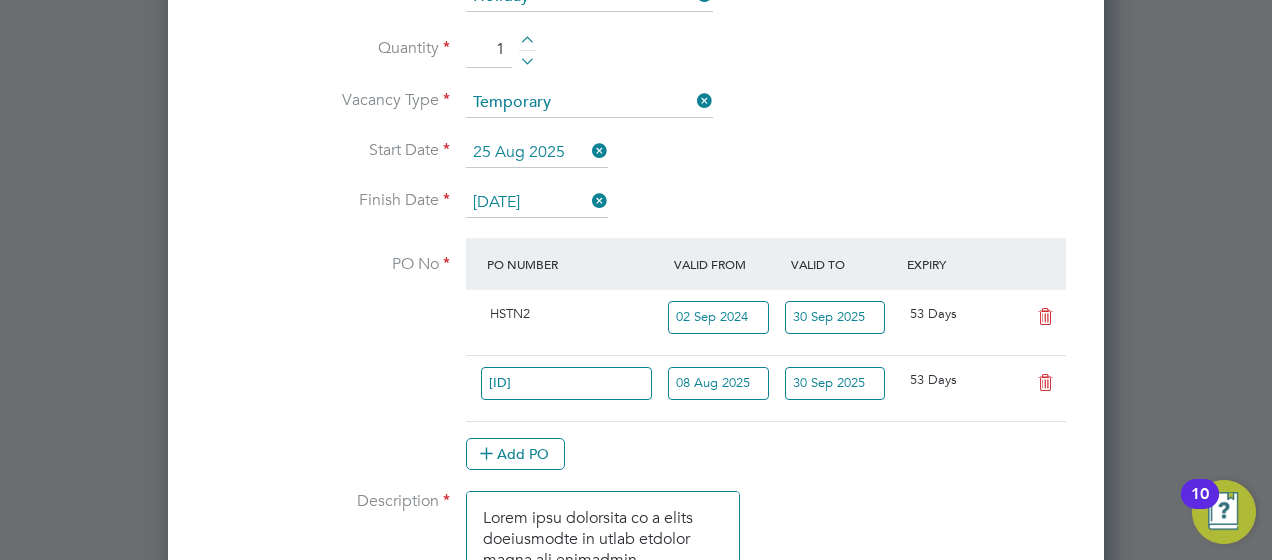 click on "Description" at bounding box center [636, 568] 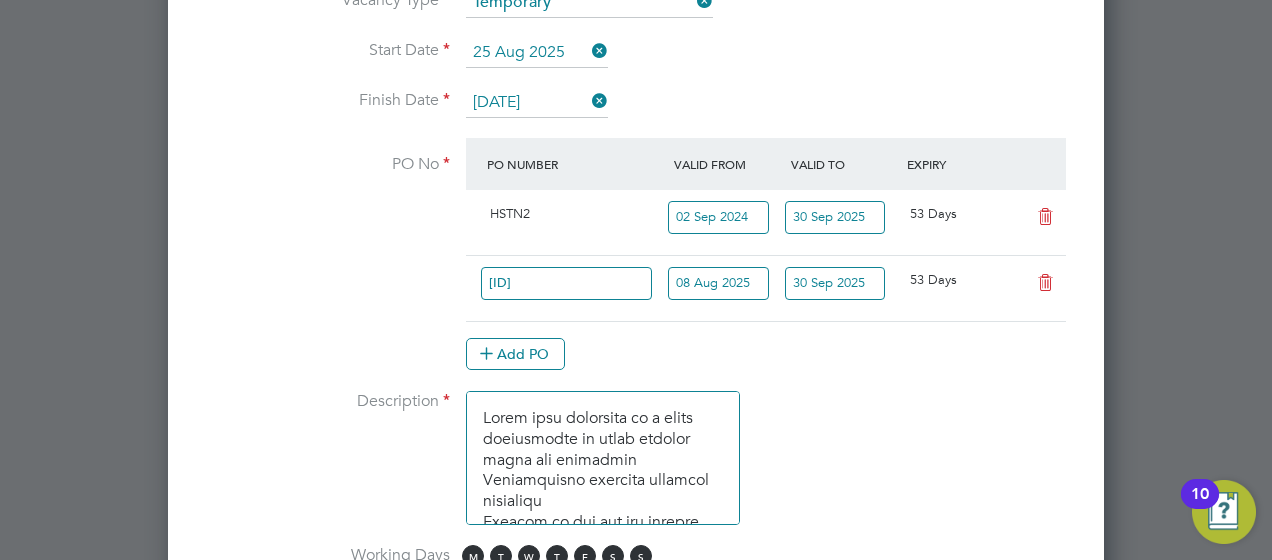 scroll, scrollTop: 1333, scrollLeft: 0, axis: vertical 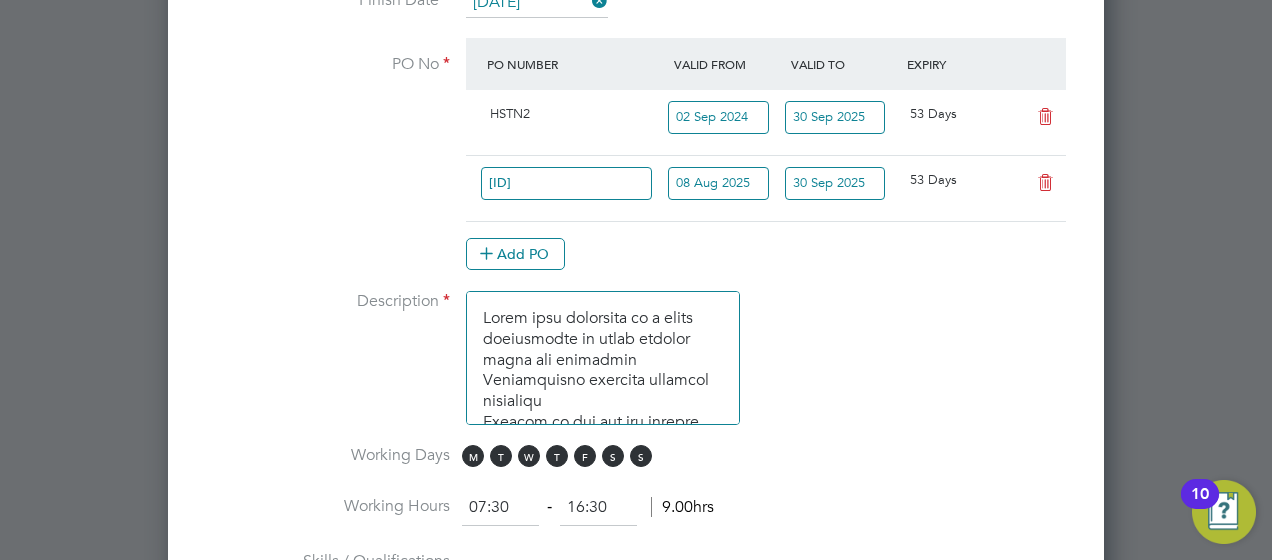 drag, startPoint x: 500, startPoint y: 451, endPoint x: 518, endPoint y: 452, distance: 18.027756 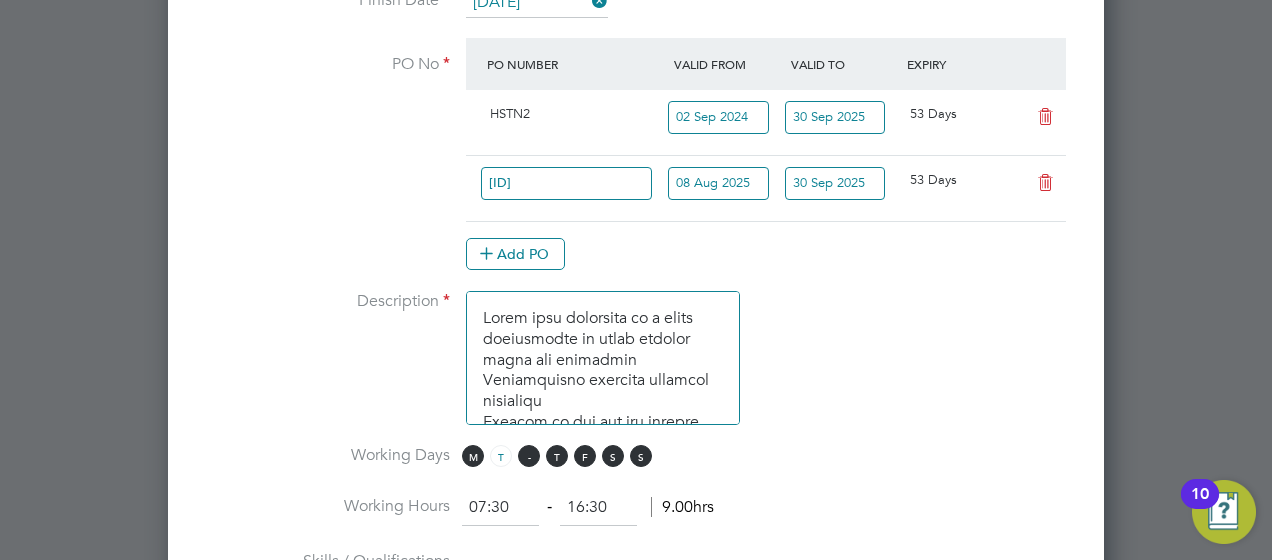 click on "W" at bounding box center (529, 456) 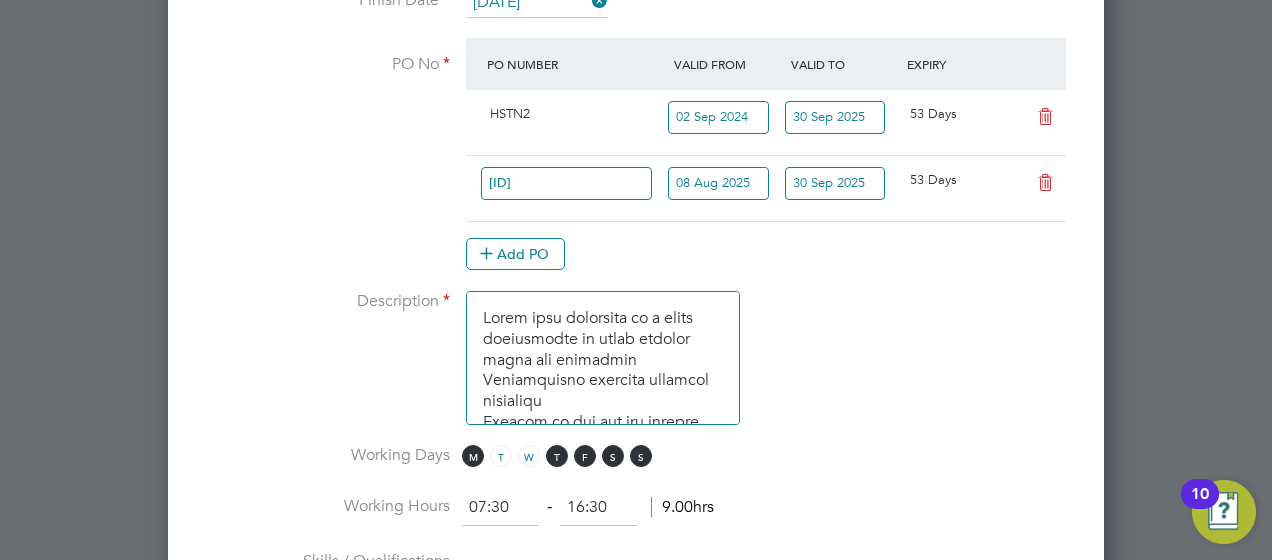 click on "Description" at bounding box center [636, 368] 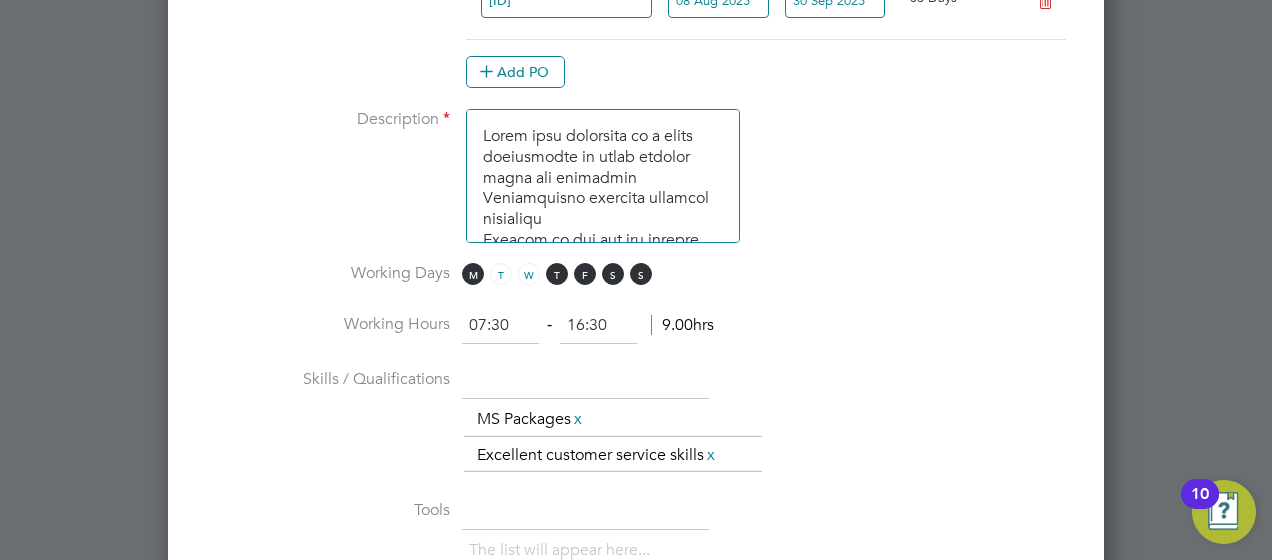 scroll, scrollTop: 1533, scrollLeft: 0, axis: vertical 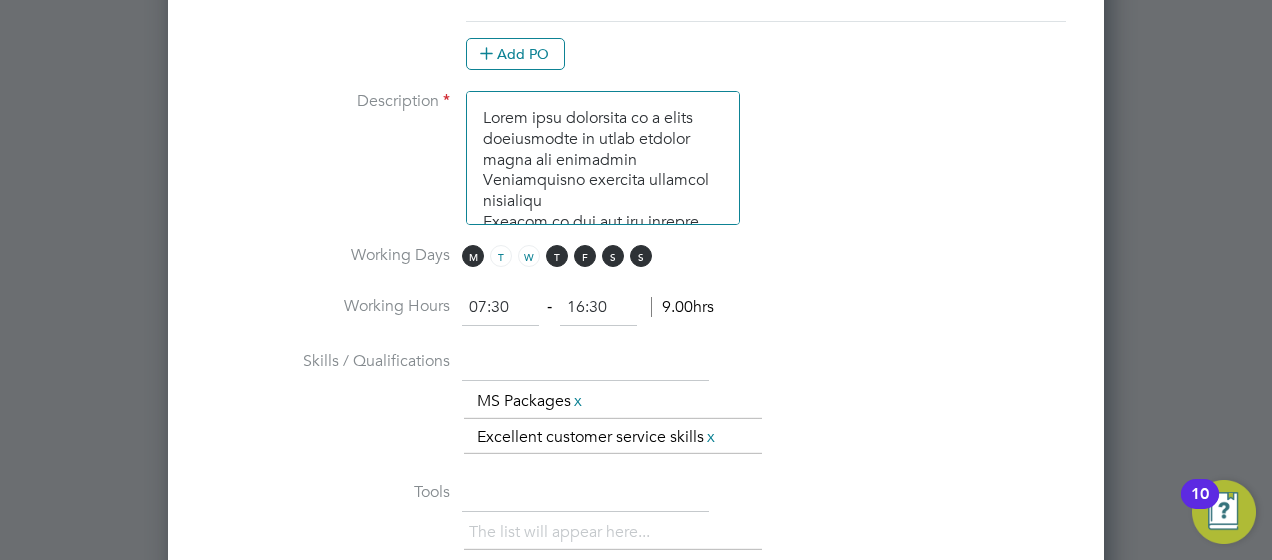 click on "07:30" at bounding box center (500, 308) 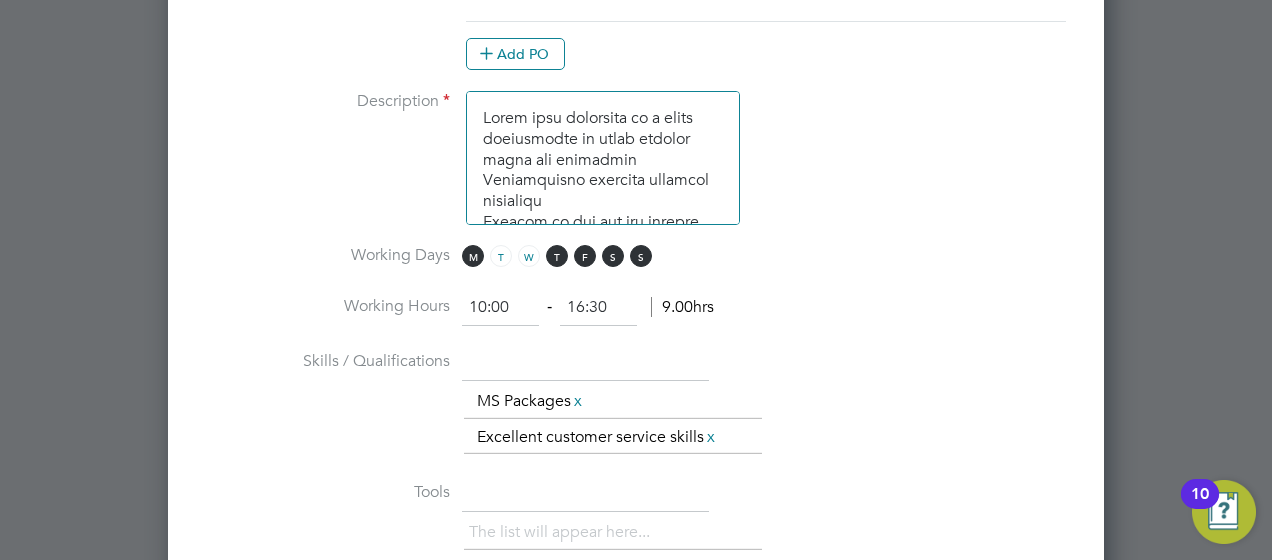 type on "10:00" 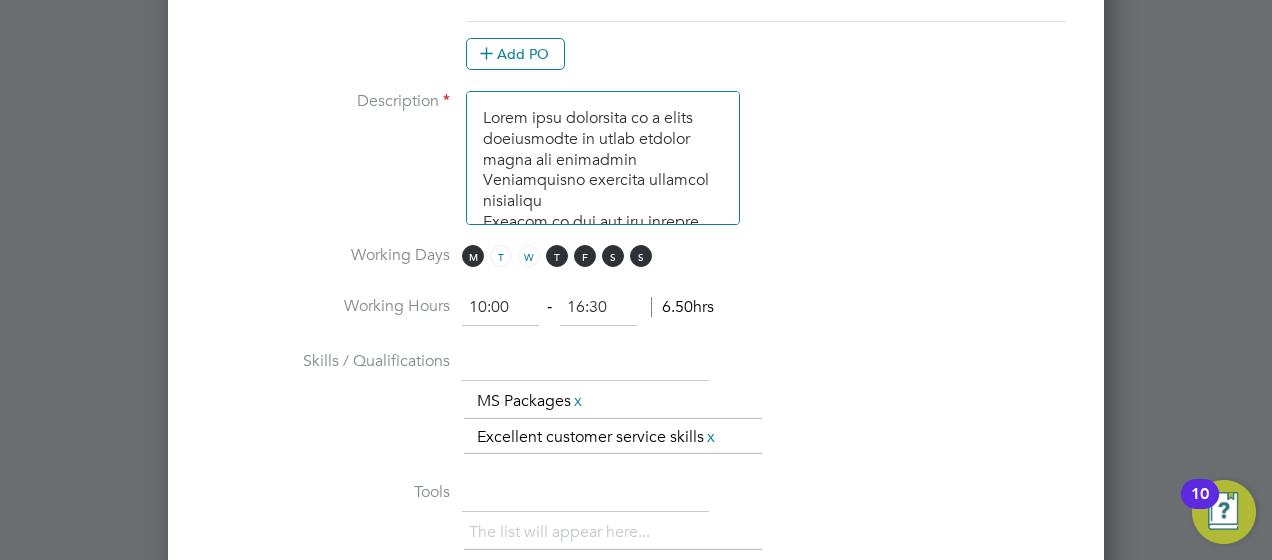 drag, startPoint x: 630, startPoint y: 290, endPoint x: 519, endPoint y: 290, distance: 111 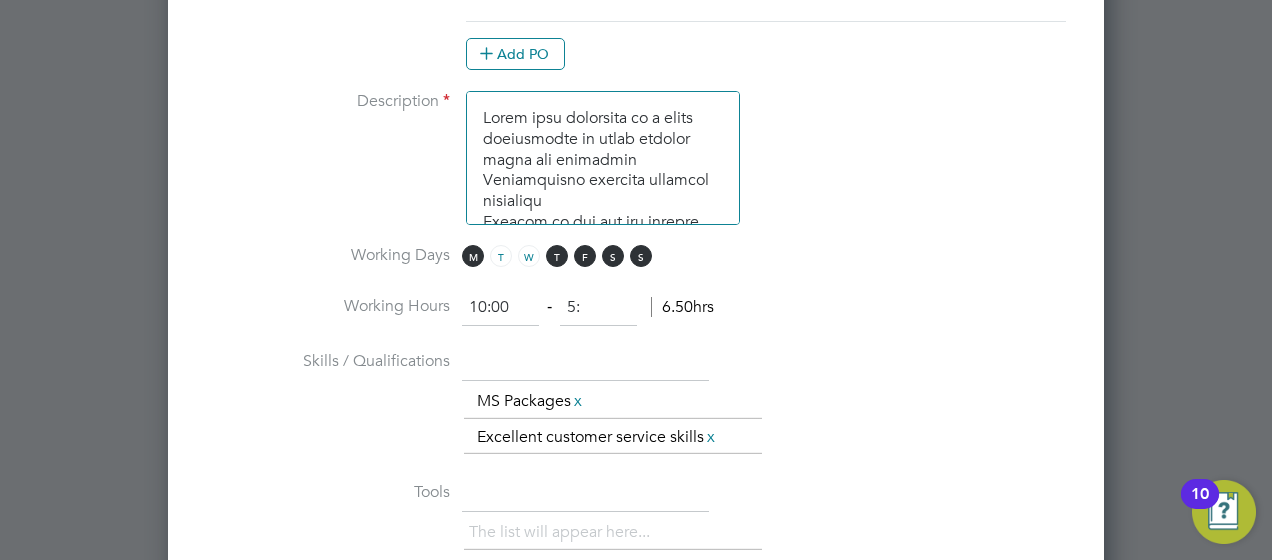 type on "5" 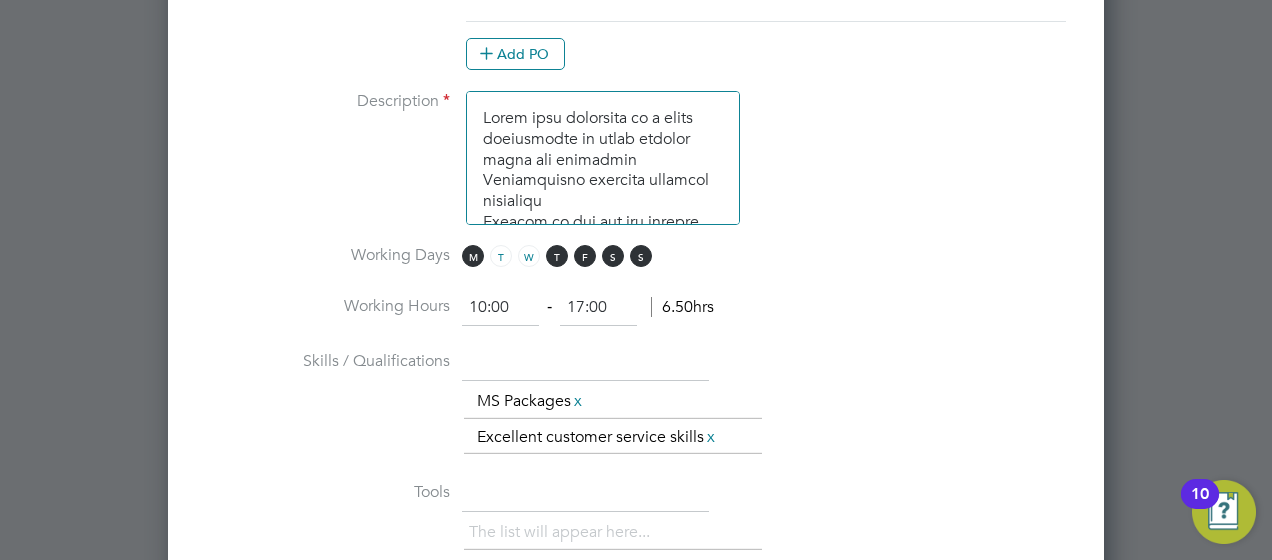 type on "17:00" 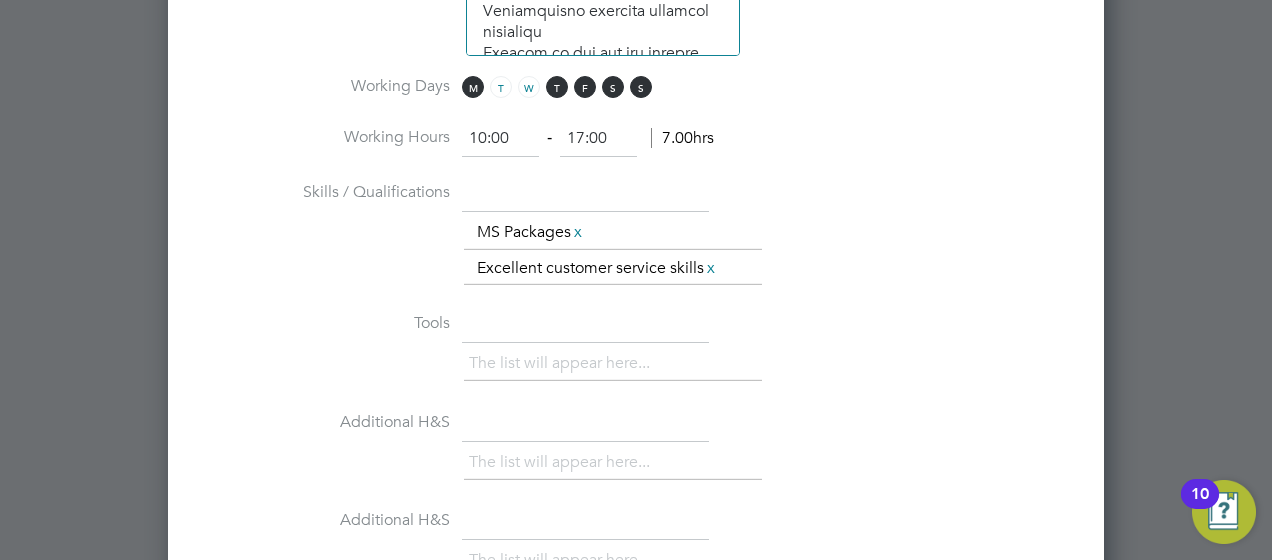 scroll, scrollTop: 1733, scrollLeft: 0, axis: vertical 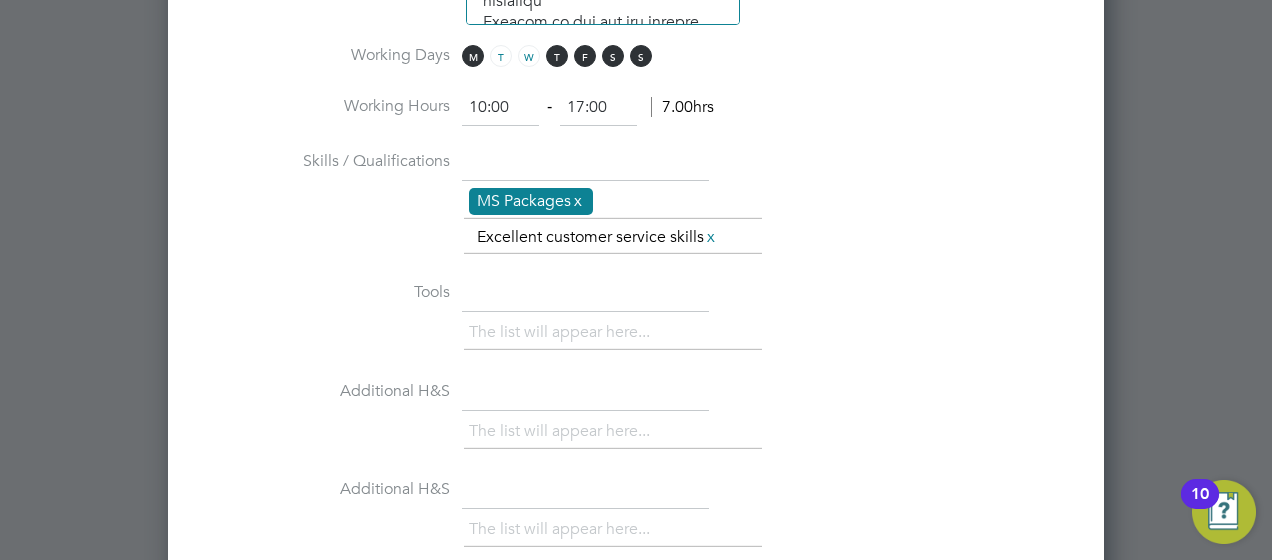 click on "x" at bounding box center [578, 201] 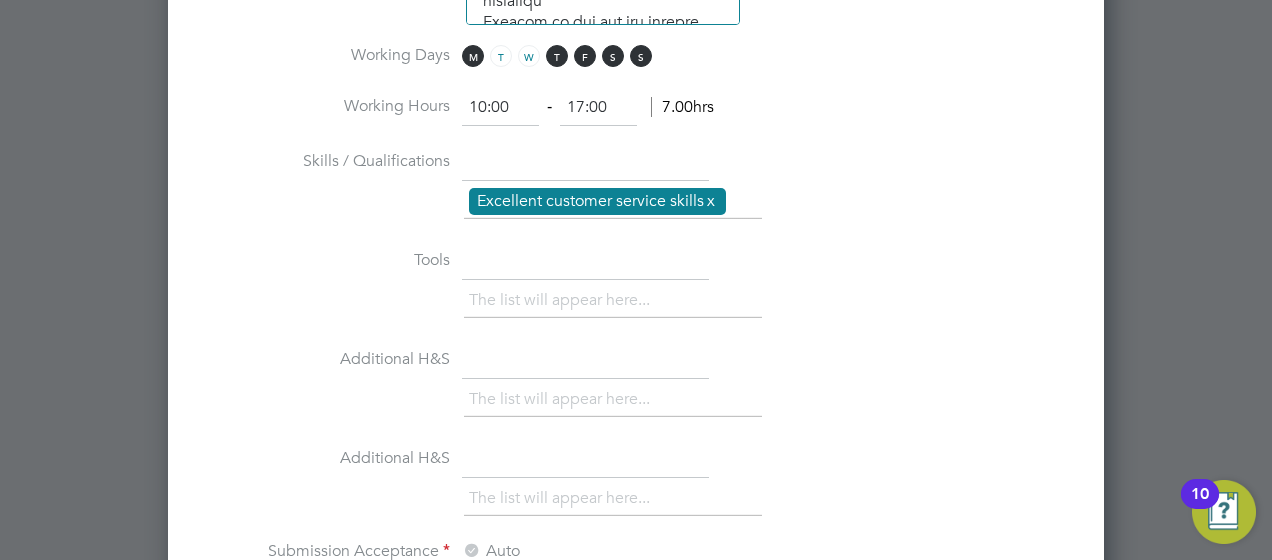 click on "x" at bounding box center [711, 201] 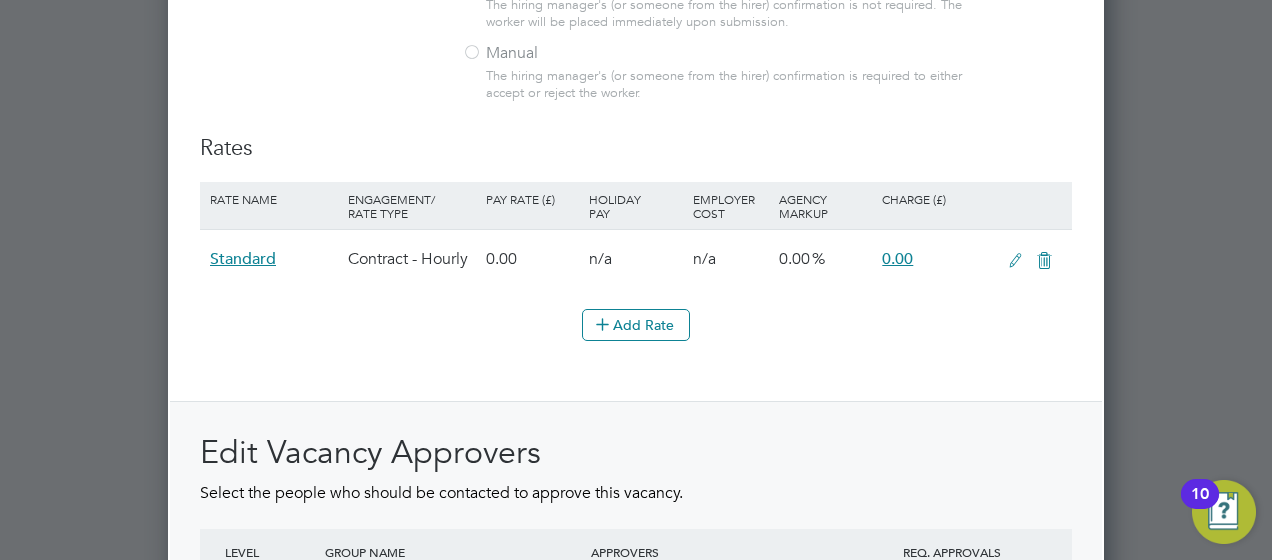 scroll, scrollTop: 2333, scrollLeft: 0, axis: vertical 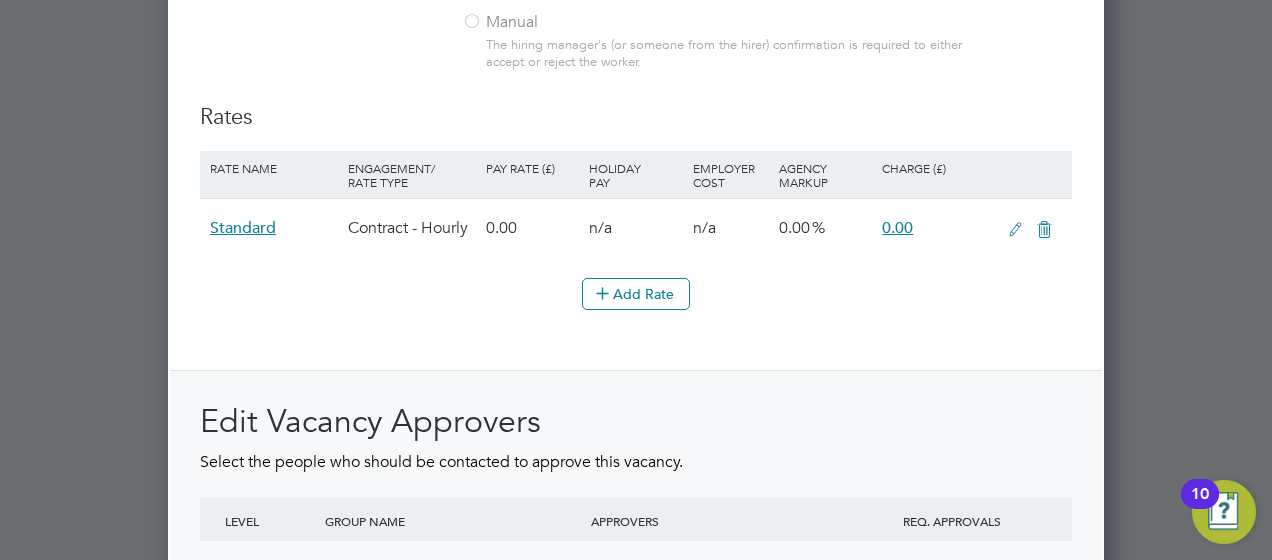 click at bounding box center (1015, 230) 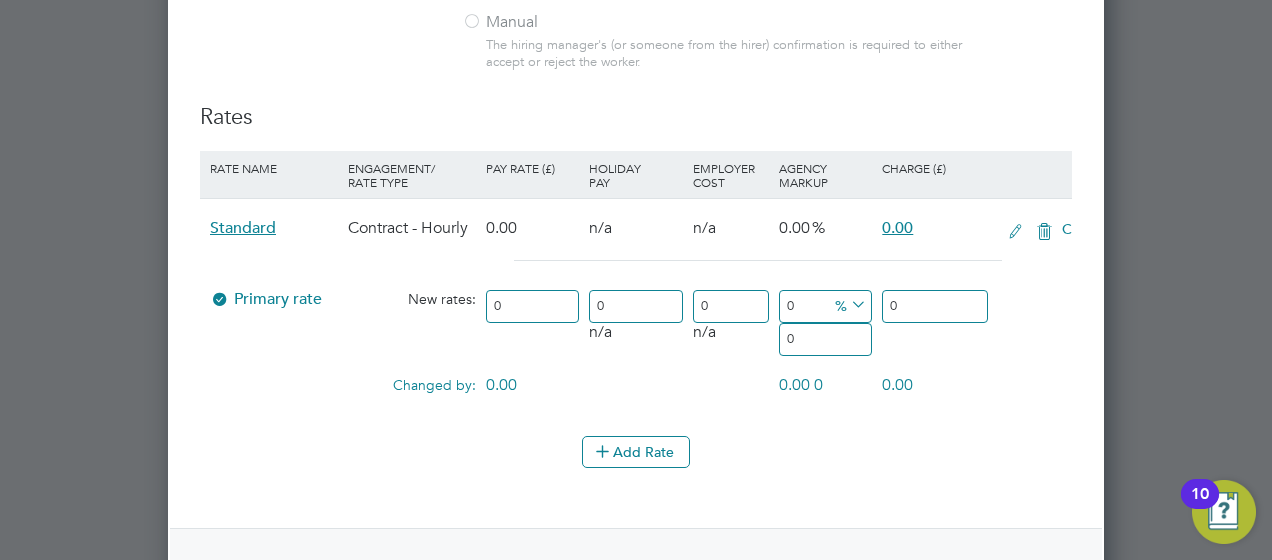 scroll, scrollTop: 10, scrollLeft: 10, axis: both 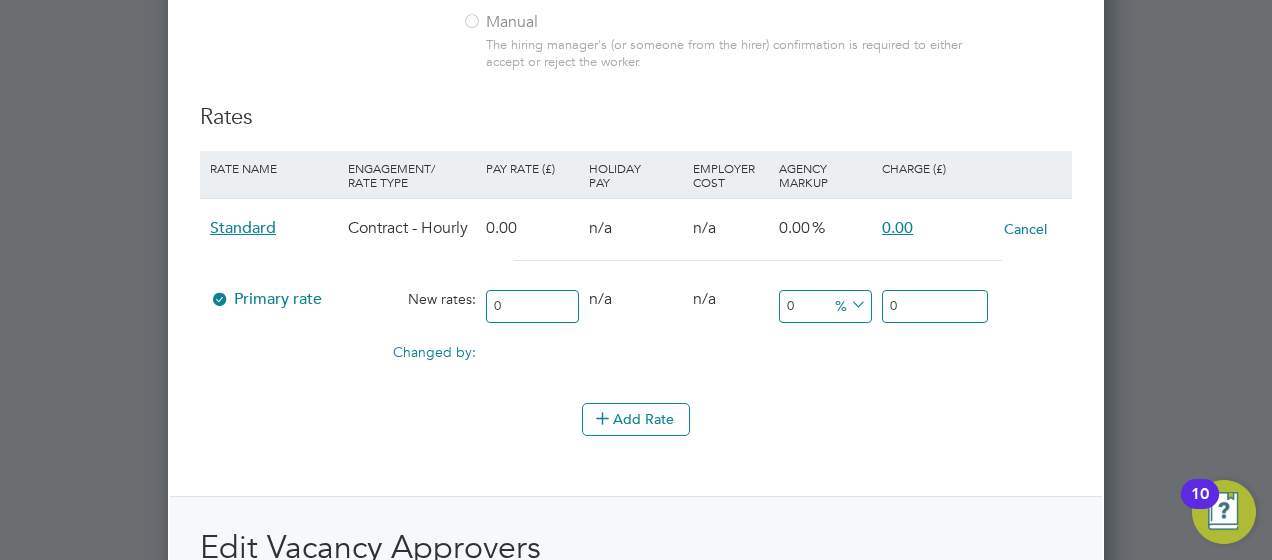 drag, startPoint x: 523, startPoint y: 292, endPoint x: 436, endPoint y: 291, distance: 87.005745 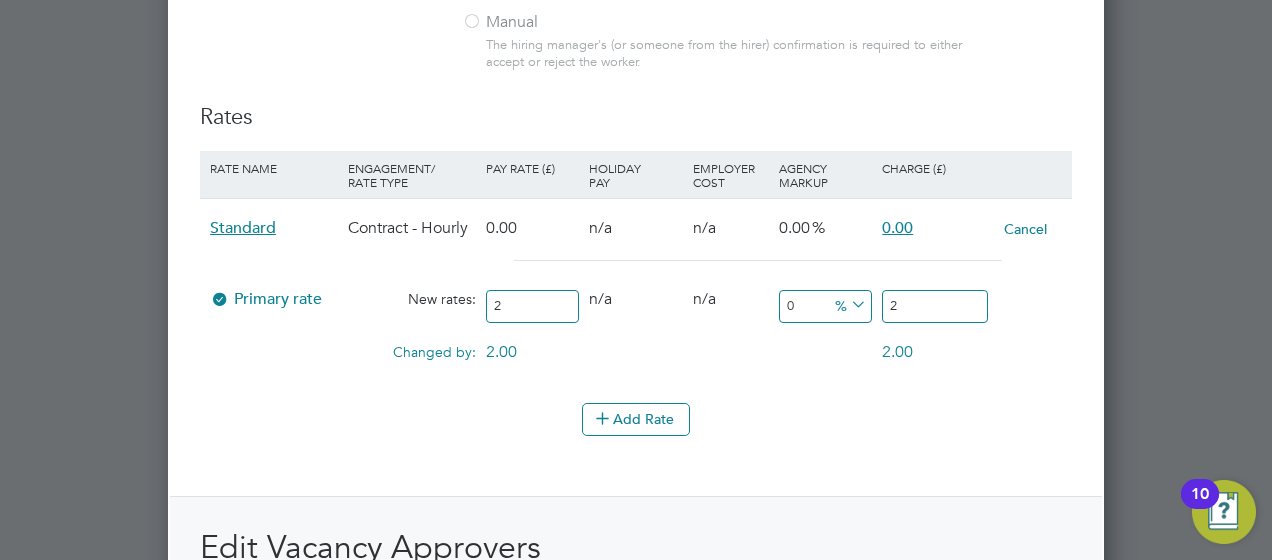 type on "23" 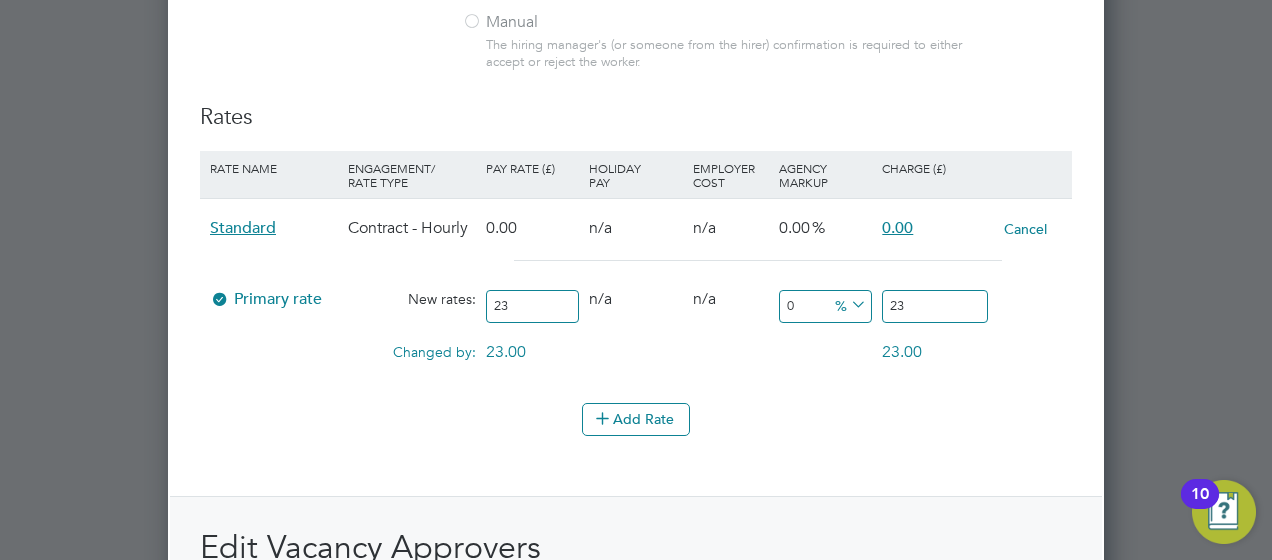 type on "23.8" 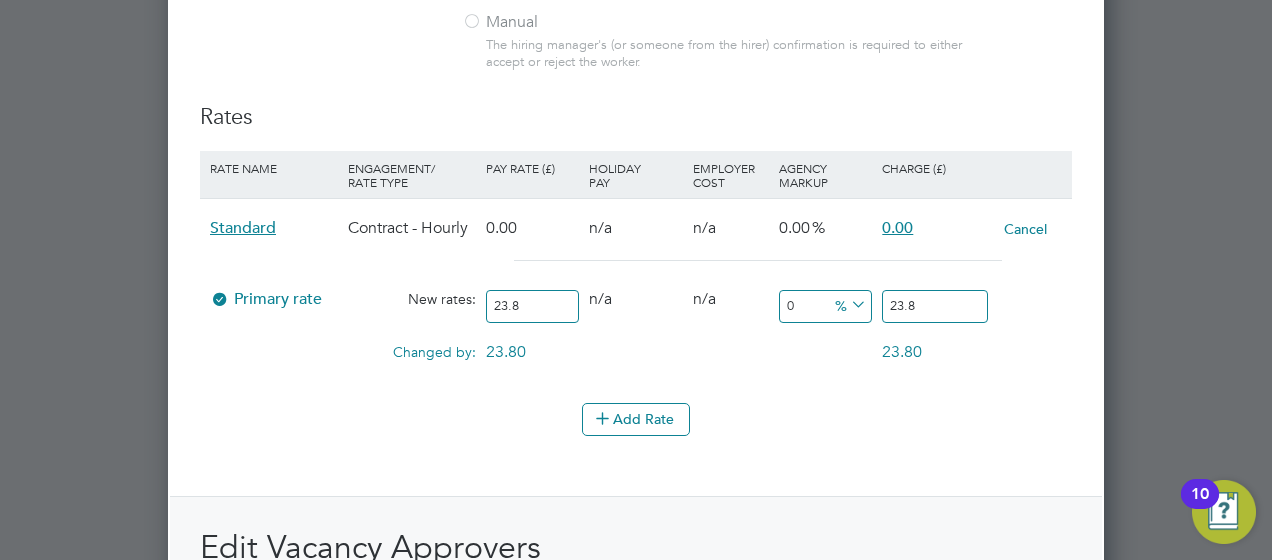 type on "23.82" 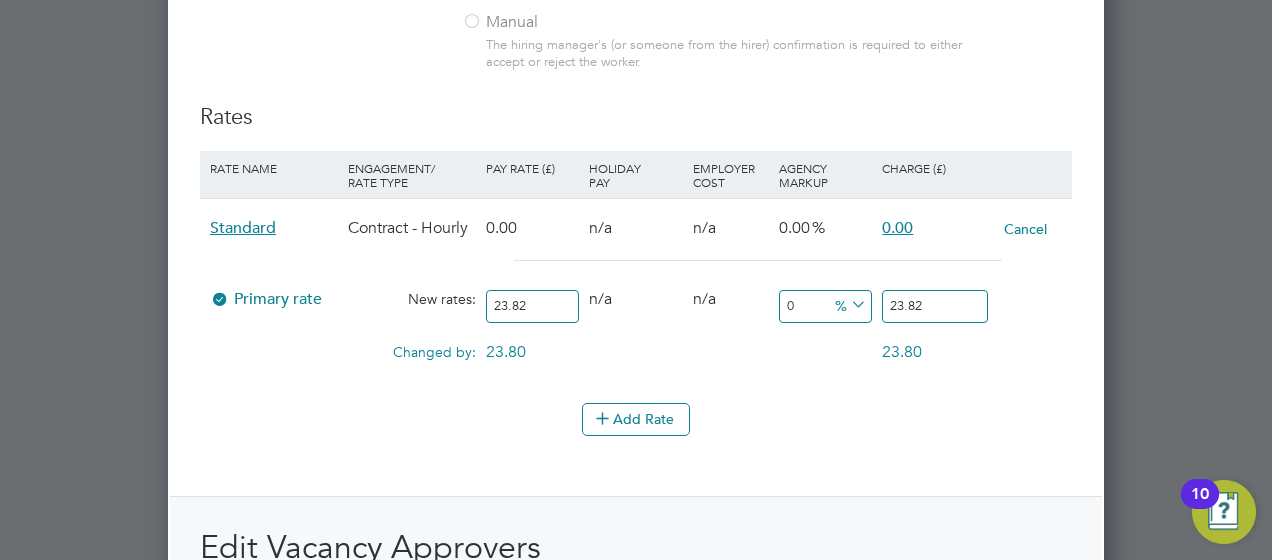 type on "23.82" 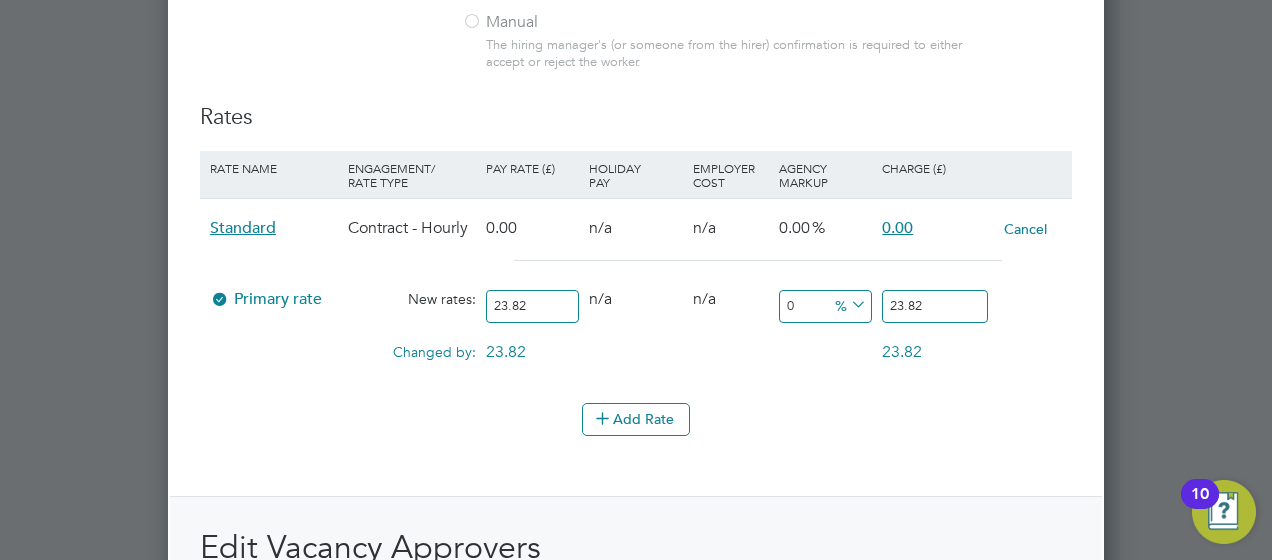 click on "Primary rate" at bounding box center [266, 299] 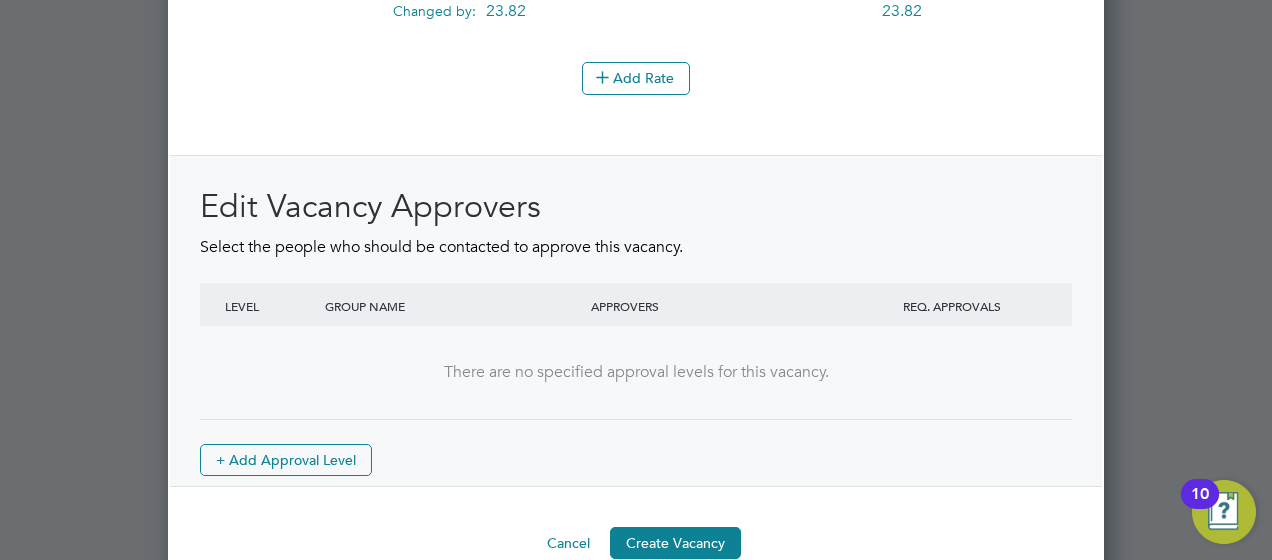 scroll, scrollTop: 2696, scrollLeft: 0, axis: vertical 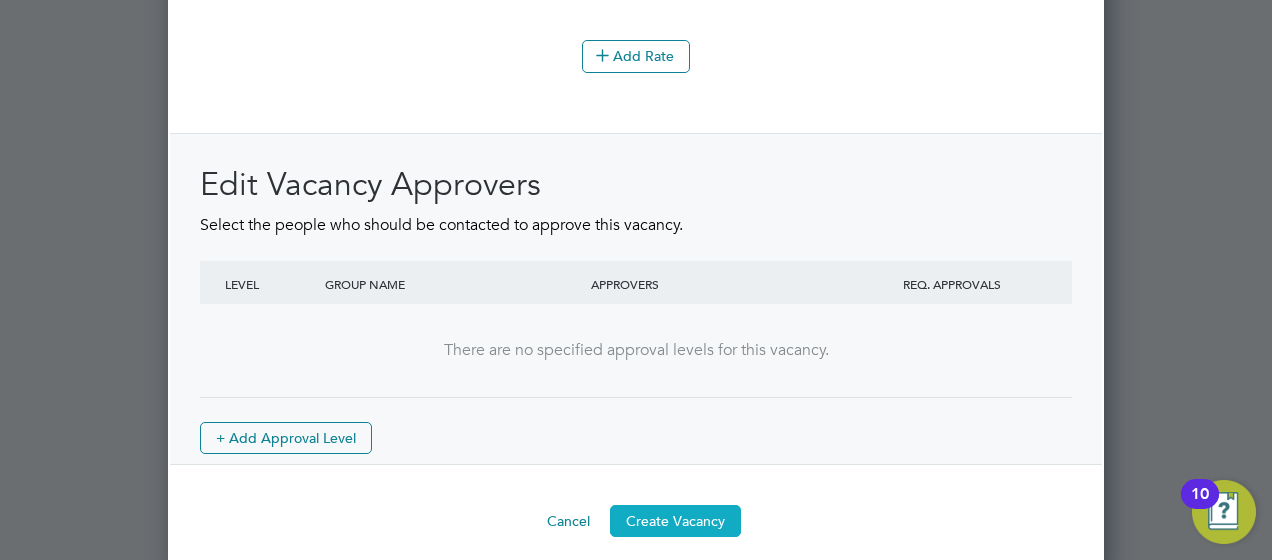 click on "Create Vacancy" at bounding box center (675, 521) 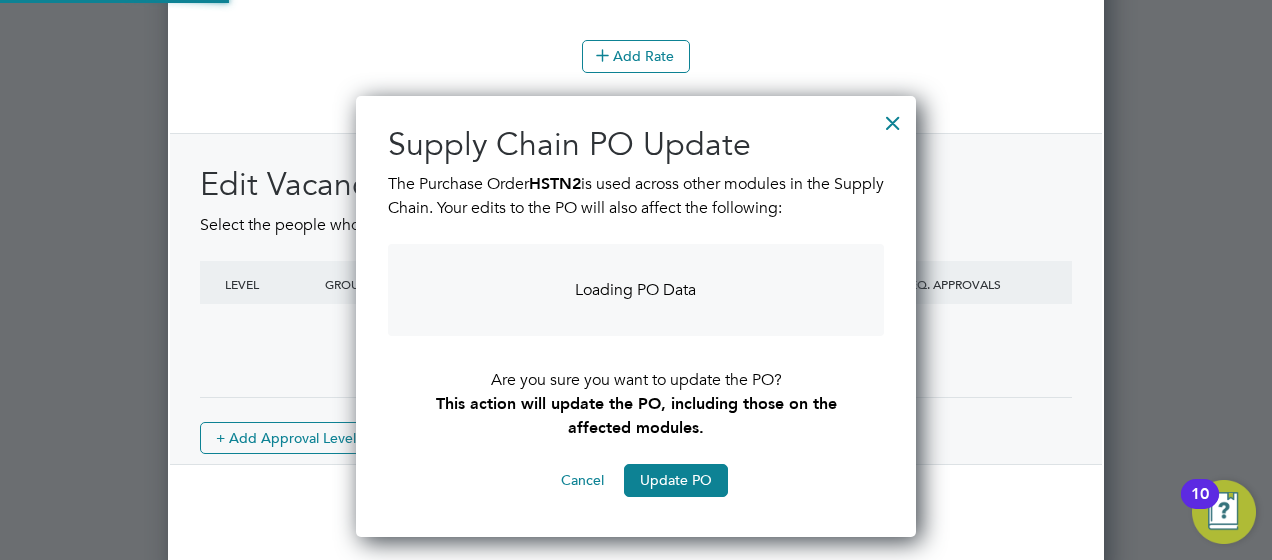 scroll, scrollTop: 10, scrollLeft: 10, axis: both 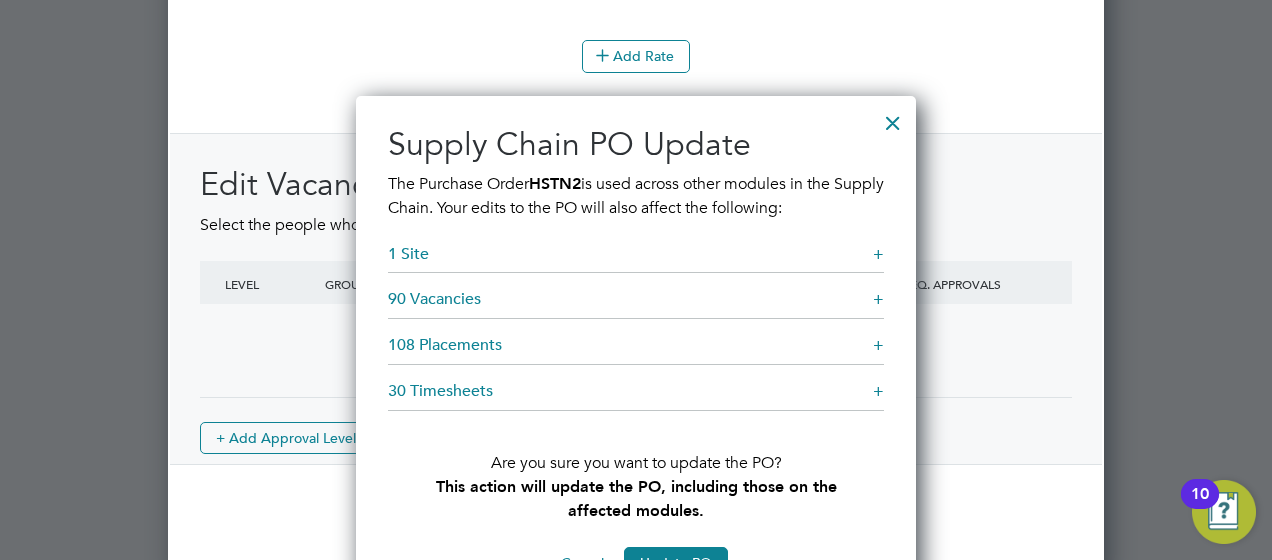 click on "+" at bounding box center (878, 254) 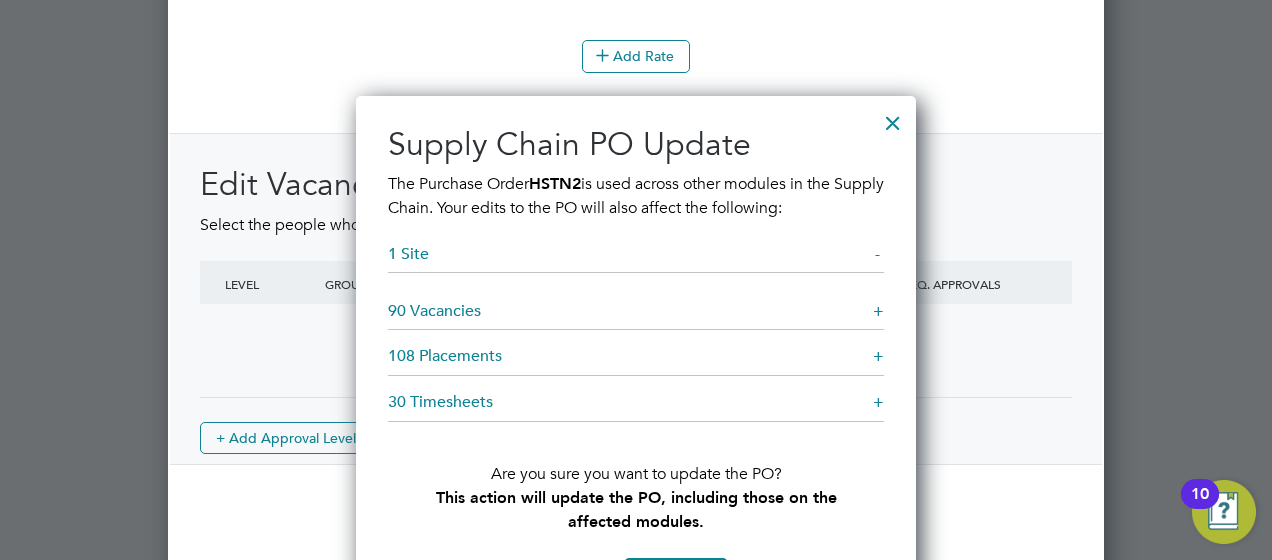 scroll, scrollTop: 8, scrollLeft: 10, axis: both 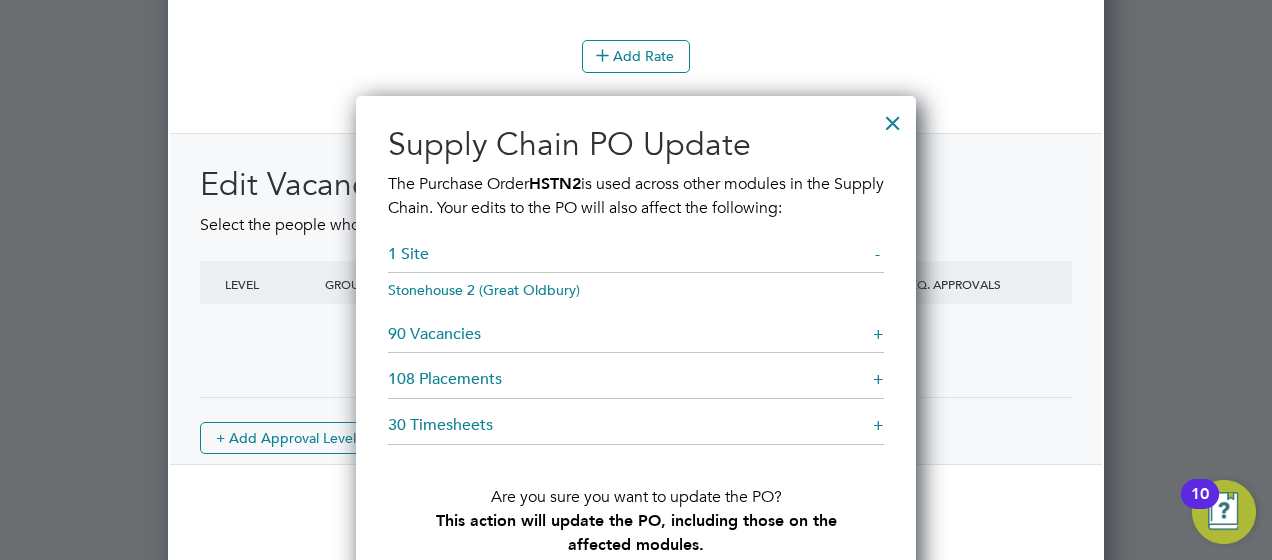 click on "90 Vacancies +" at bounding box center [636, 339] 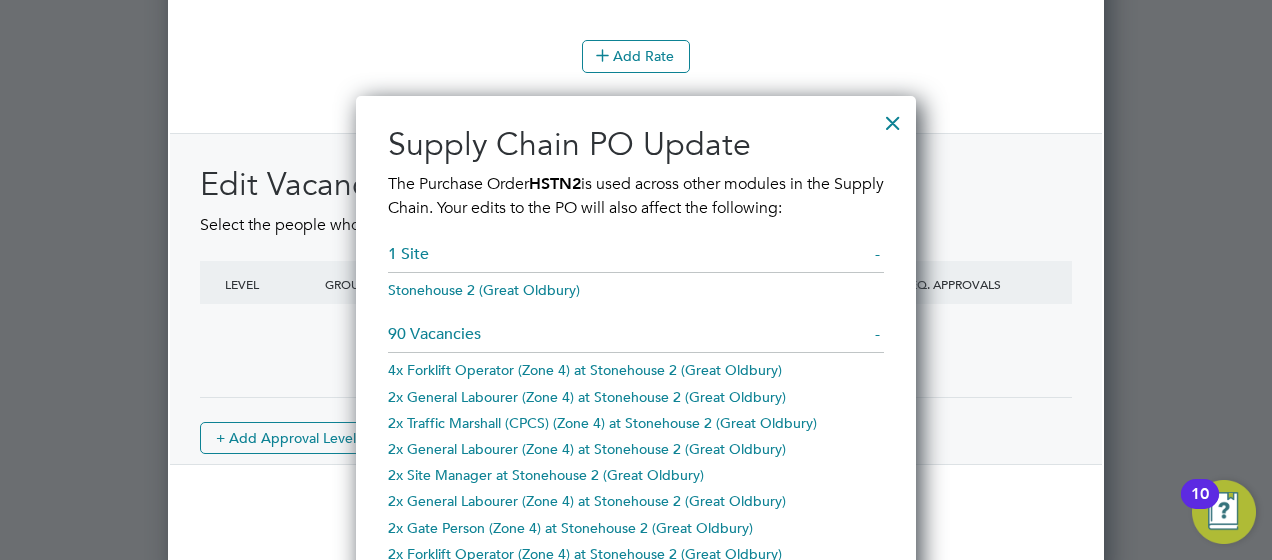 scroll, scrollTop: 0, scrollLeft: 10, axis: horizontal 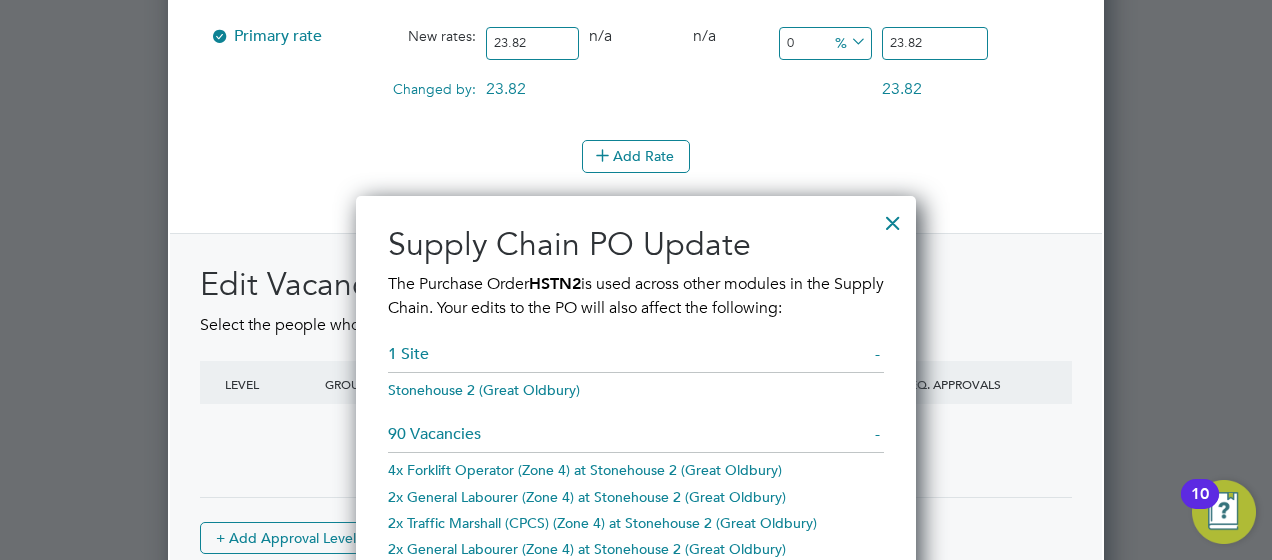 click on "90 Vacancies -" at bounding box center [636, 439] 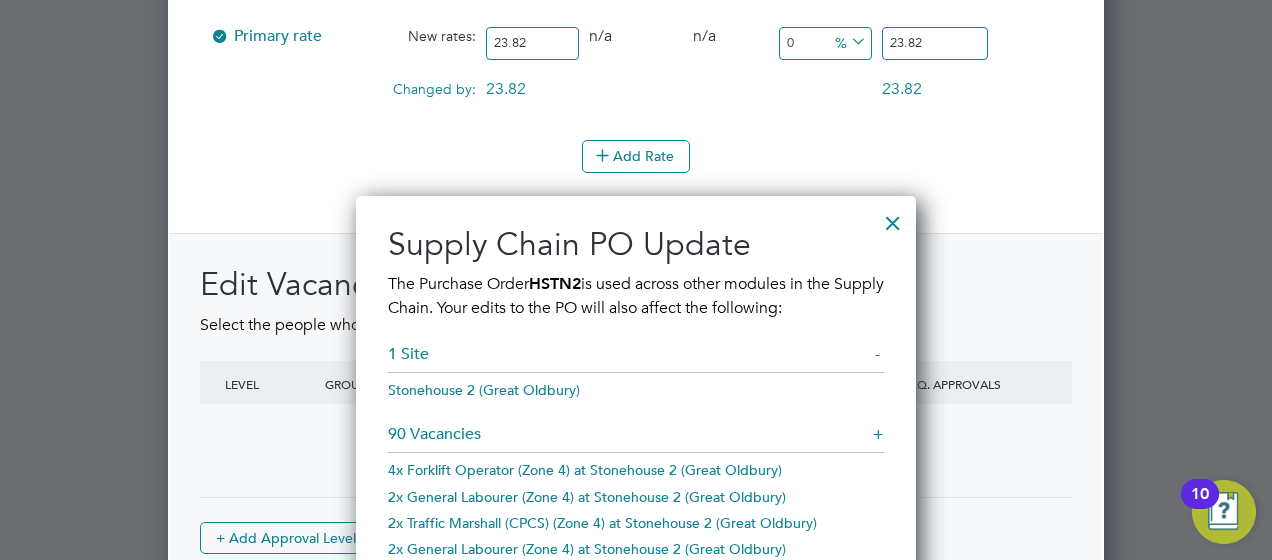 scroll, scrollTop: 1354, scrollLeft: 560, axis: both 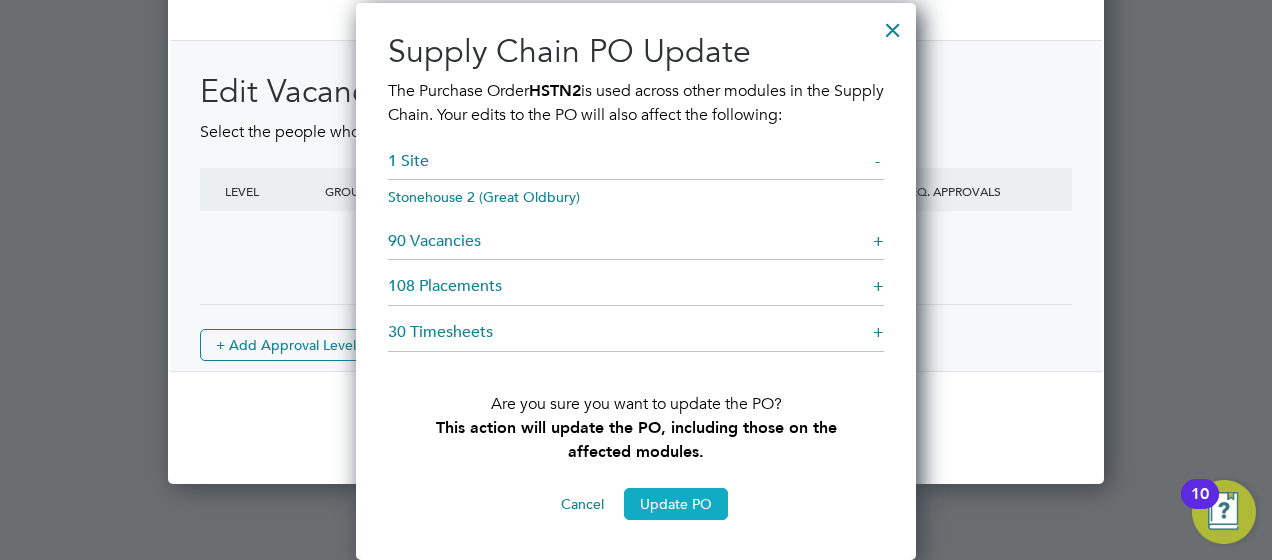 click on "Update PO" at bounding box center [676, 504] 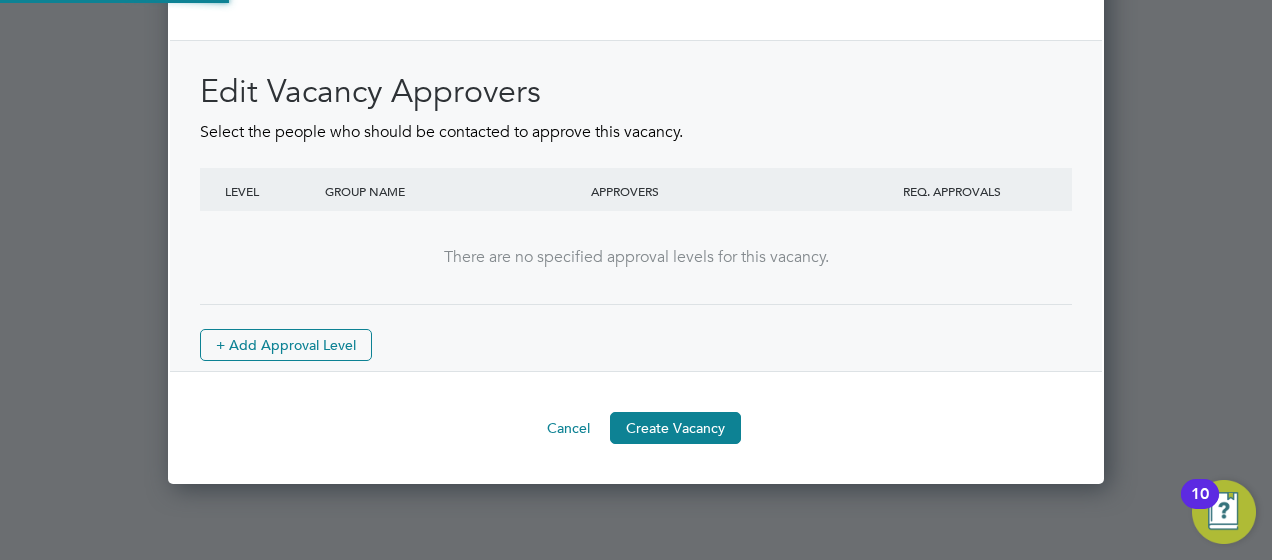 scroll, scrollTop: 2770, scrollLeft: 0, axis: vertical 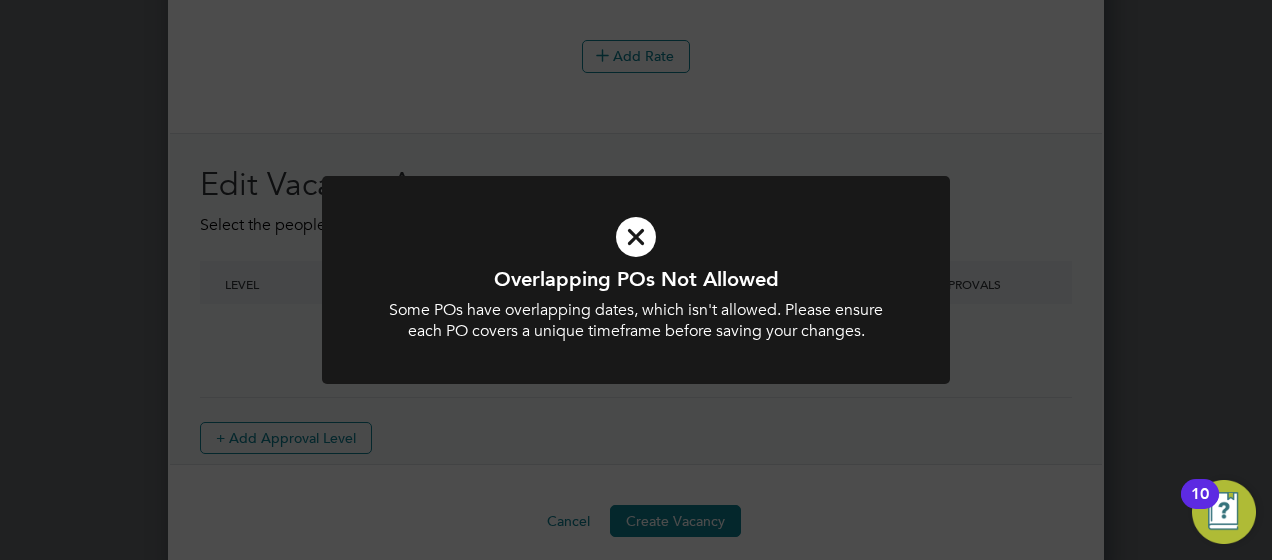 click on "Overlapping POs Not Allowed Some POs have overlapping dates, which isn't allowed. Please ensure each PO covers a unique timeframe before saving your changes. Cancel Okay" 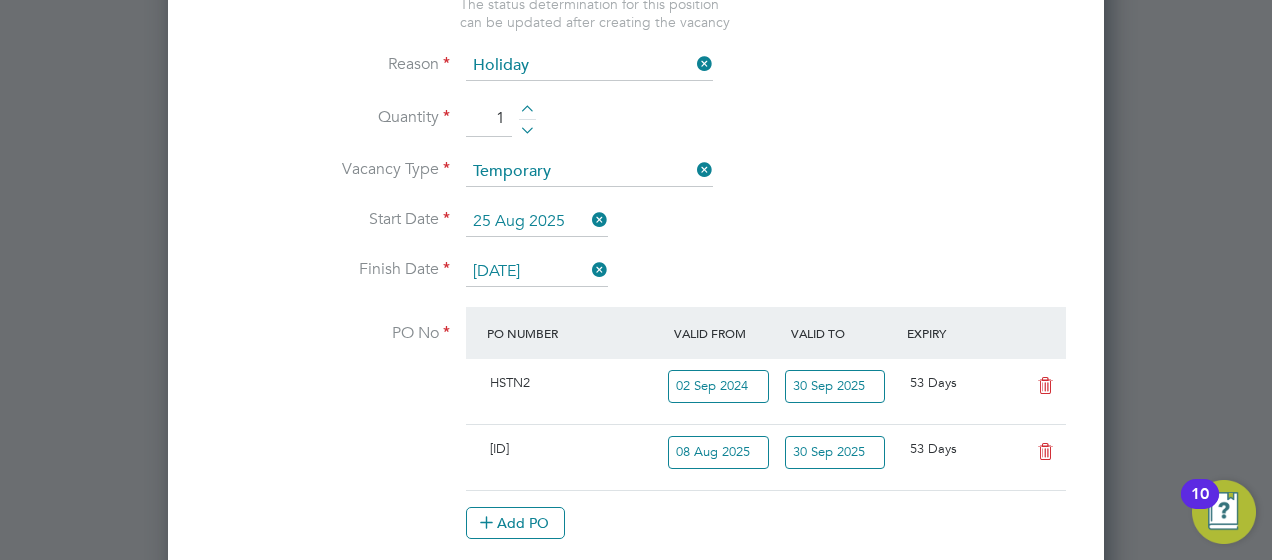 scroll, scrollTop: 1096, scrollLeft: 0, axis: vertical 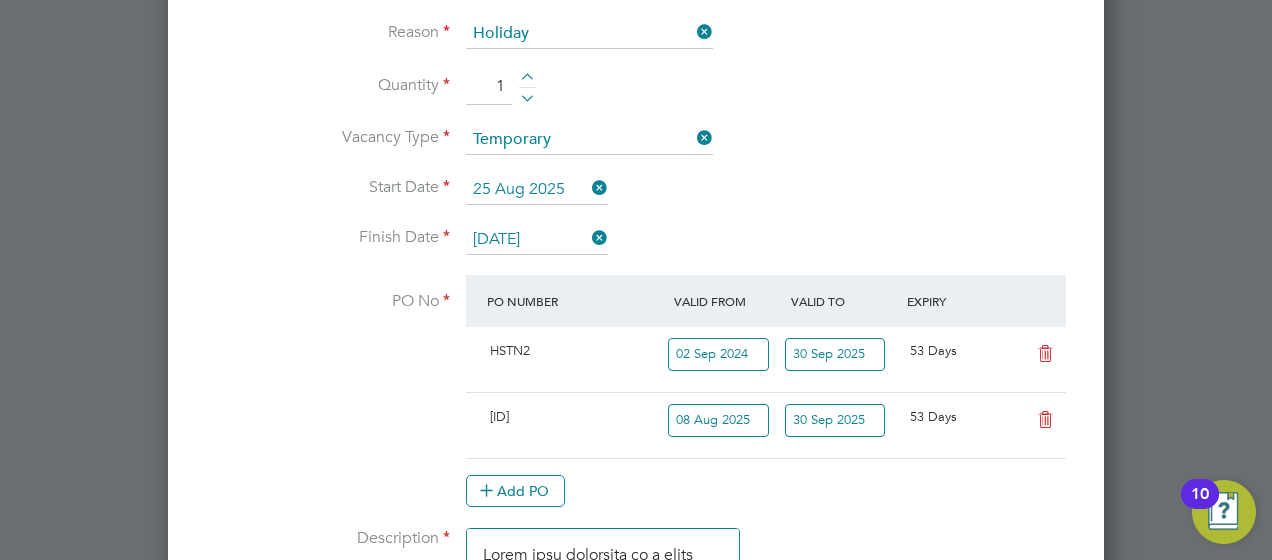 click on "30 Sep 2025" at bounding box center [835, 354] 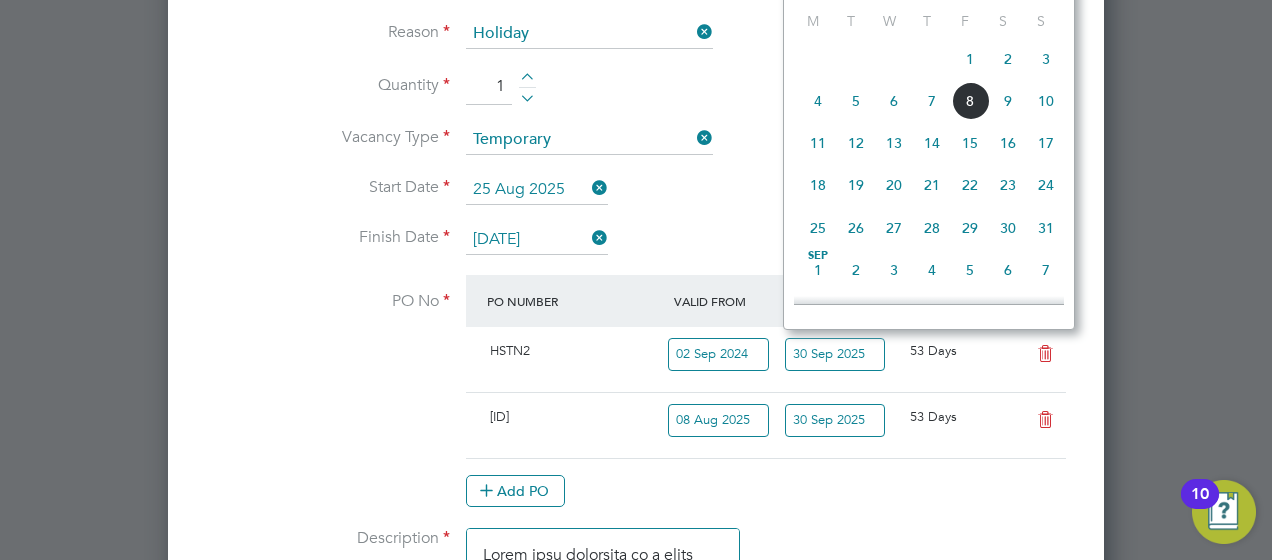 click on "8" 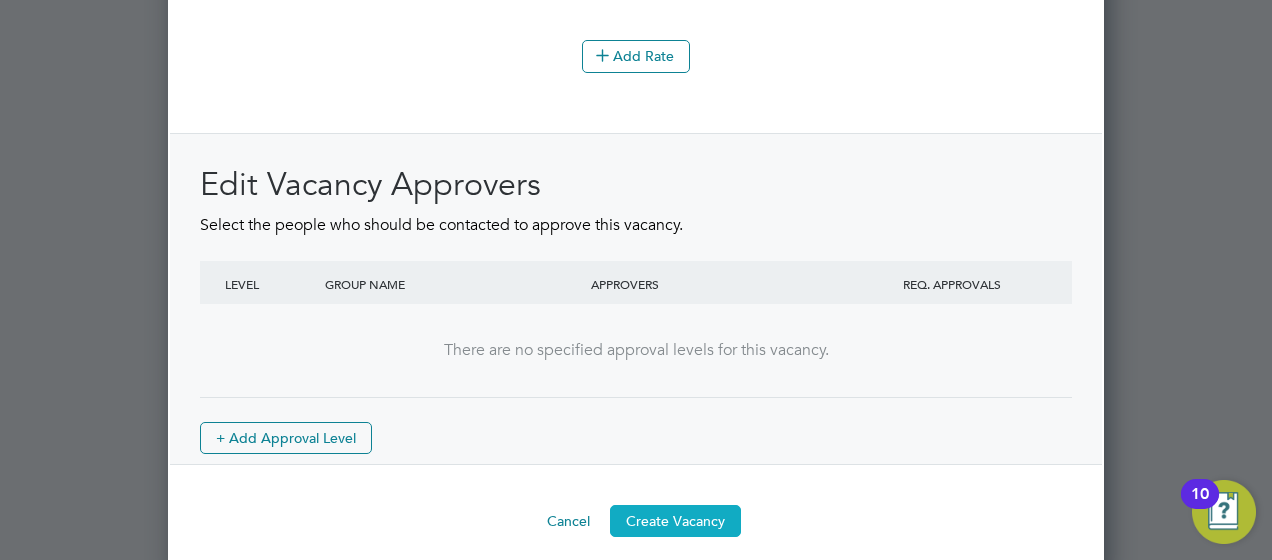 click on "Create Vacancy" at bounding box center [675, 521] 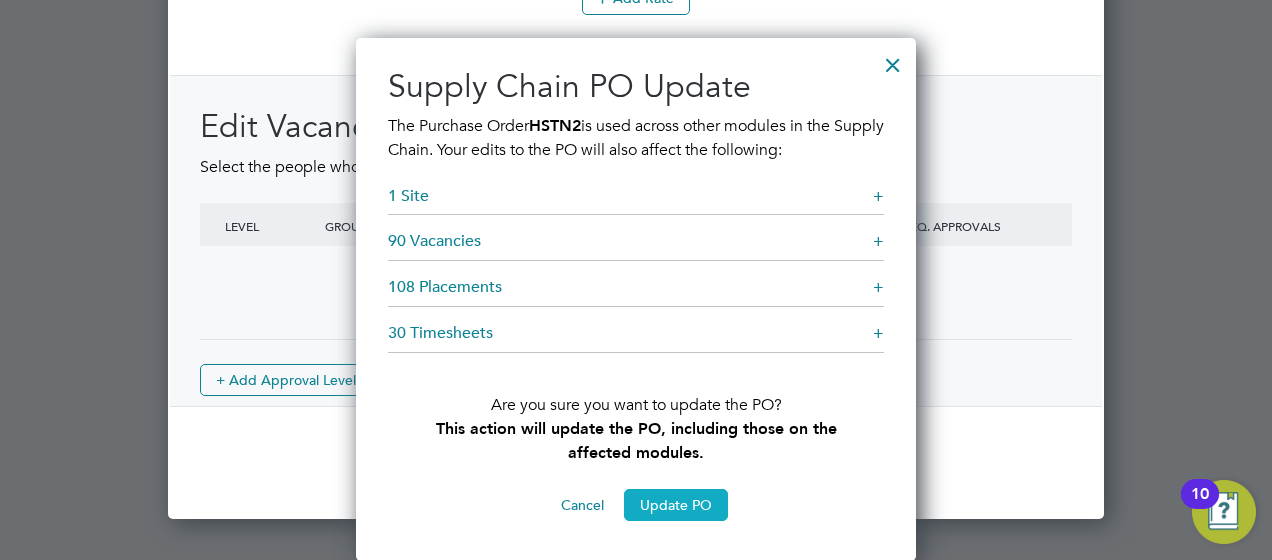 click on "Update PO" at bounding box center [676, 505] 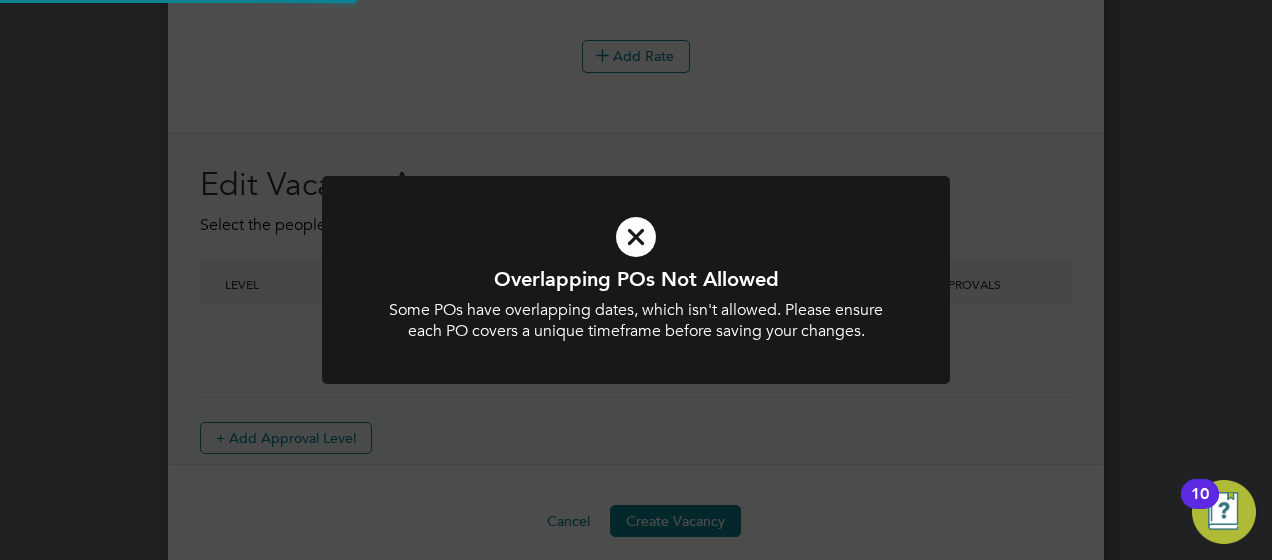 click on "Overlapping POs Not Allowed Some POs have overlapping dates, which isn't allowed. Please ensure each PO covers a unique timeframe before saving your changes. Cancel Okay" 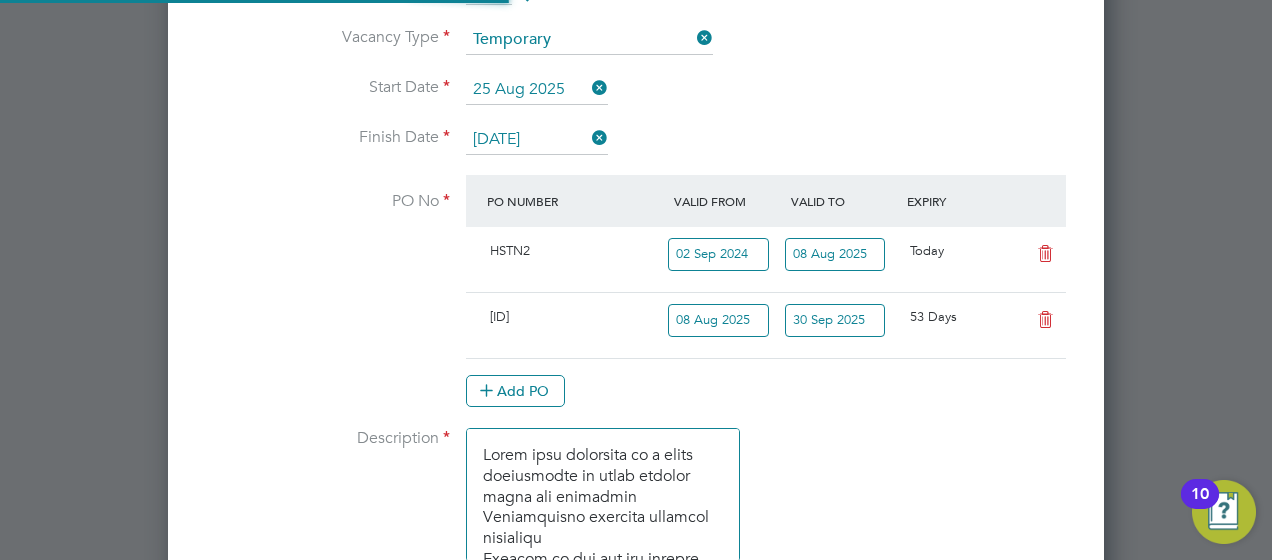 click on "08 Aug 2025" at bounding box center [844, 259] 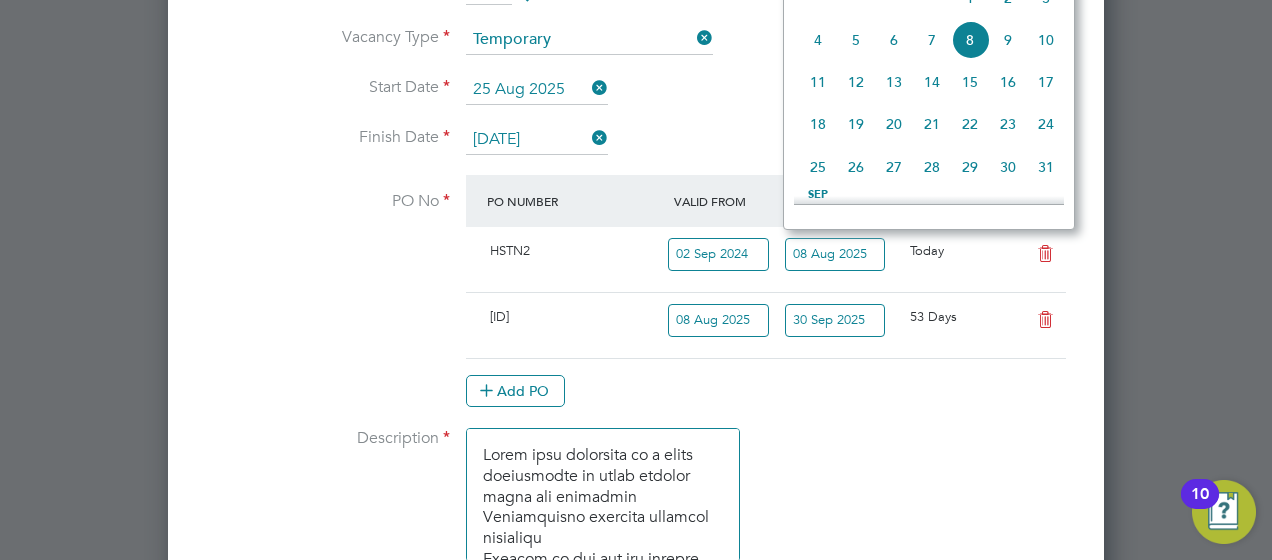click on "7" 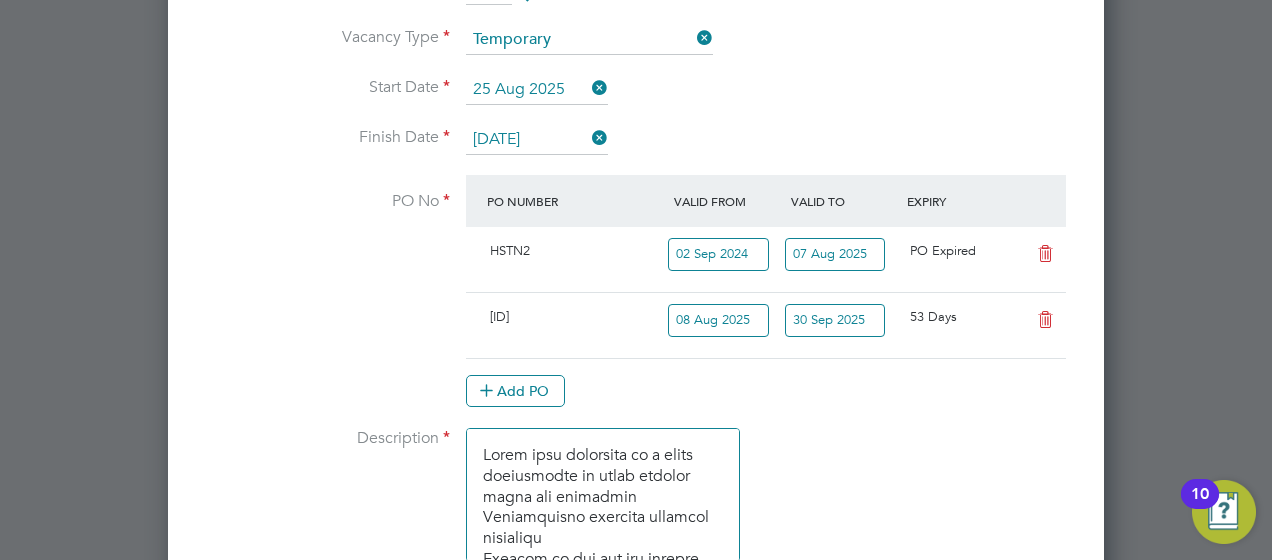 click on "Description" at bounding box center [636, 505] 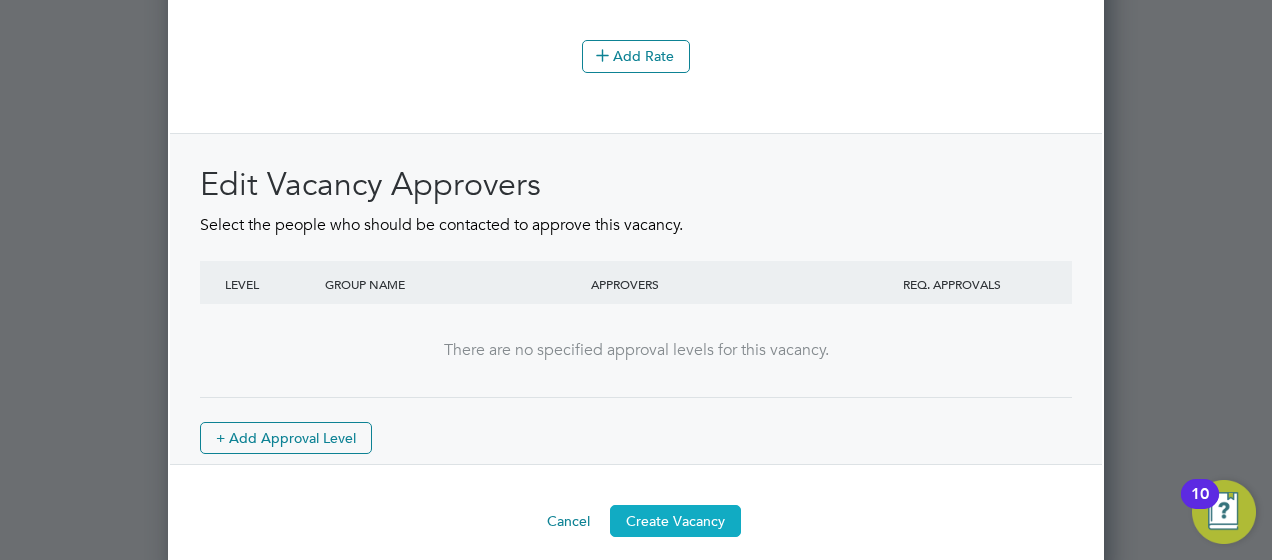 click on "Create Vacancy" at bounding box center (675, 521) 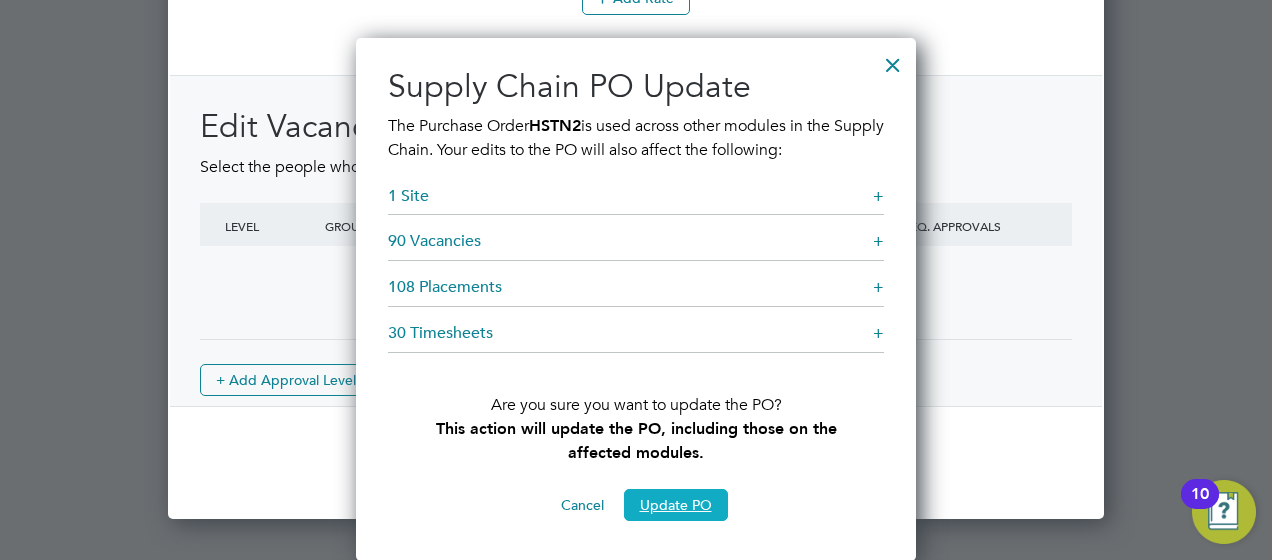 click on "Update PO" at bounding box center [676, 505] 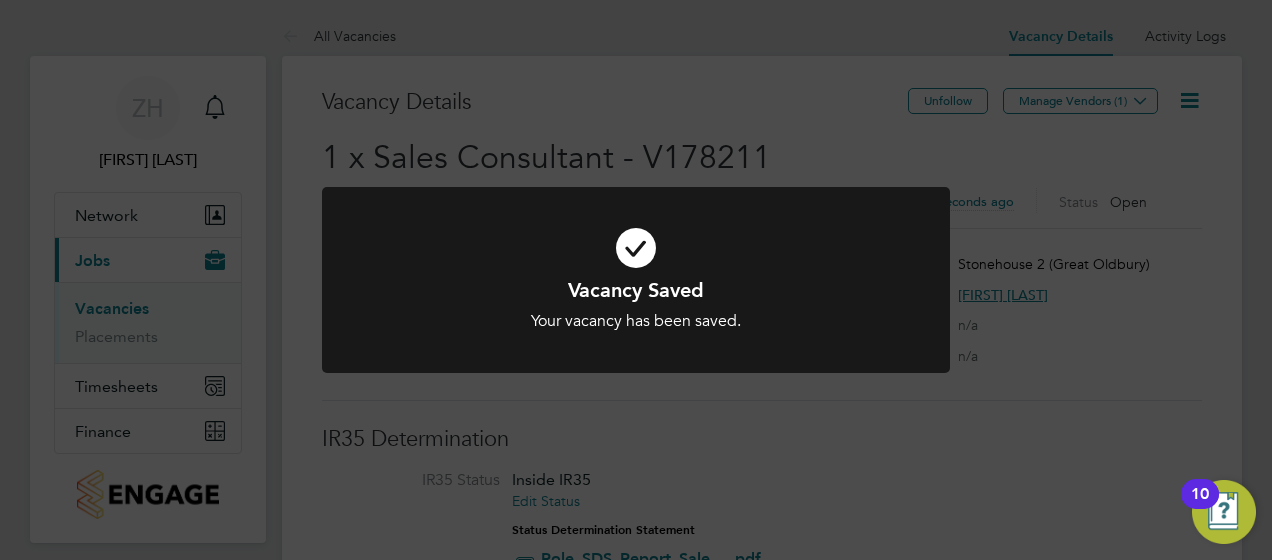 click on "Vacancy Saved Your vacancy has been saved. Cancel Okay" 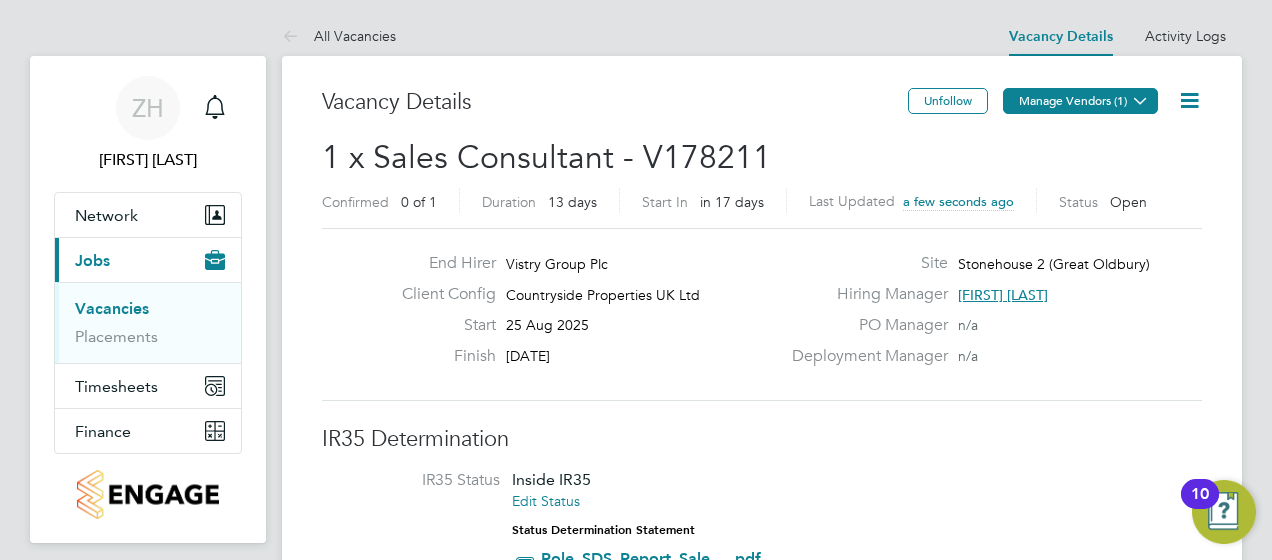 click 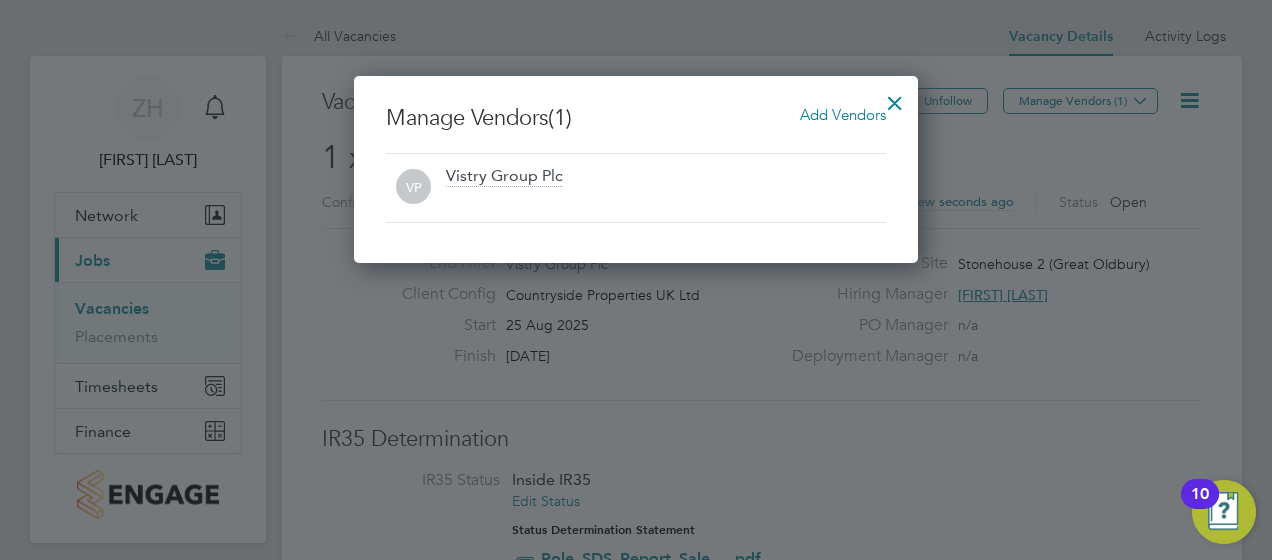click on "Add Vendors" at bounding box center (843, 114) 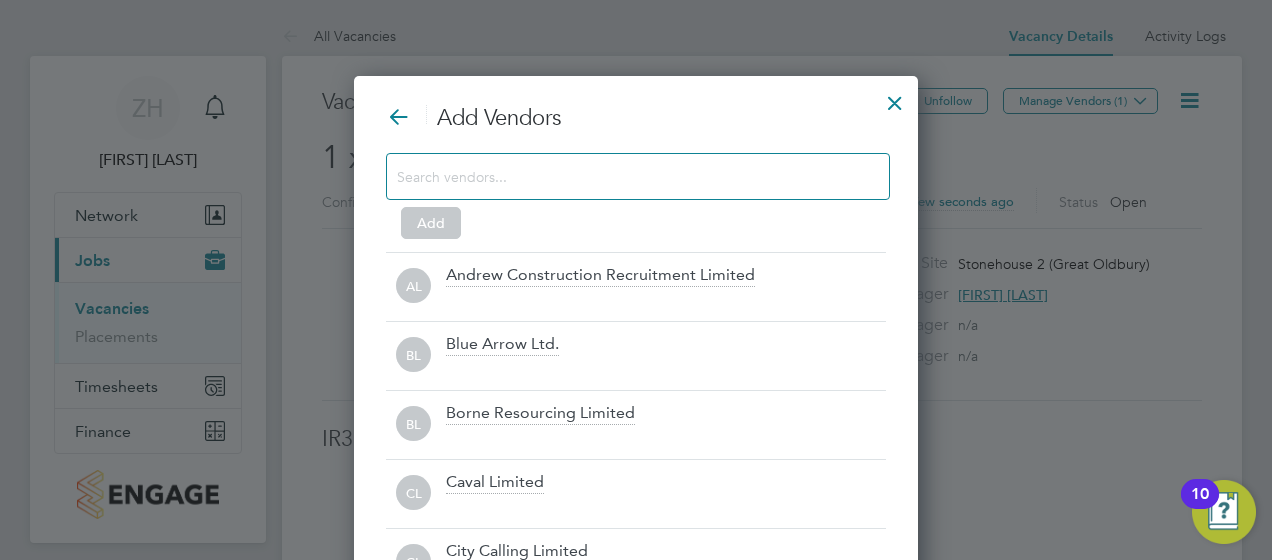 click at bounding box center [622, 176] 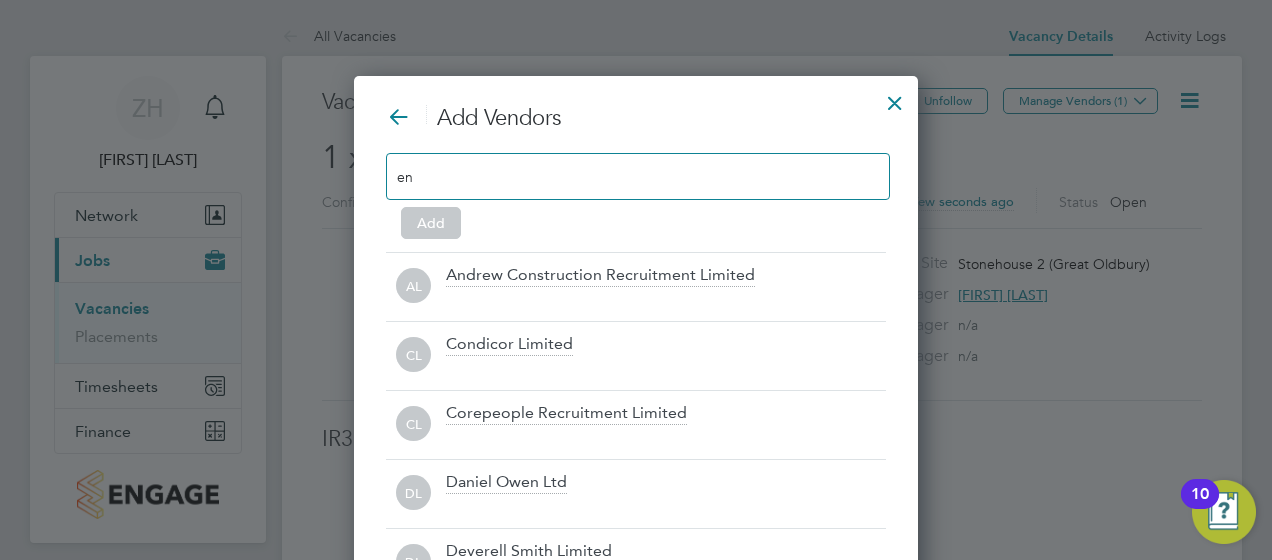 type on "e" 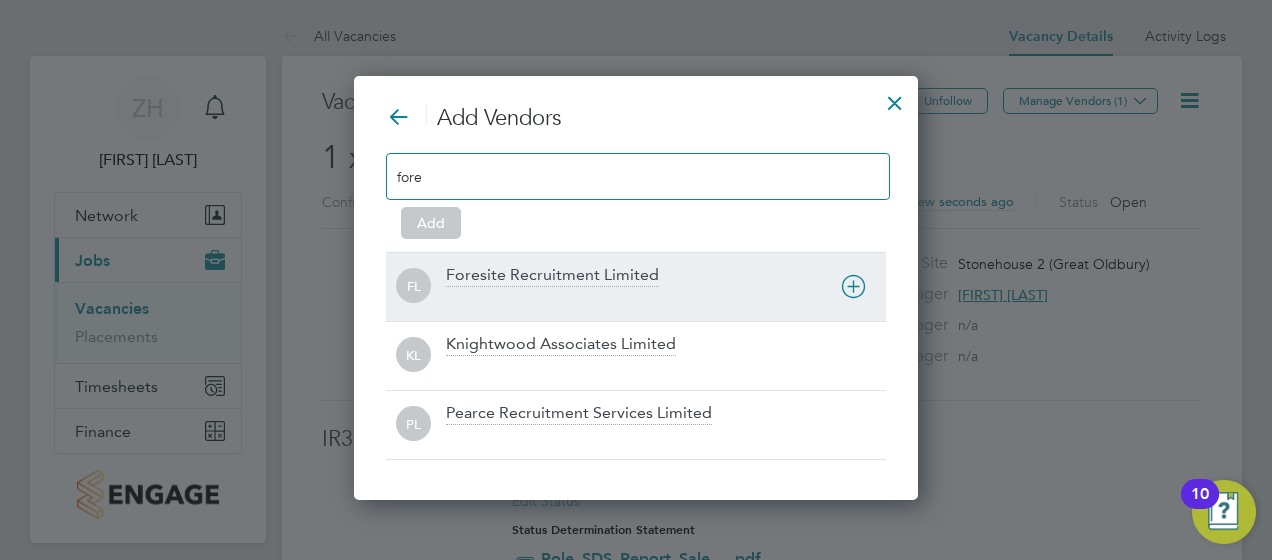 type on "fore" 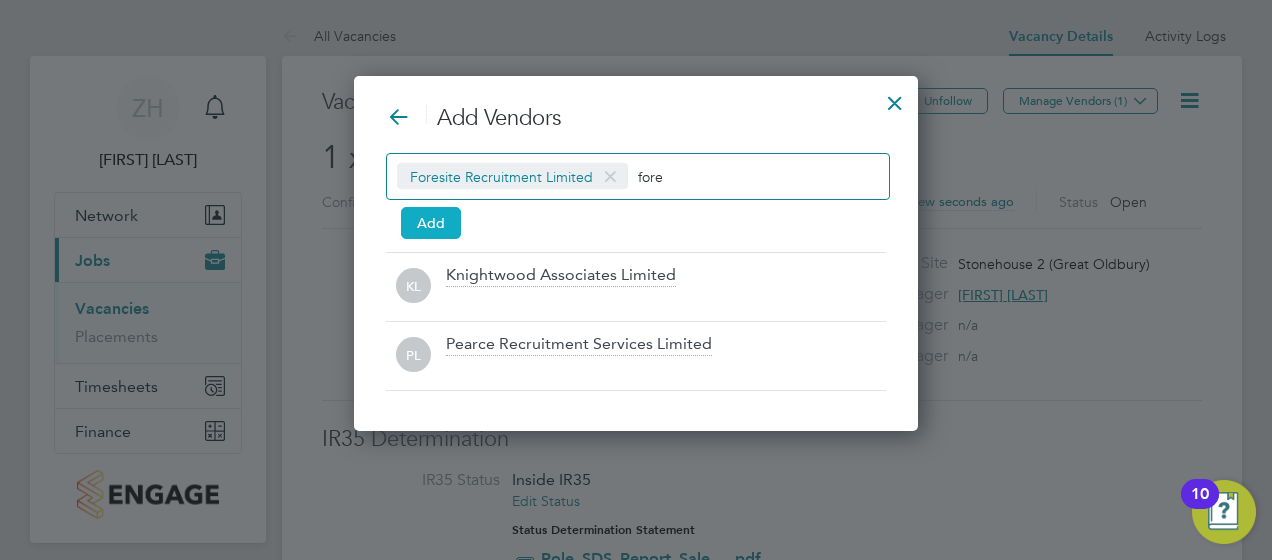 click on "Add" at bounding box center [431, 223] 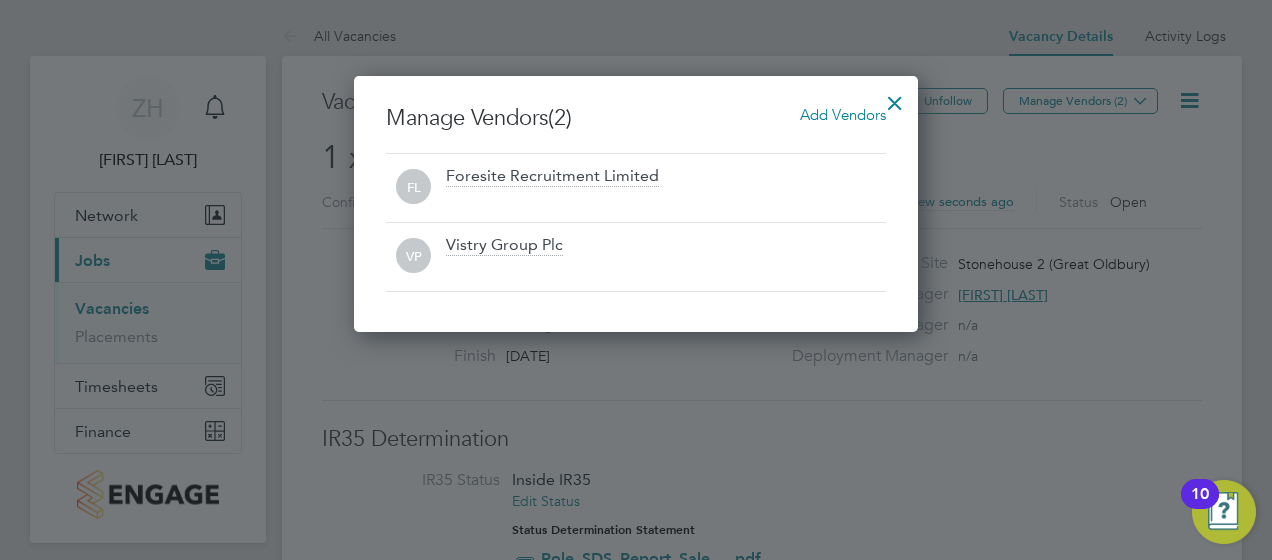 click at bounding box center [895, 98] 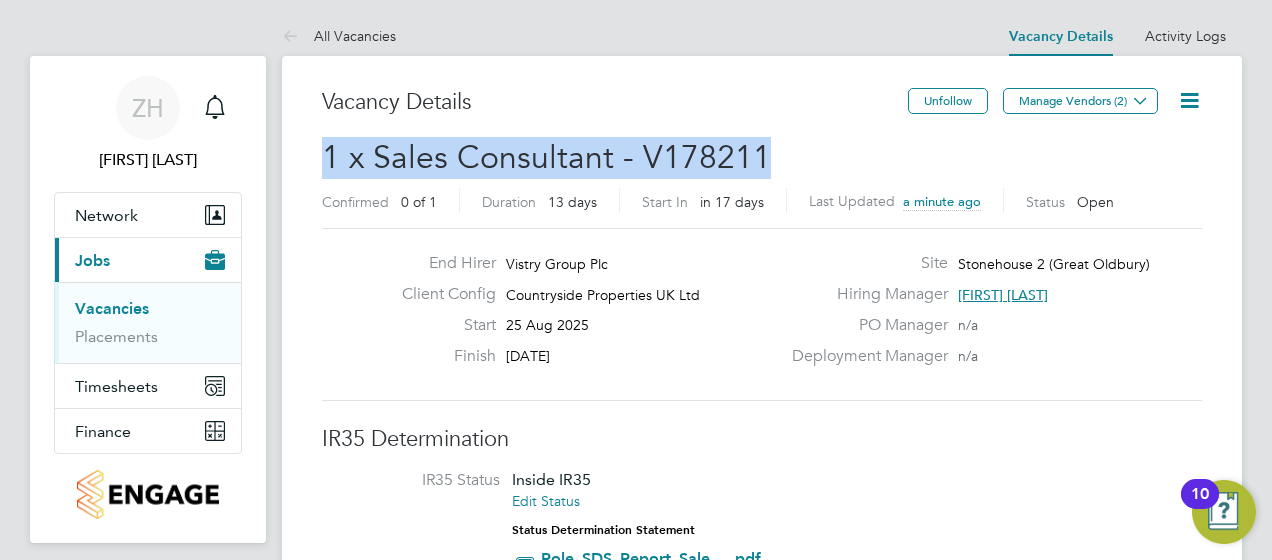 drag, startPoint x: 766, startPoint y: 157, endPoint x: 316, endPoint y: 157, distance: 450 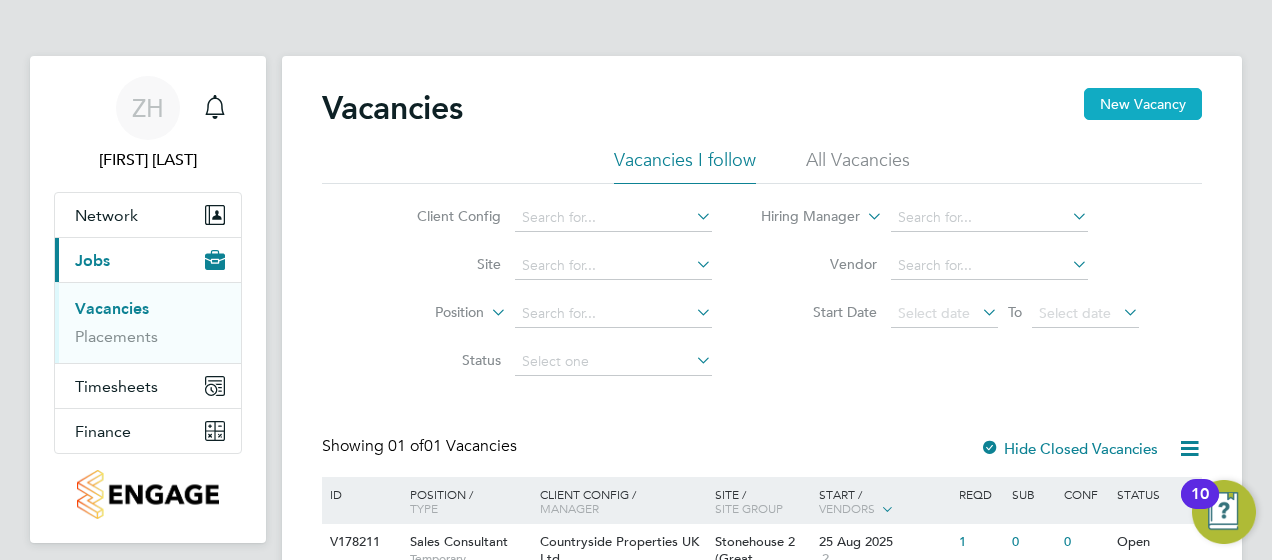 click on "New Vacancy" 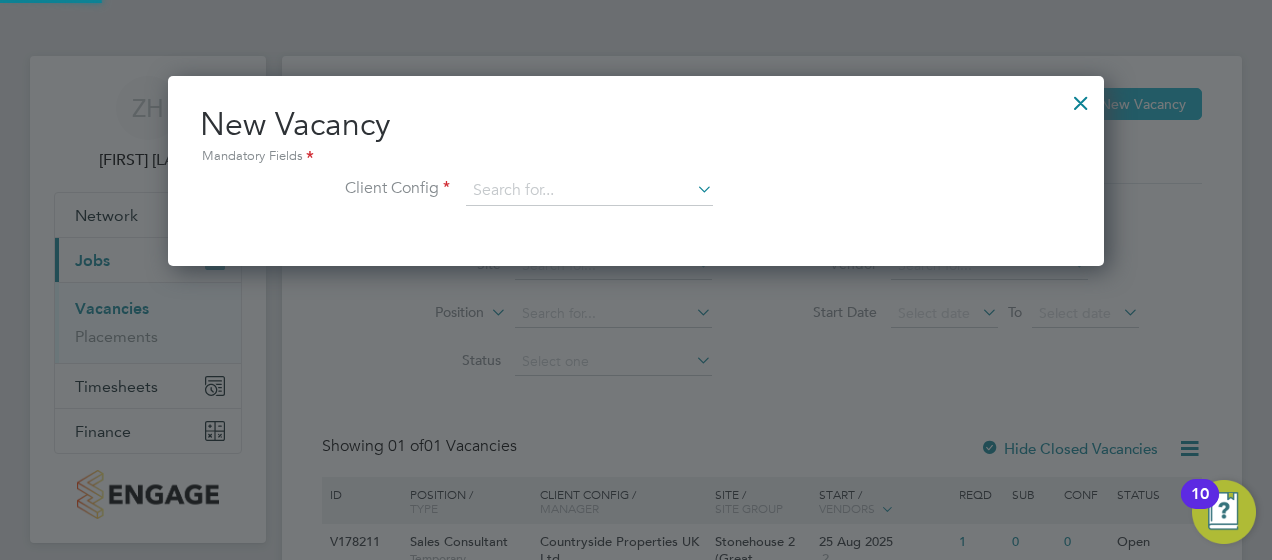 scroll, scrollTop: 10, scrollLeft: 10, axis: both 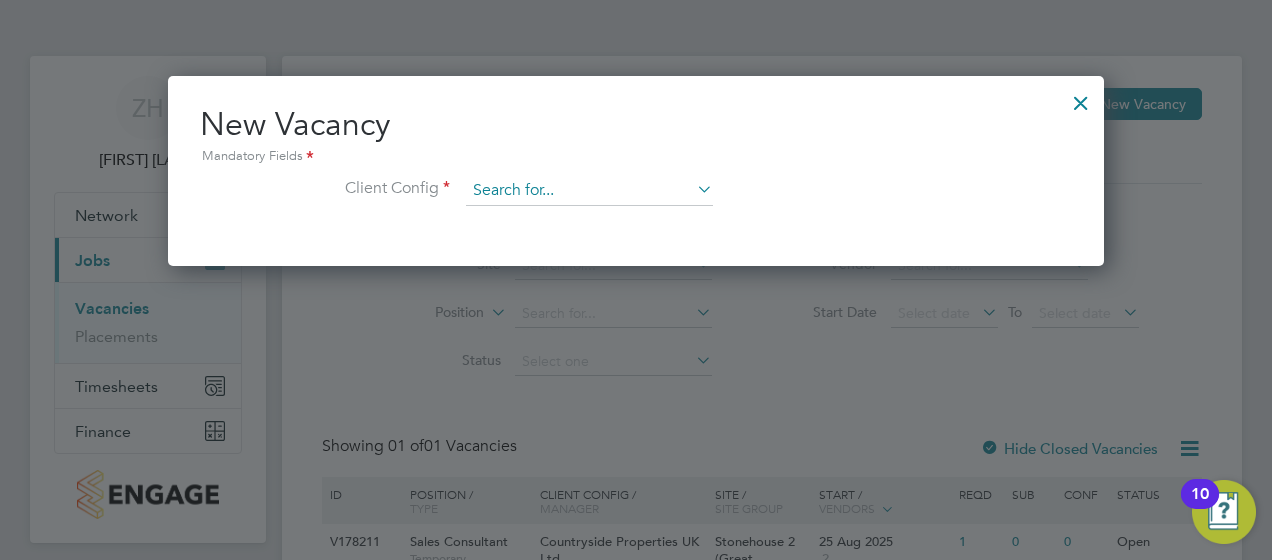 click at bounding box center (589, 191) 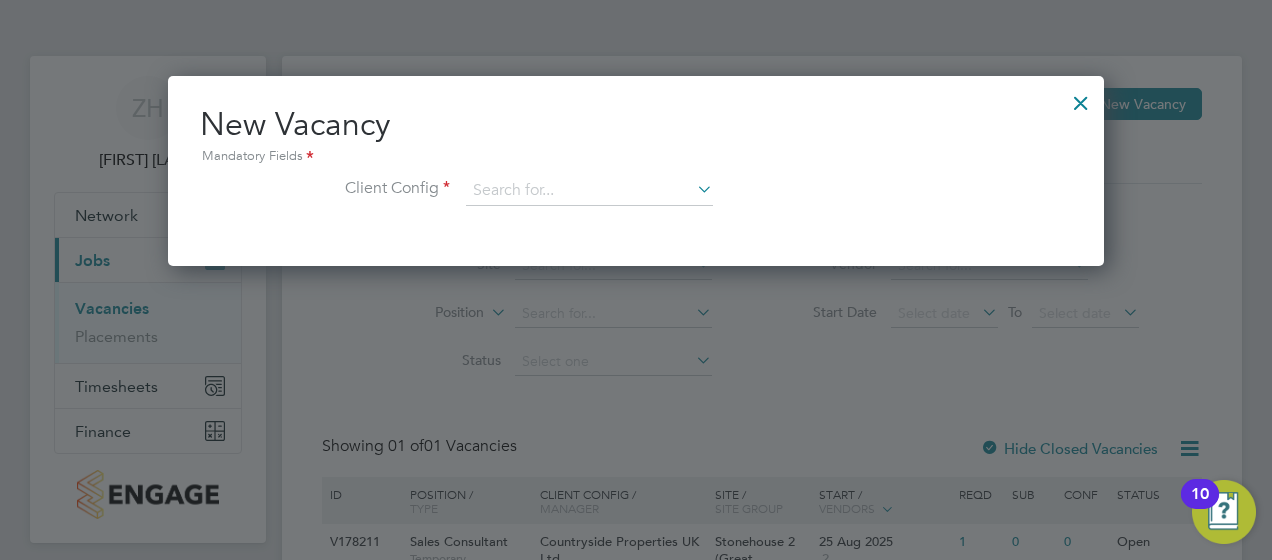 click on "Countryside Properties UK Ltd" 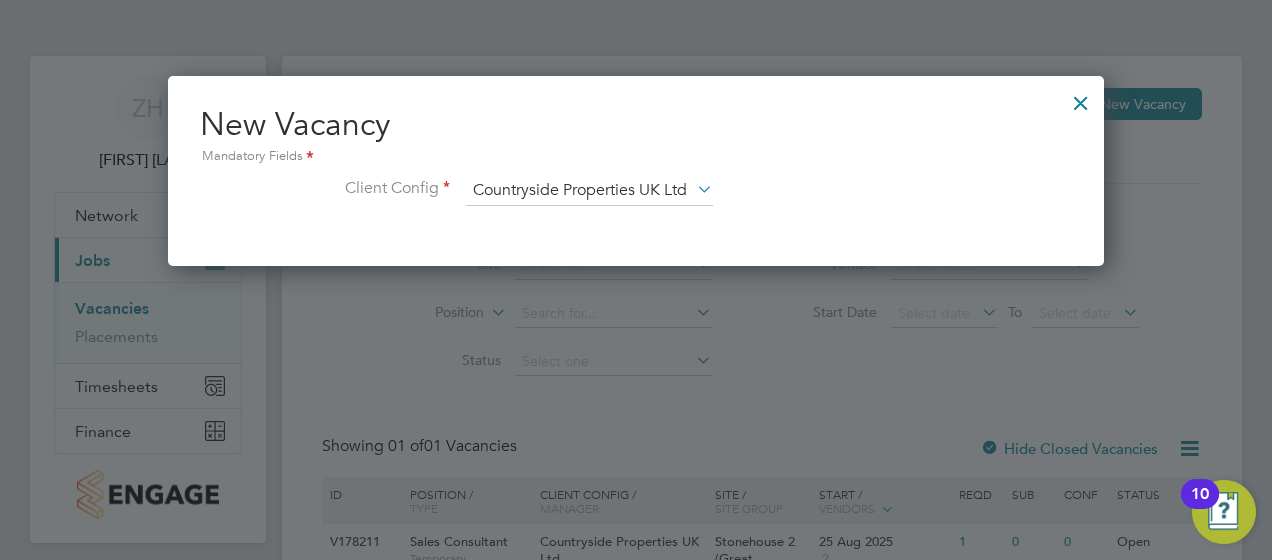 scroll, scrollTop: 10, scrollLeft: 10, axis: both 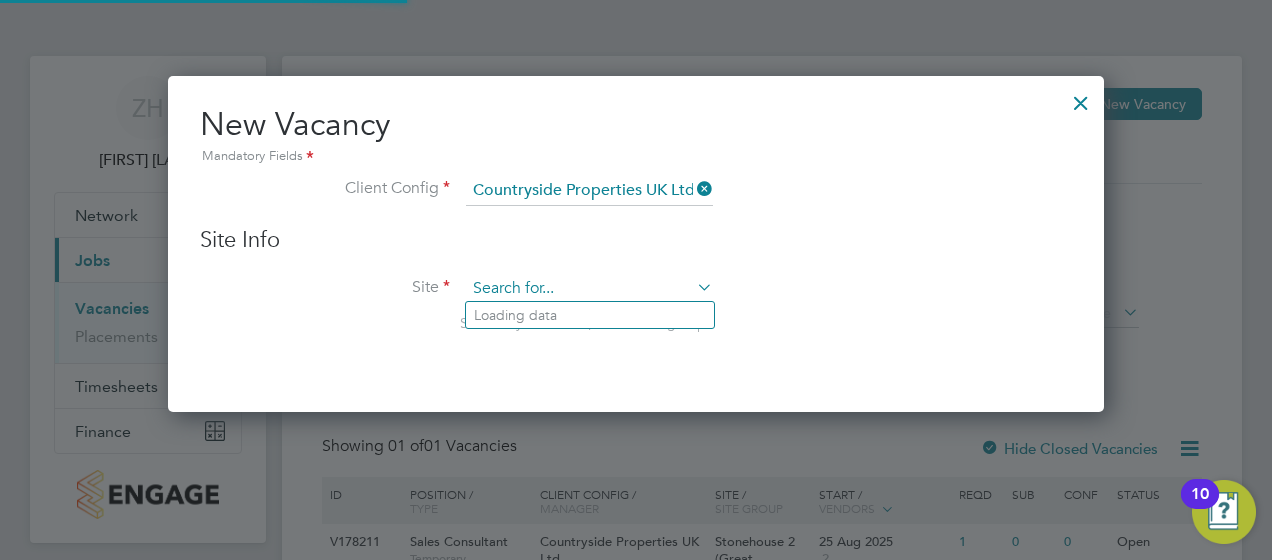 click at bounding box center (589, 289) 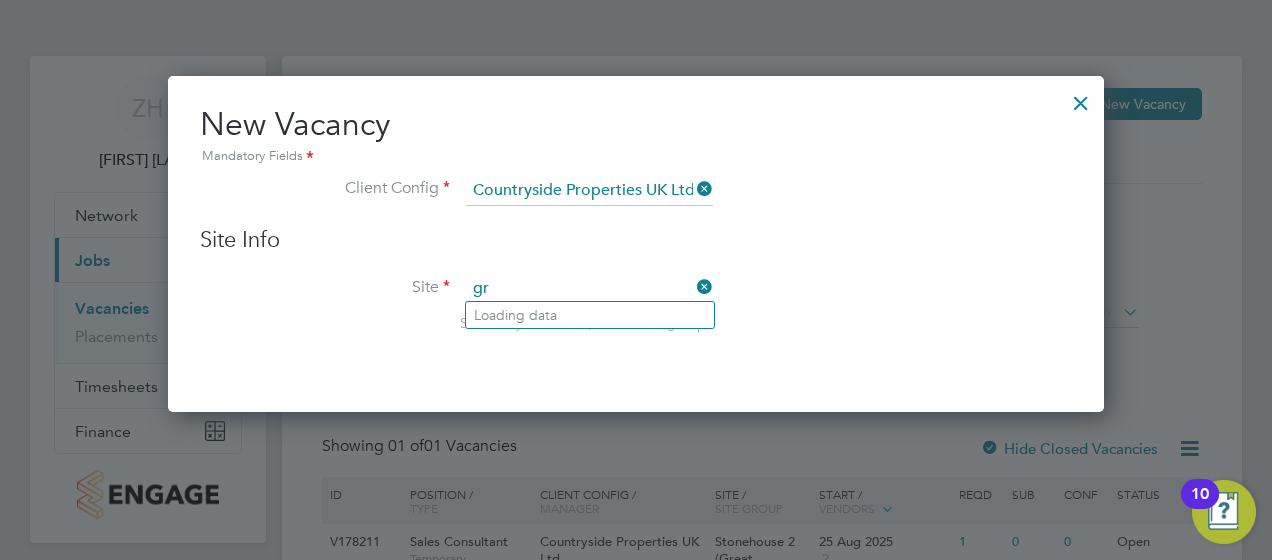 type on "g" 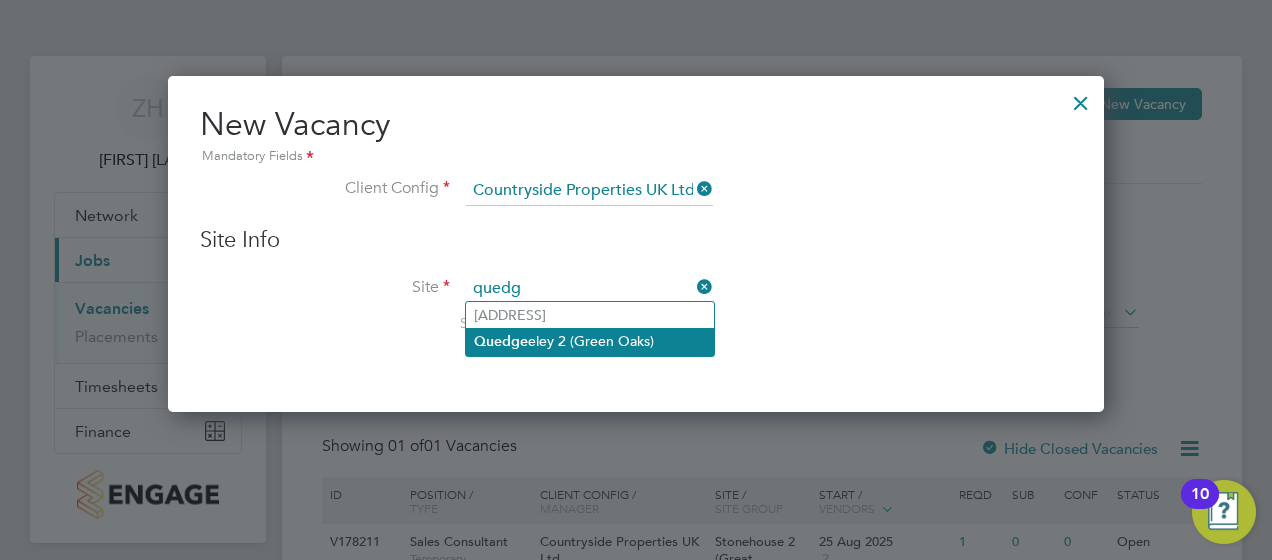 click on "Quedgeley 2 (Green Oaks)" 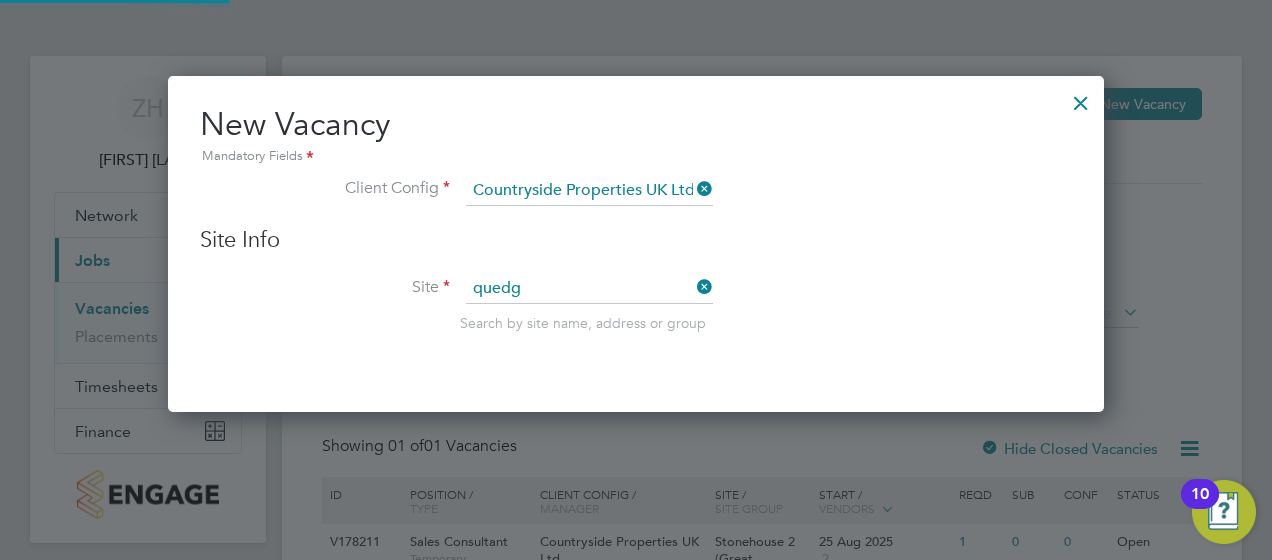 type on "Quedgeley 2 (Green Oaks)" 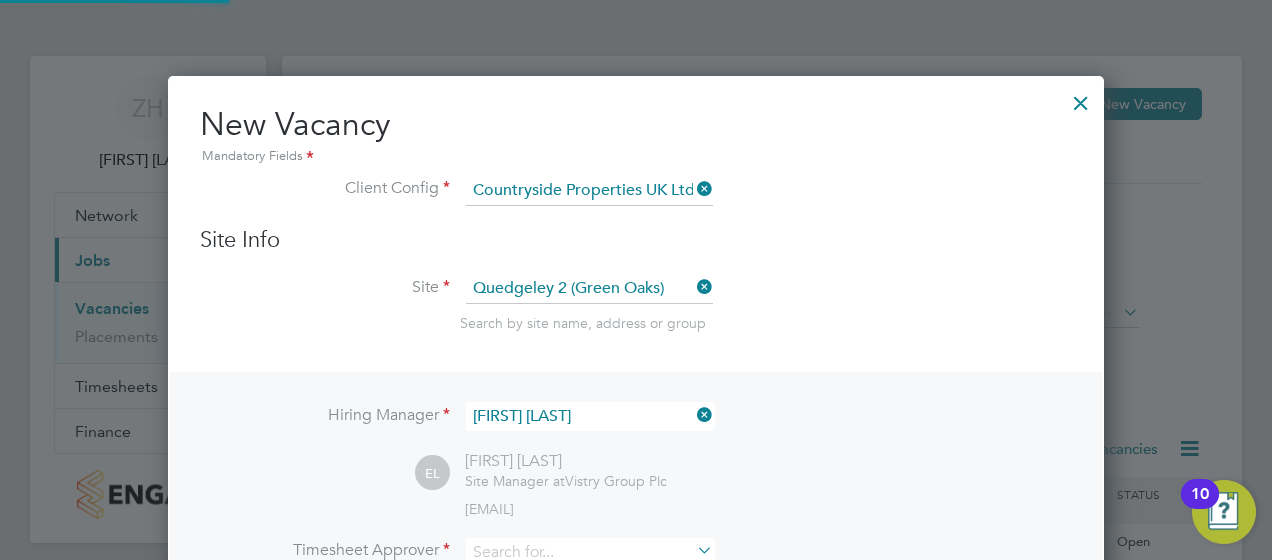 scroll, scrollTop: 10, scrollLeft: 10, axis: both 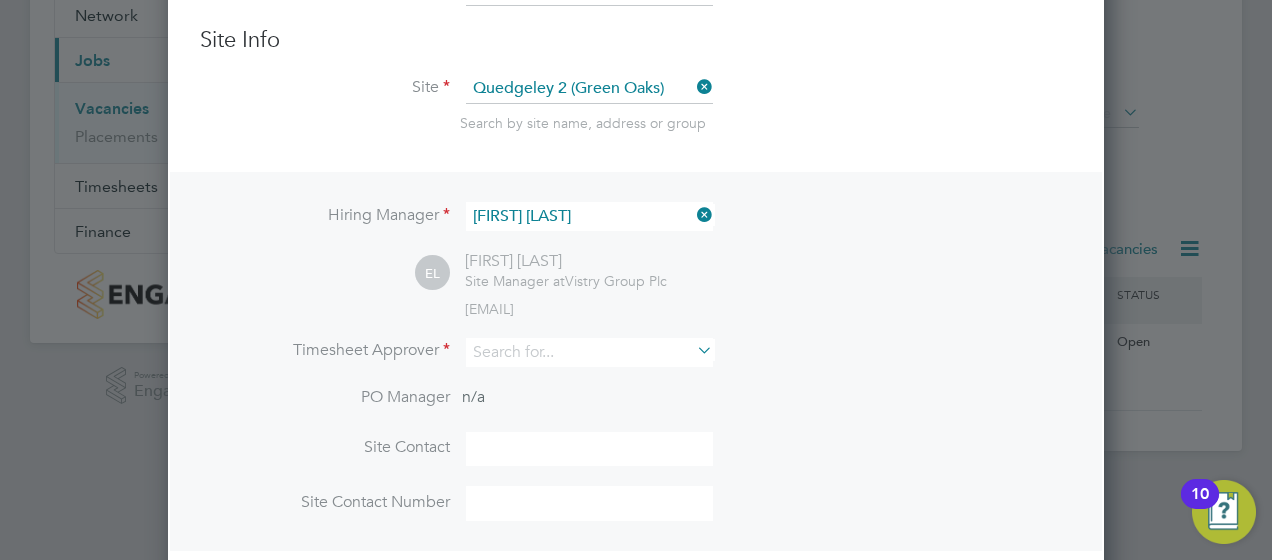 click at bounding box center (693, 215) 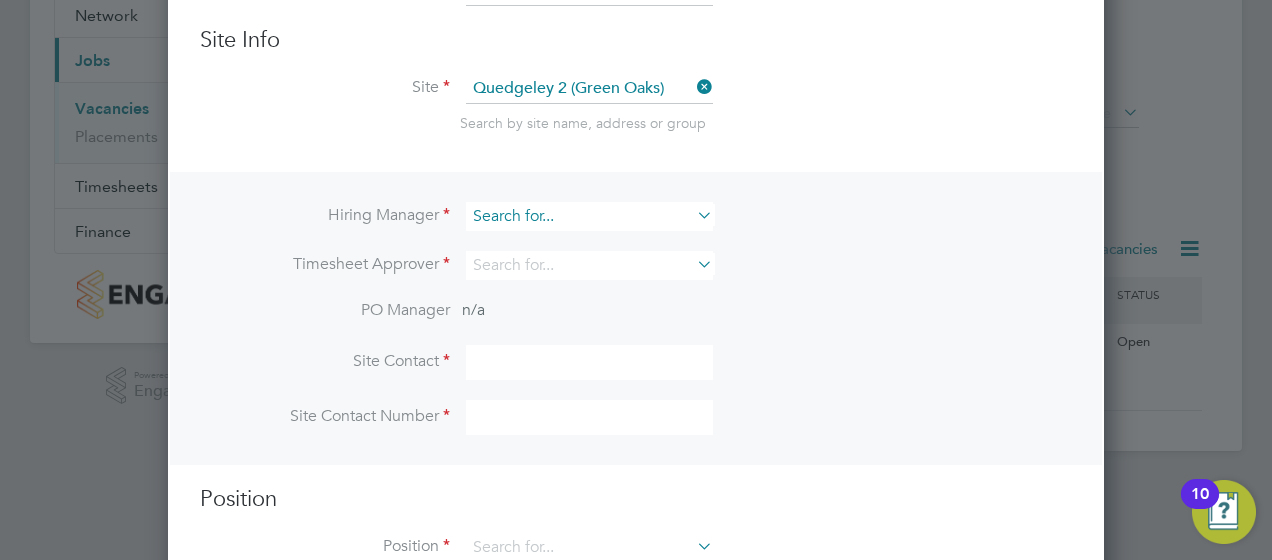 scroll, scrollTop: 744, scrollLeft: 936, axis: both 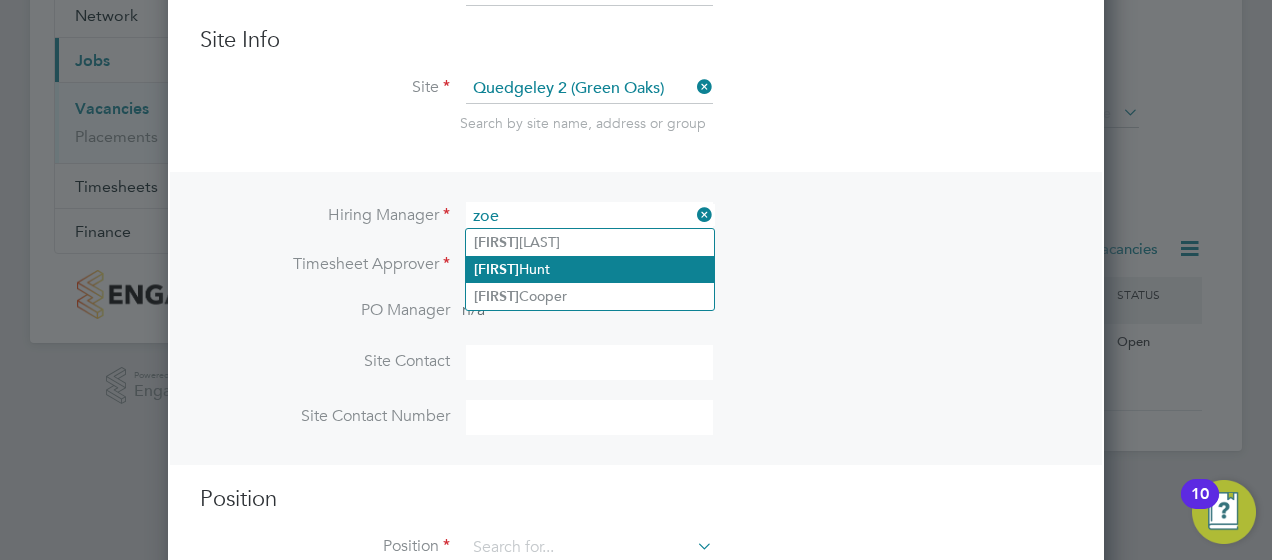 click on "[FIRST] [LAST]" 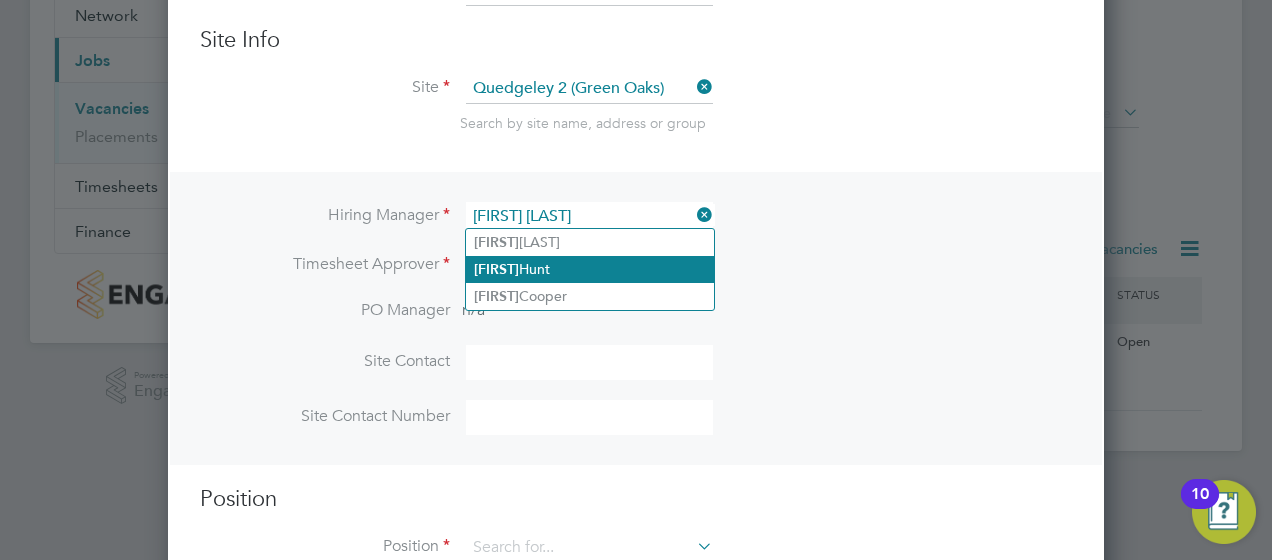 scroll, scrollTop: 10, scrollLeft: 10, axis: both 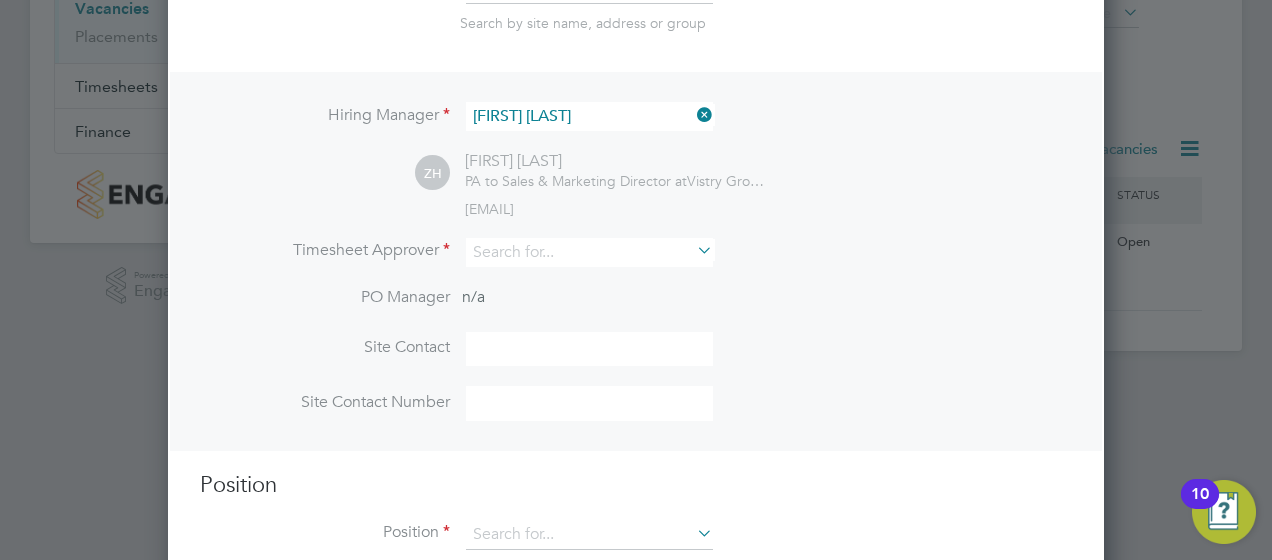 click at bounding box center [693, 250] 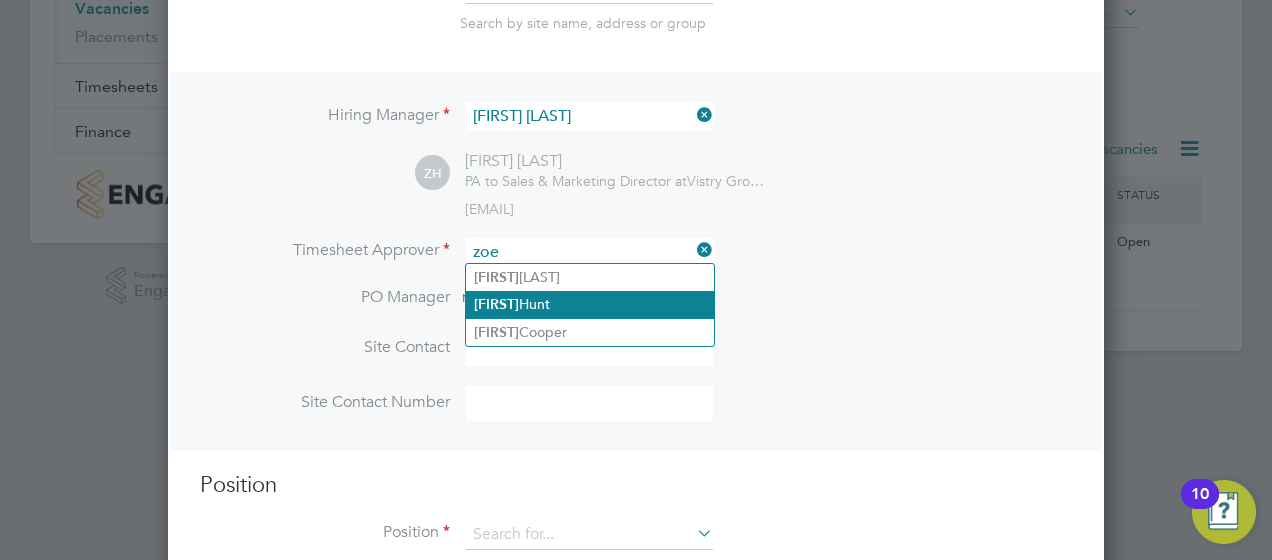 click on "[FIRST] [LAST]" 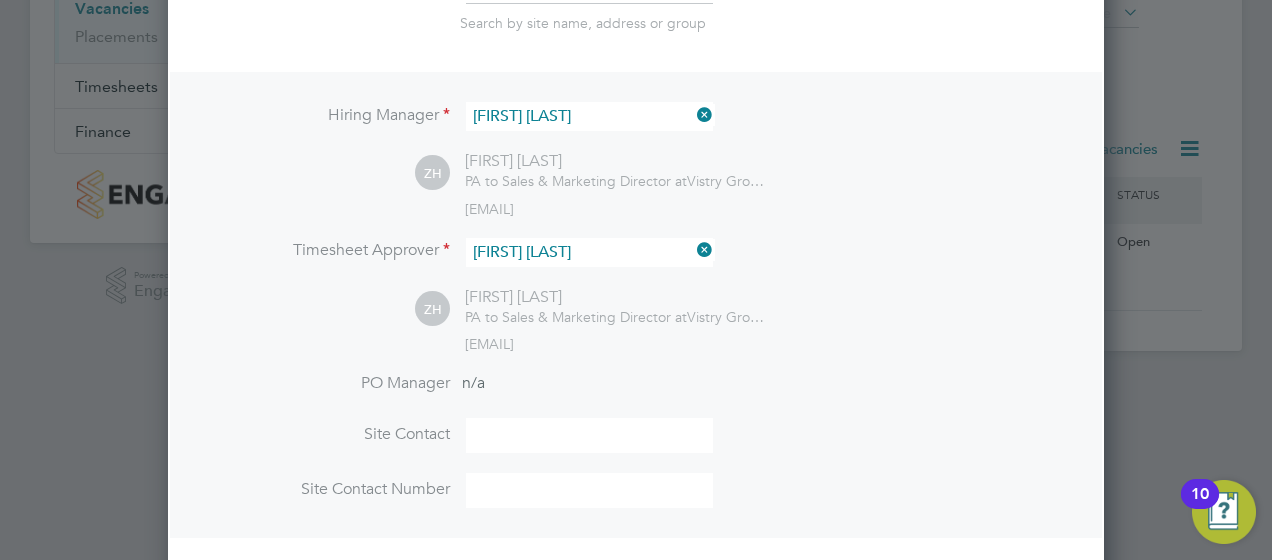scroll, scrollTop: 10, scrollLeft: 10, axis: both 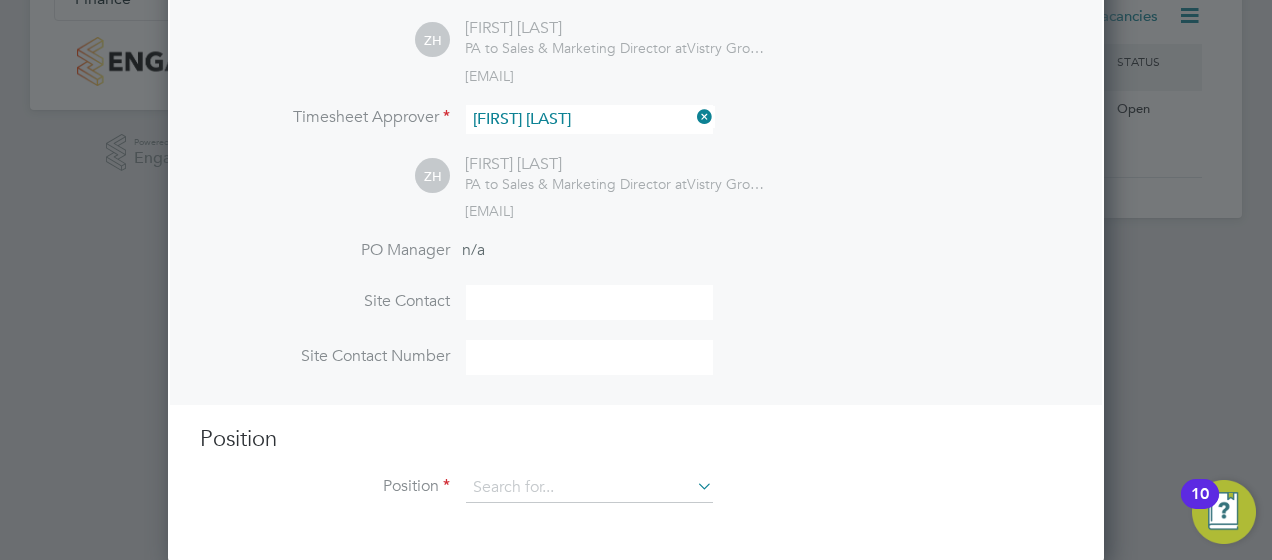 click at bounding box center (589, 302) 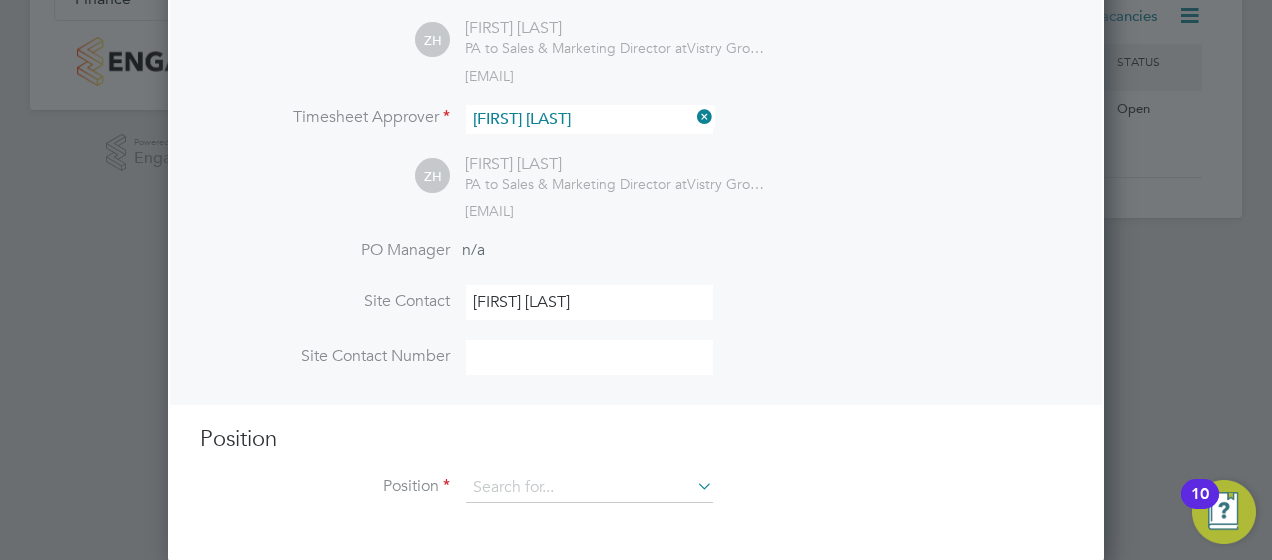 type on "[PHONE]" 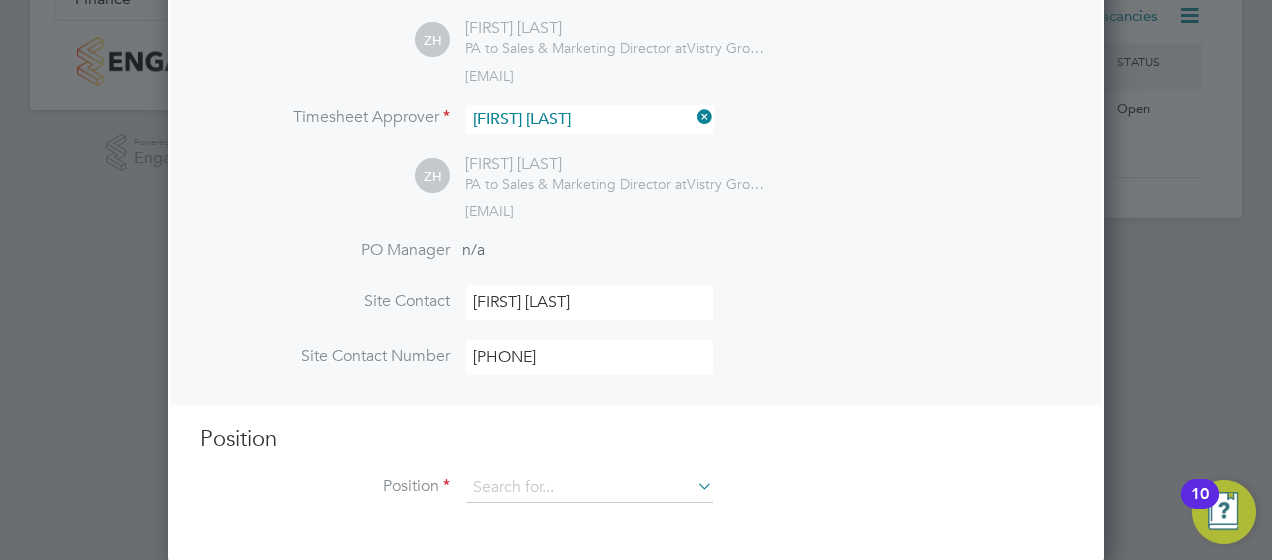 type on "Sales Consultant" 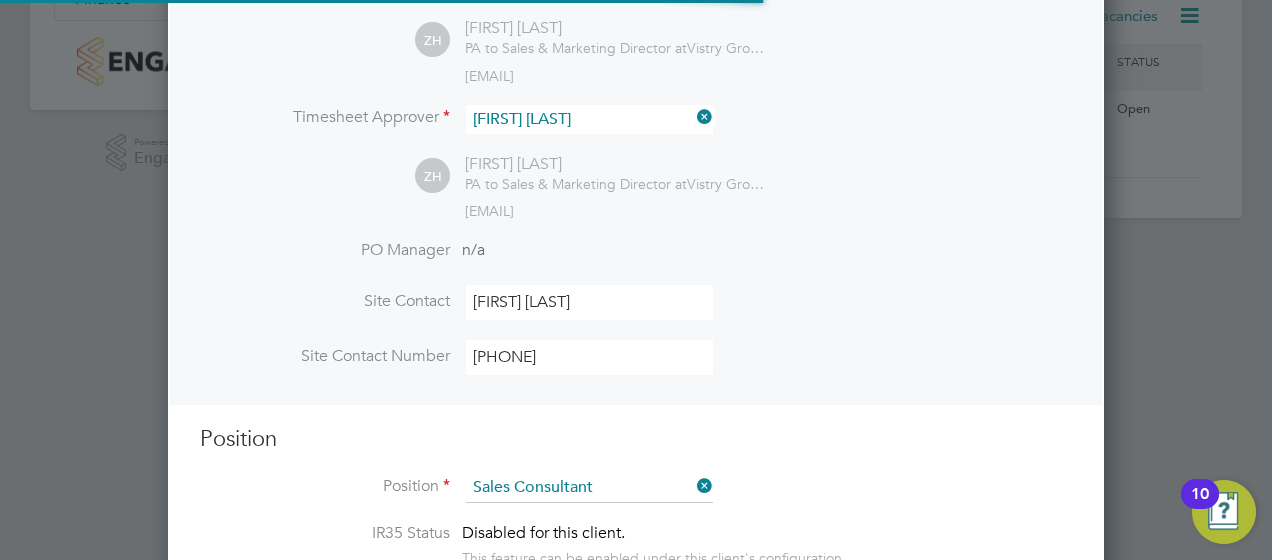 scroll, scrollTop: 10, scrollLeft: 10, axis: both 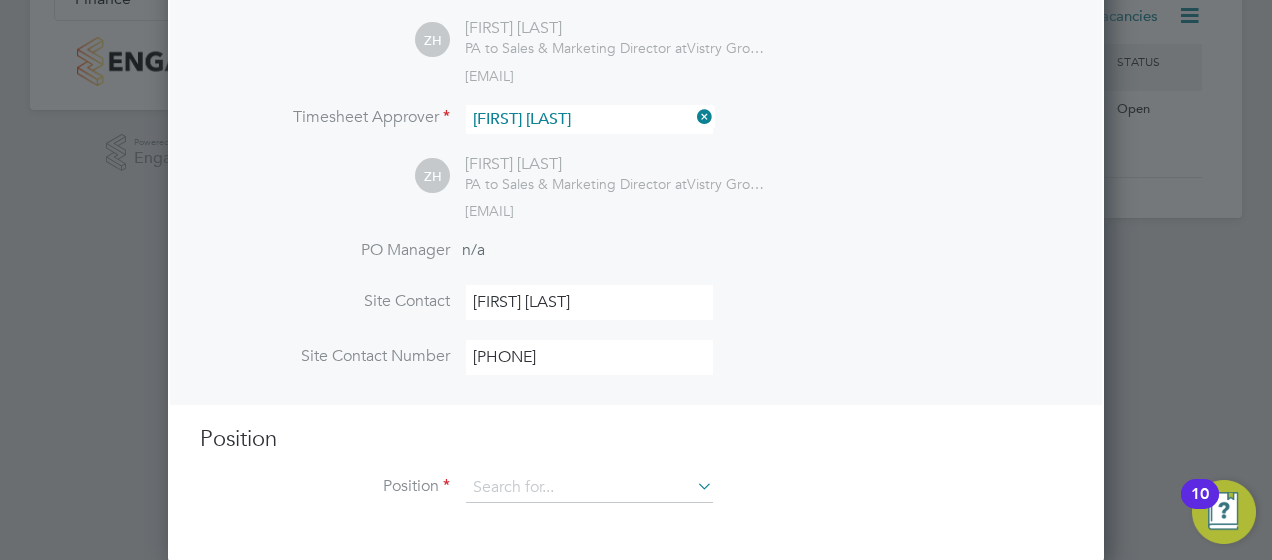 drag, startPoint x: 604, startPoint y: 347, endPoint x: 402, endPoint y: 347, distance: 202 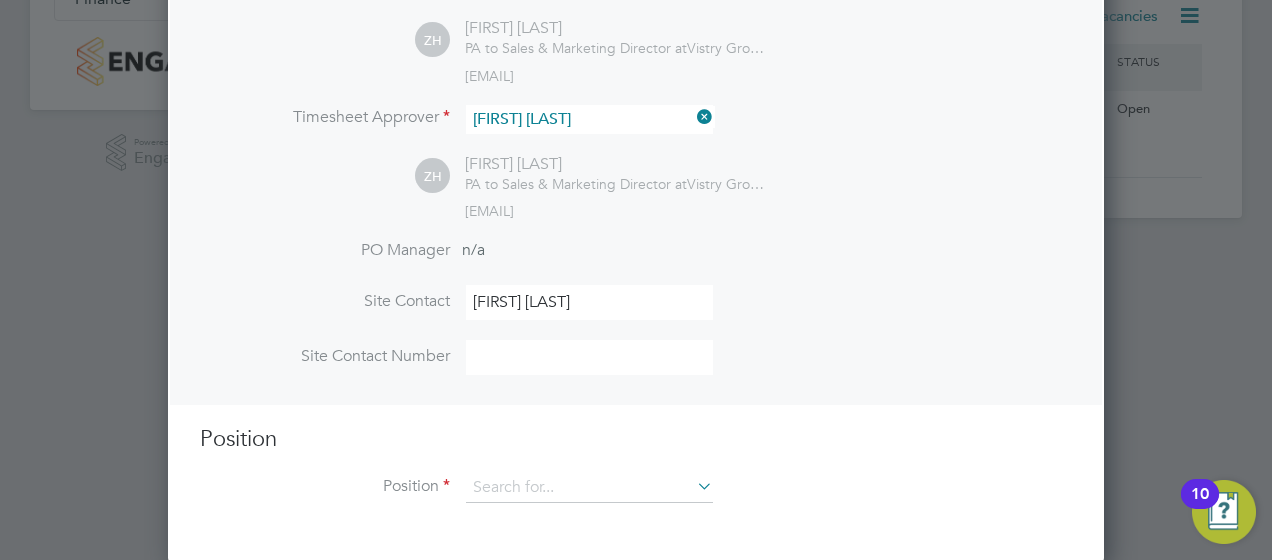 paste on "+44[PHONE]" 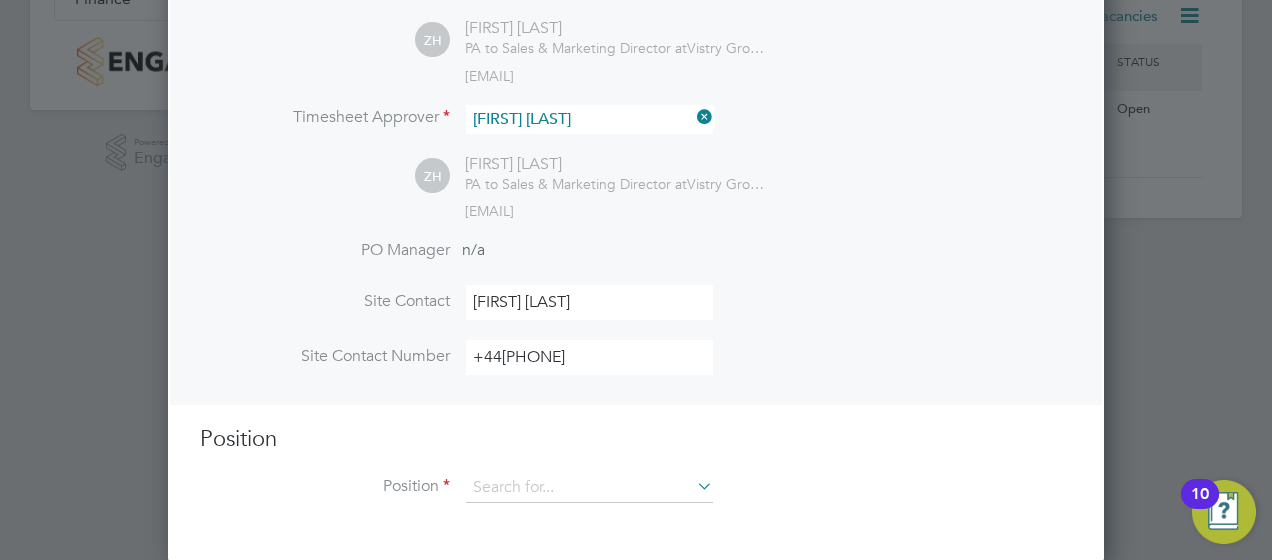 click on "+44[PHONE]" at bounding box center (589, 357) 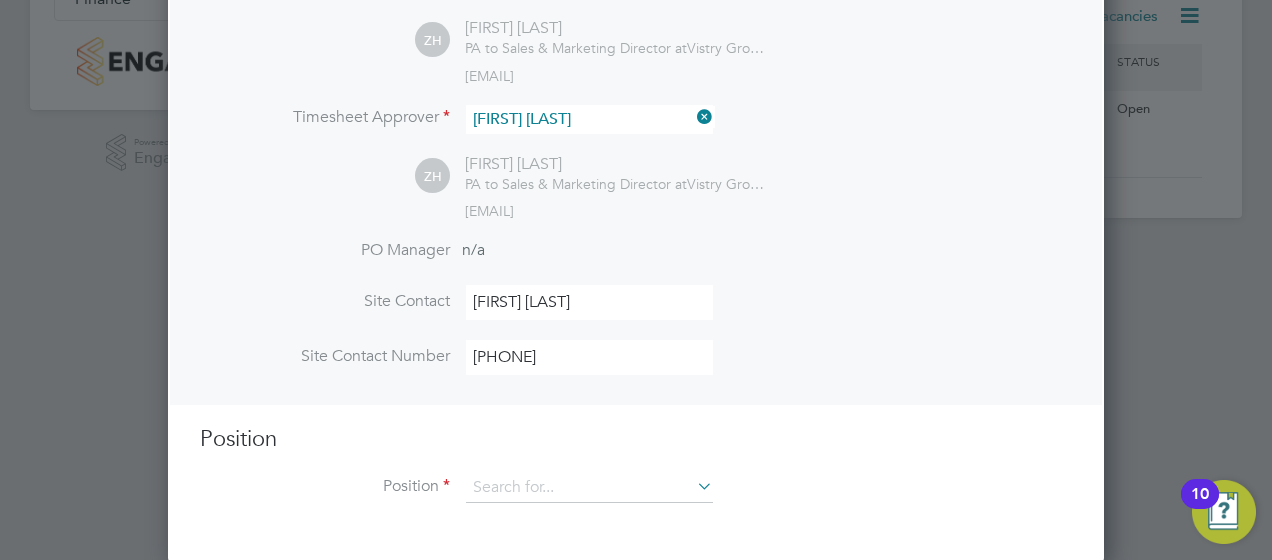 type on "[PHONE]" 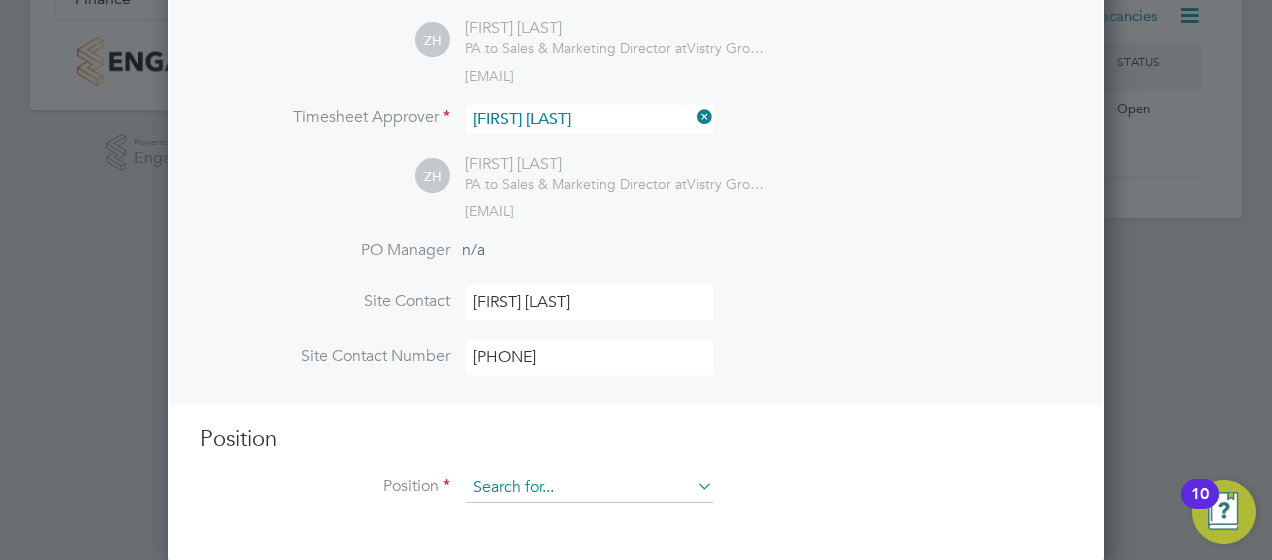 click at bounding box center [589, 488] 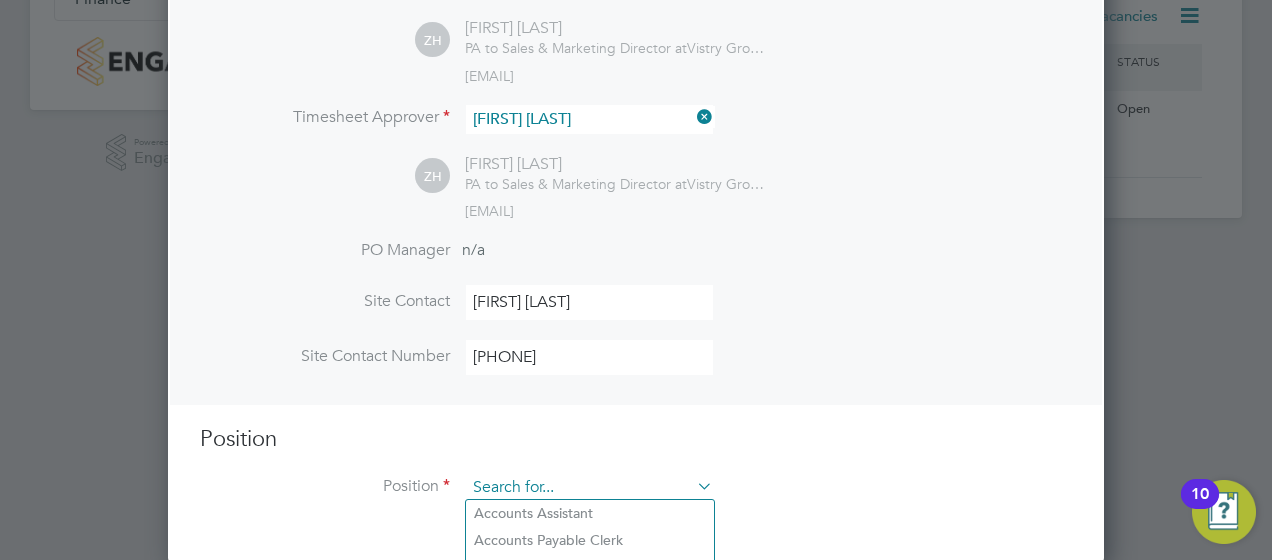 type on "c" 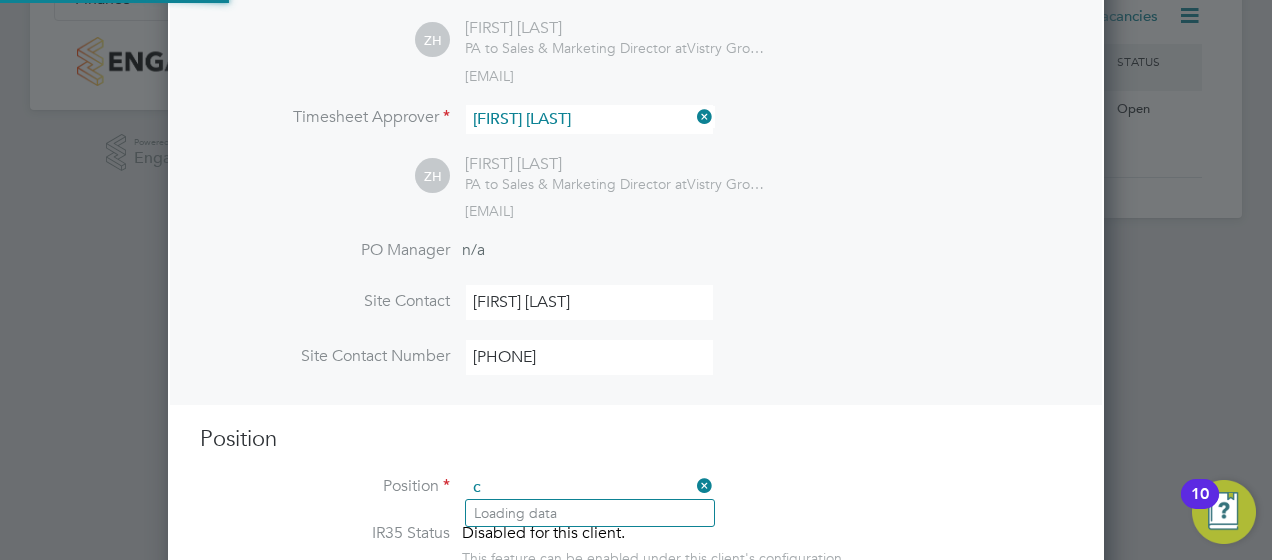scroll, scrollTop: 10, scrollLeft: 10, axis: both 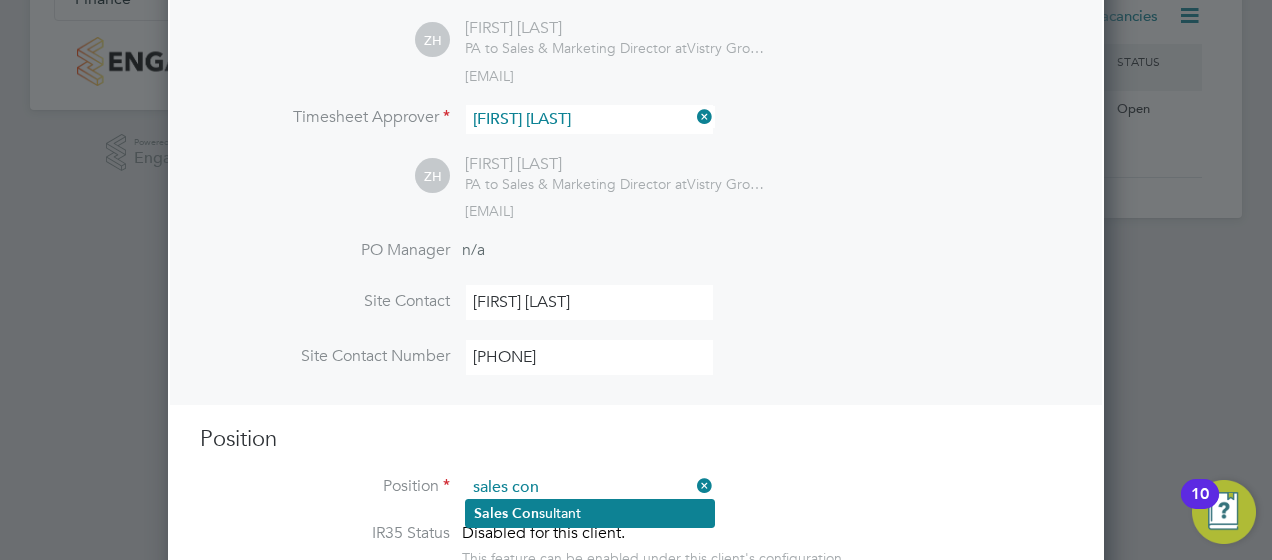 click on "Sales   Con sultant" 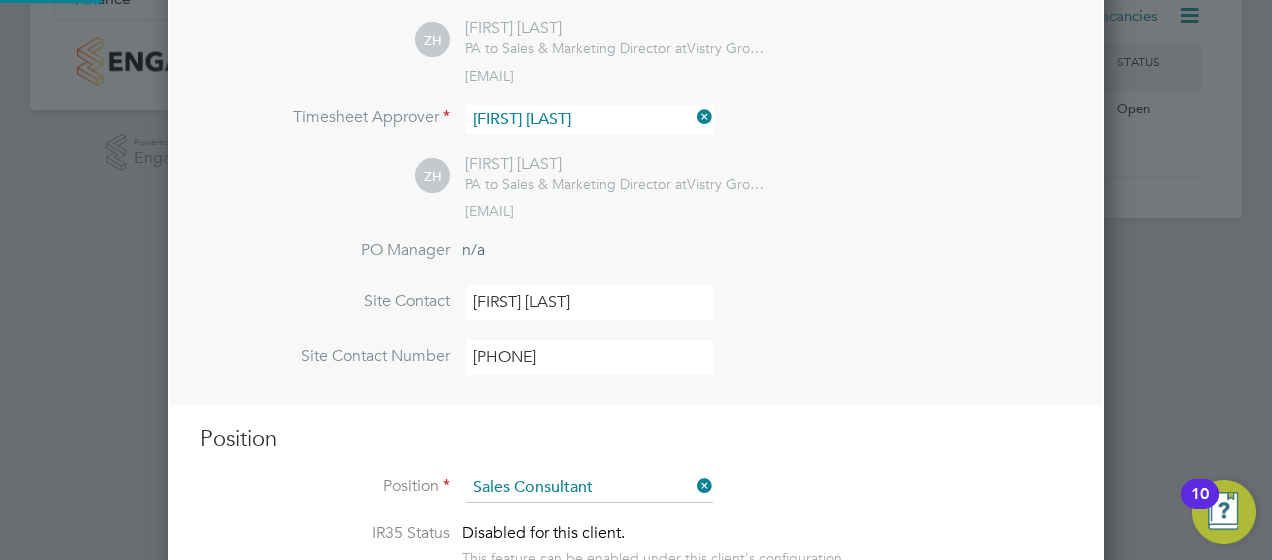 type on "Meets with customers in a sales environment to drive product sales and knowledge
Demonstrates advanced products knowledge
Adheres to any and all company policies and procedures
Makes sales appointments with clients
Teams with other employees to make sure that product is available and shoppable in stores
Generates new leads by meeting with consumers
Follows up with any clients to make sure that they are satisfied with product
Assembles any and all product displays in a given market
Meets with retail associates to help them effectively sell products
Finds new target markets and penetrates them to drive sales
Discovers how to market products to new users
Understands how to make products appeal to consumers based on the environment and current trends
Uses the Internet to push products to a given target market
Works with the marketing department to develop new sales strategies
Teaches other sales consultants how to make sales to potential consumers
Discovers target markets and advantages of other companies
Demo..." 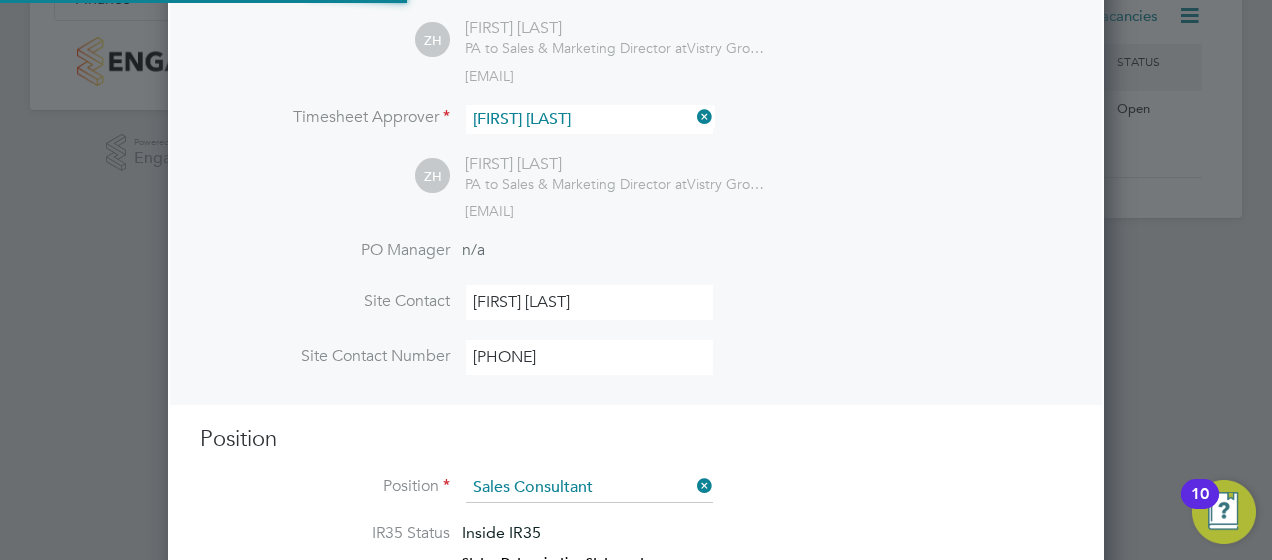 scroll, scrollTop: 10, scrollLeft: 10, axis: both 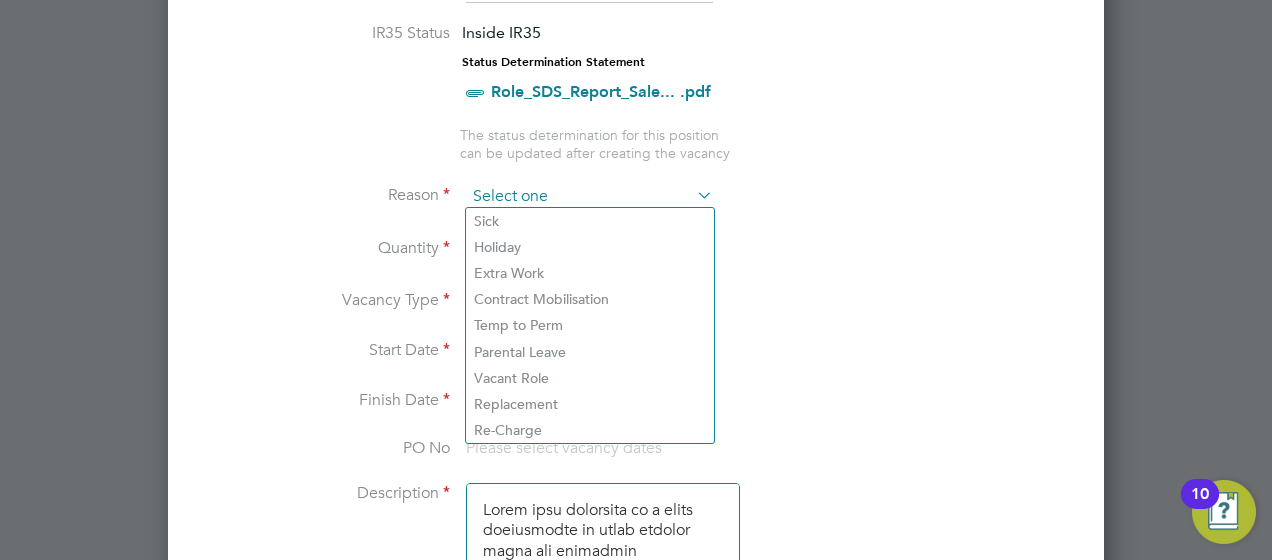 click at bounding box center [589, 197] 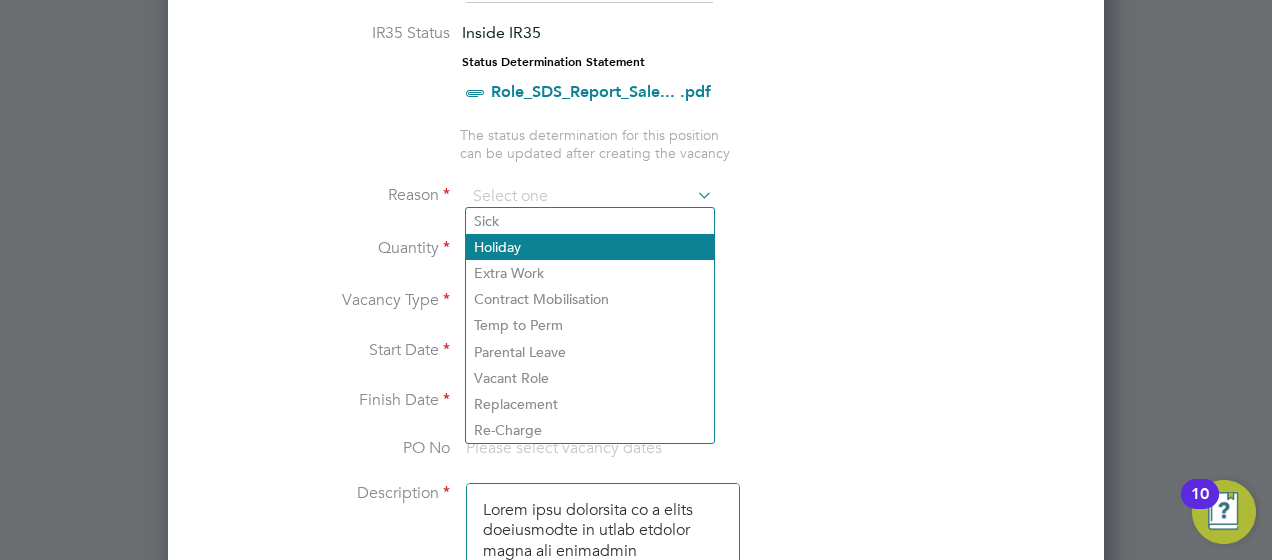 click on "Holiday" 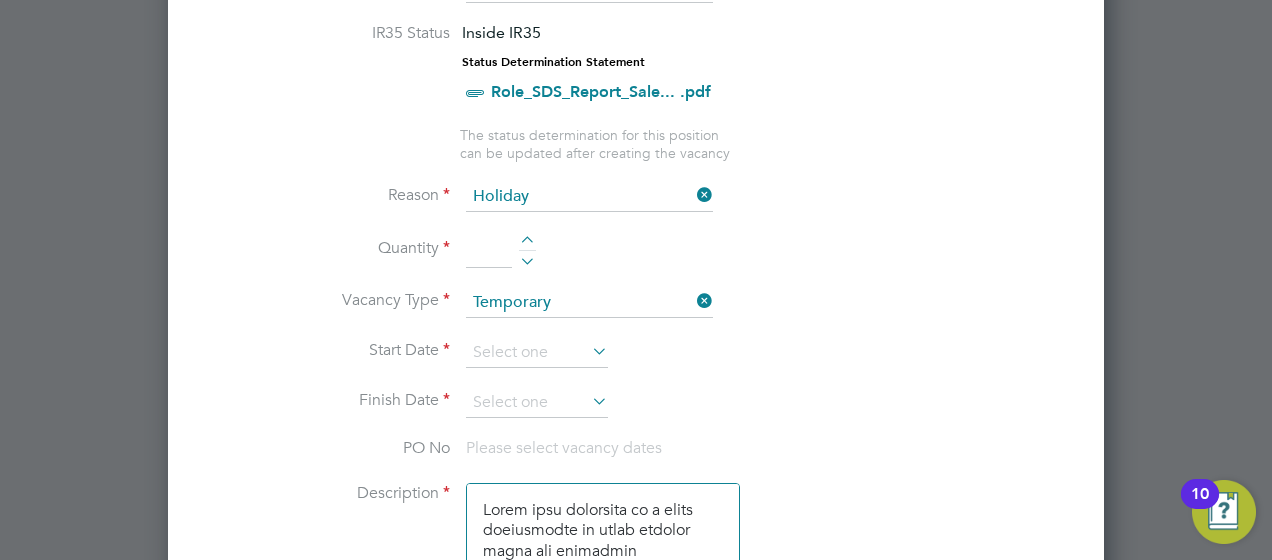 click at bounding box center (527, 243) 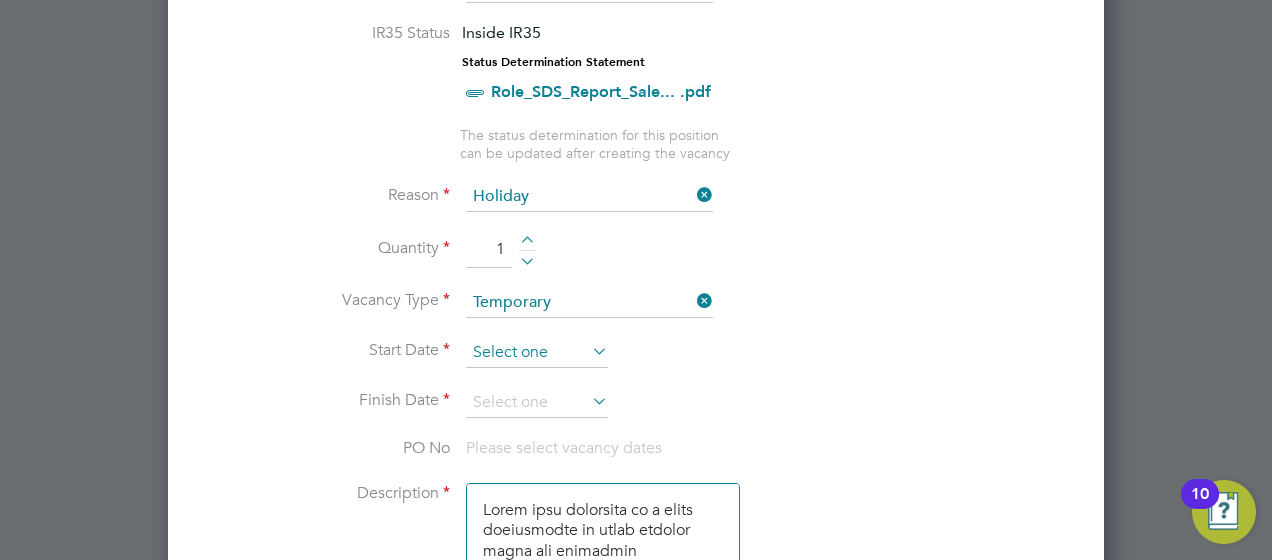 click at bounding box center [537, 353] 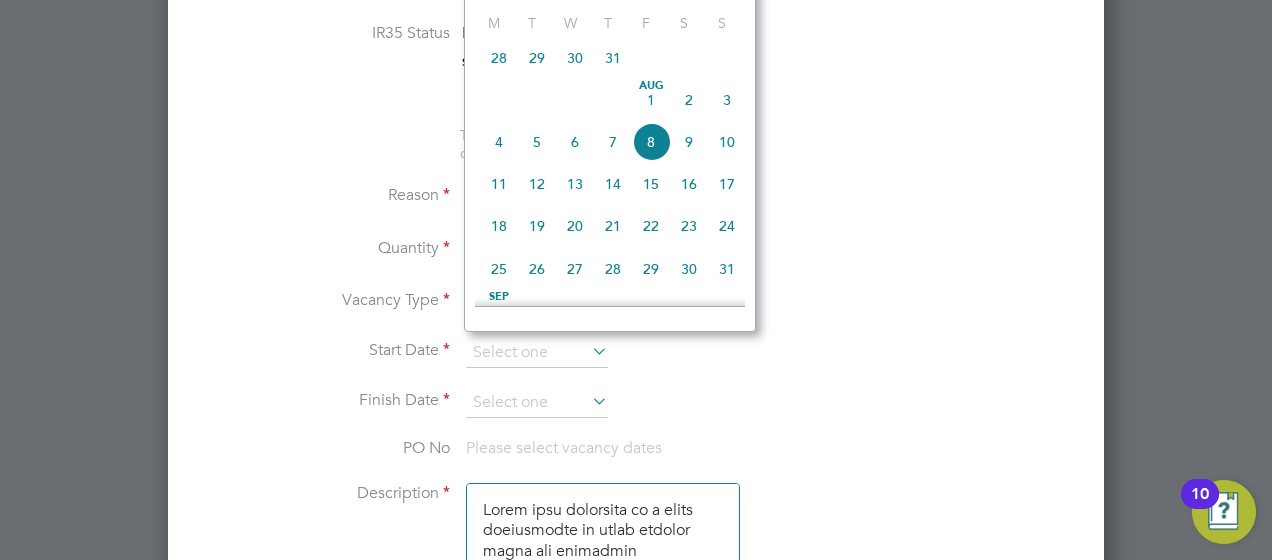 click on "16" 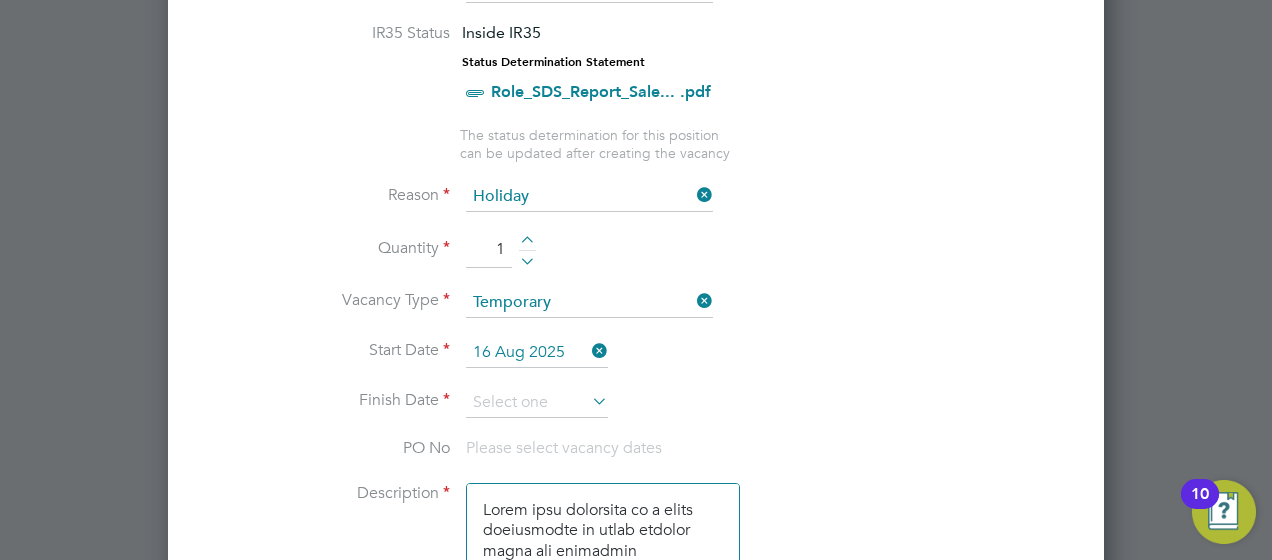click at bounding box center (588, 401) 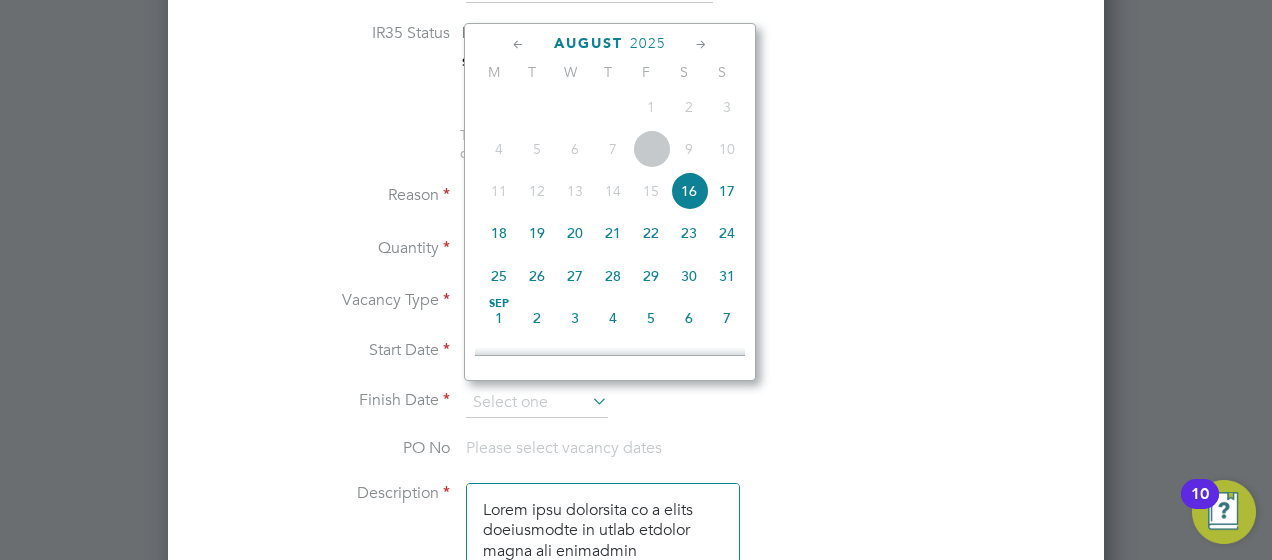 click on "17" 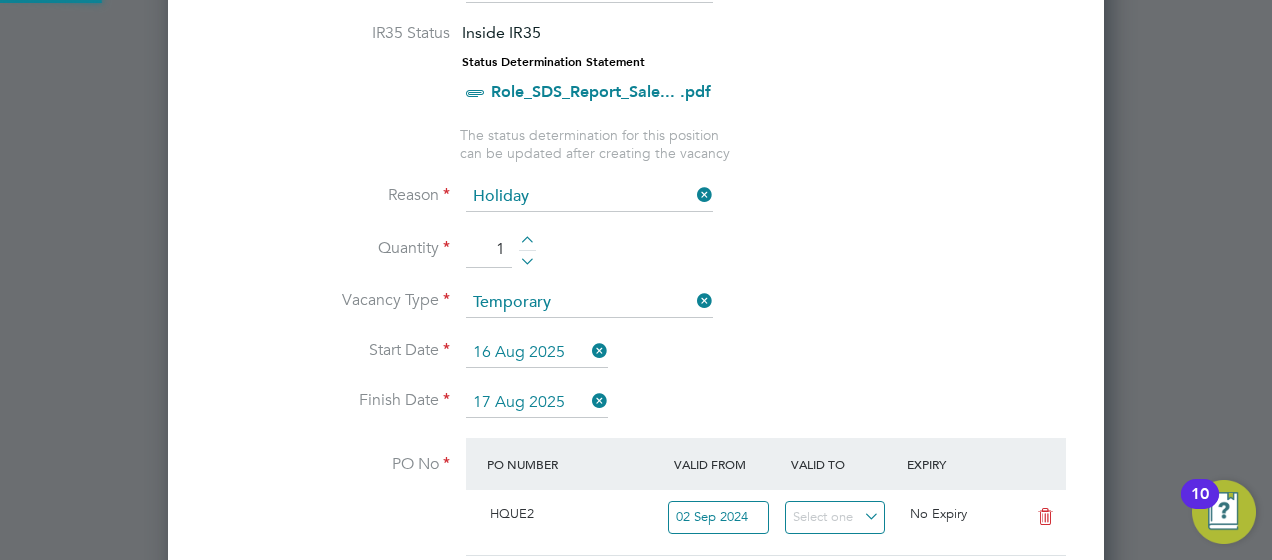 scroll, scrollTop: 10, scrollLeft: 10, axis: both 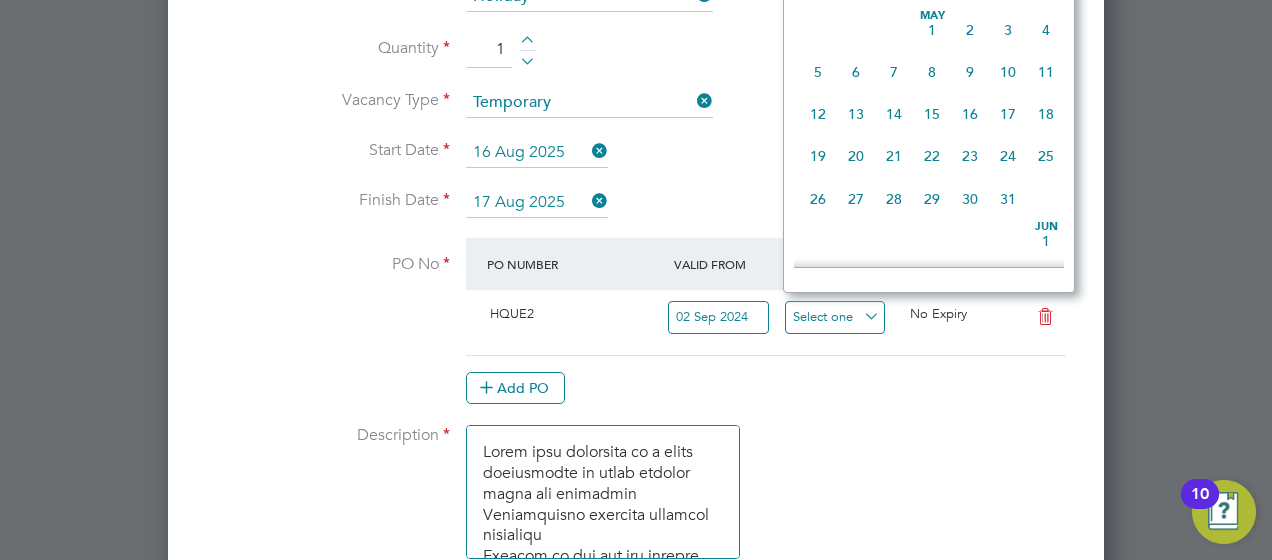 click at bounding box center (835, 317) 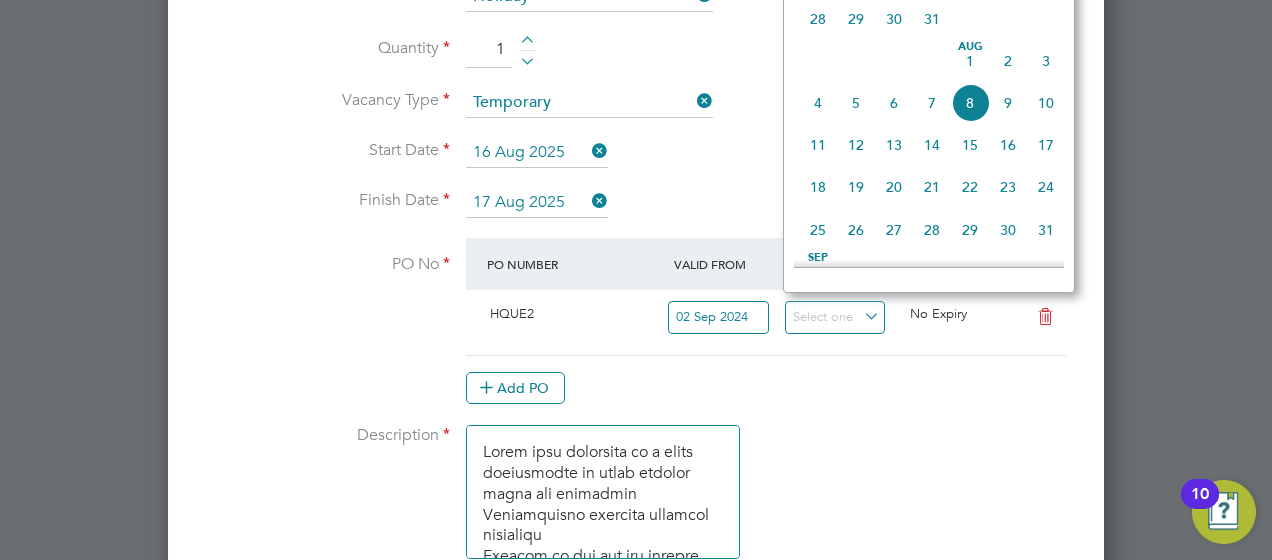click on "7" 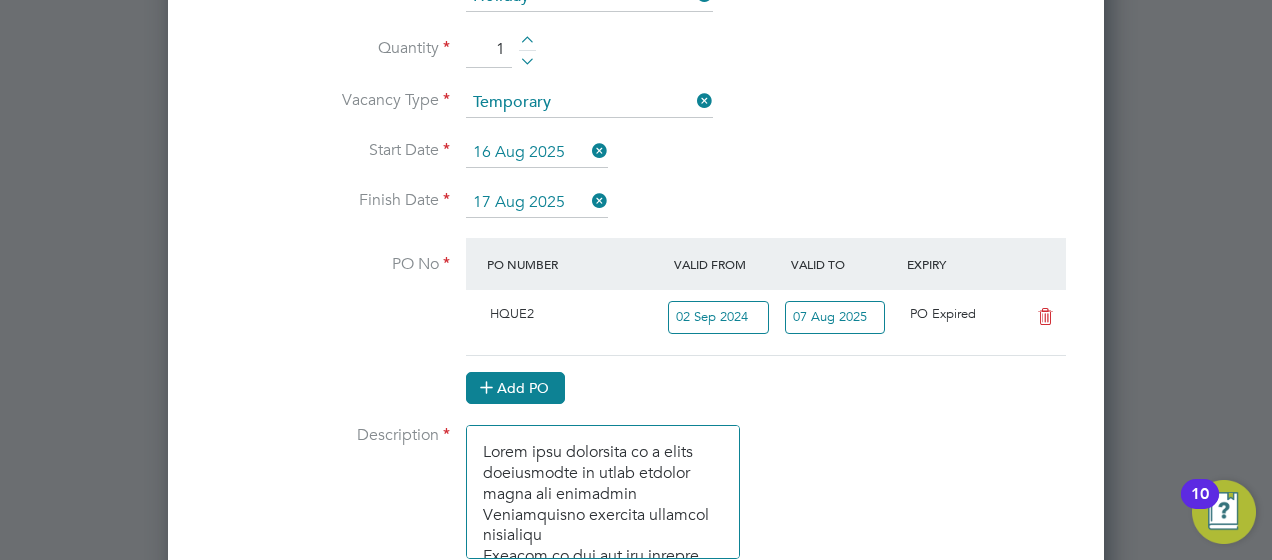 click on "Add PO" at bounding box center (515, 388) 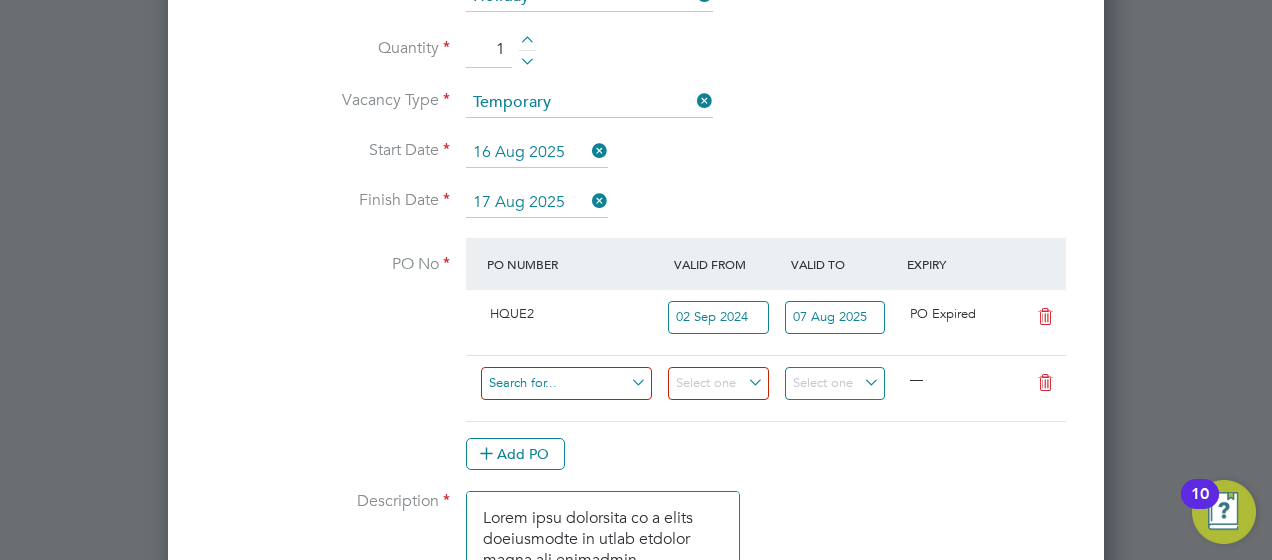 click at bounding box center (566, 383) 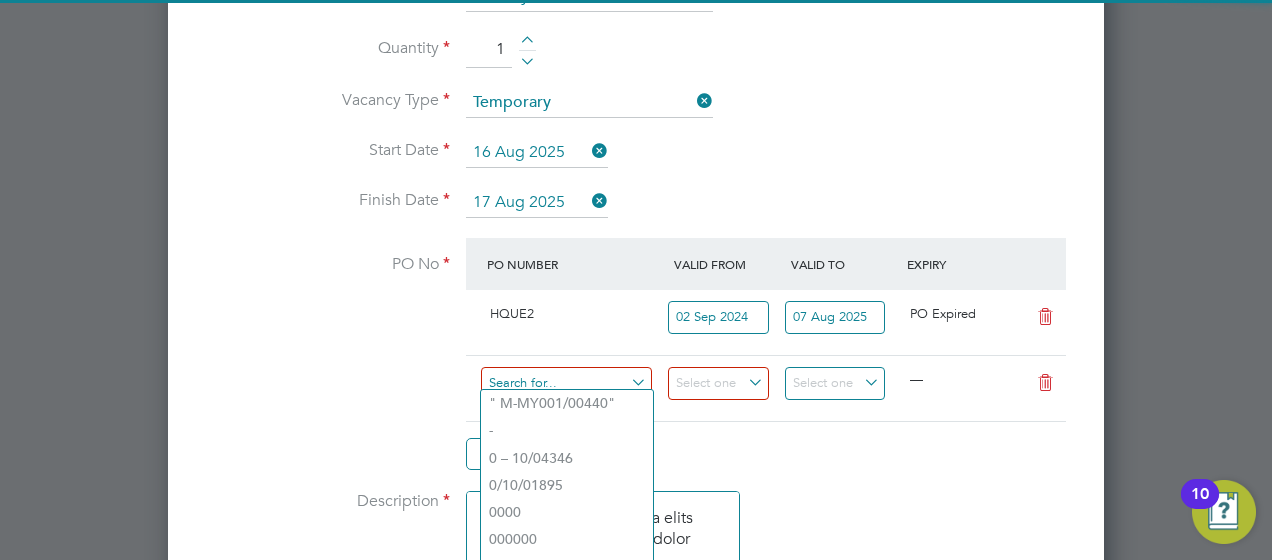 paste on "[ID]" 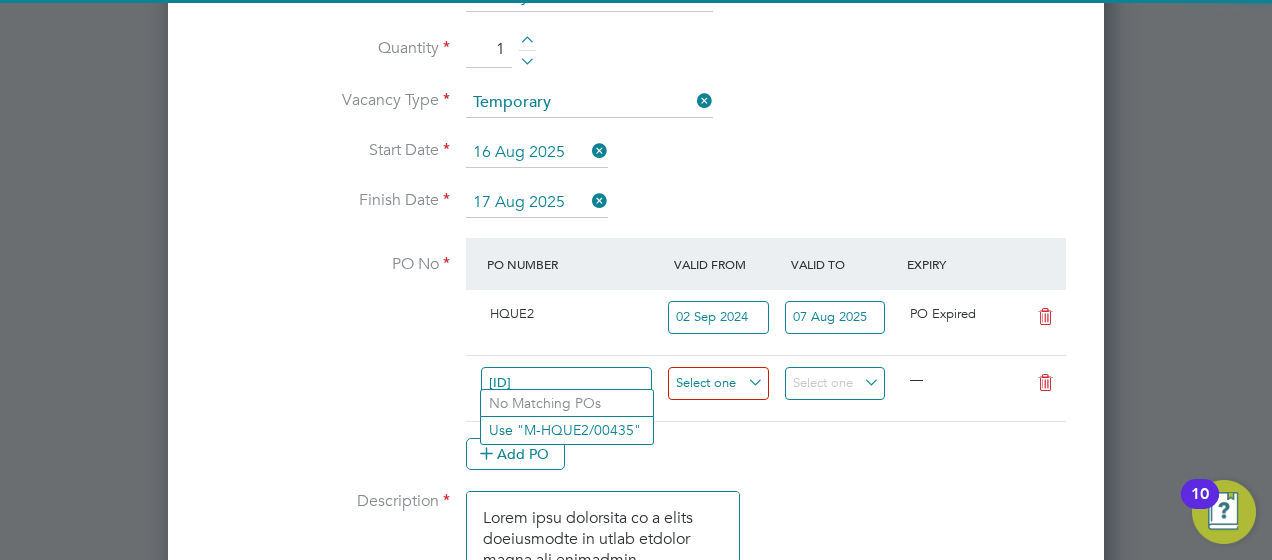 type on "[ID]" 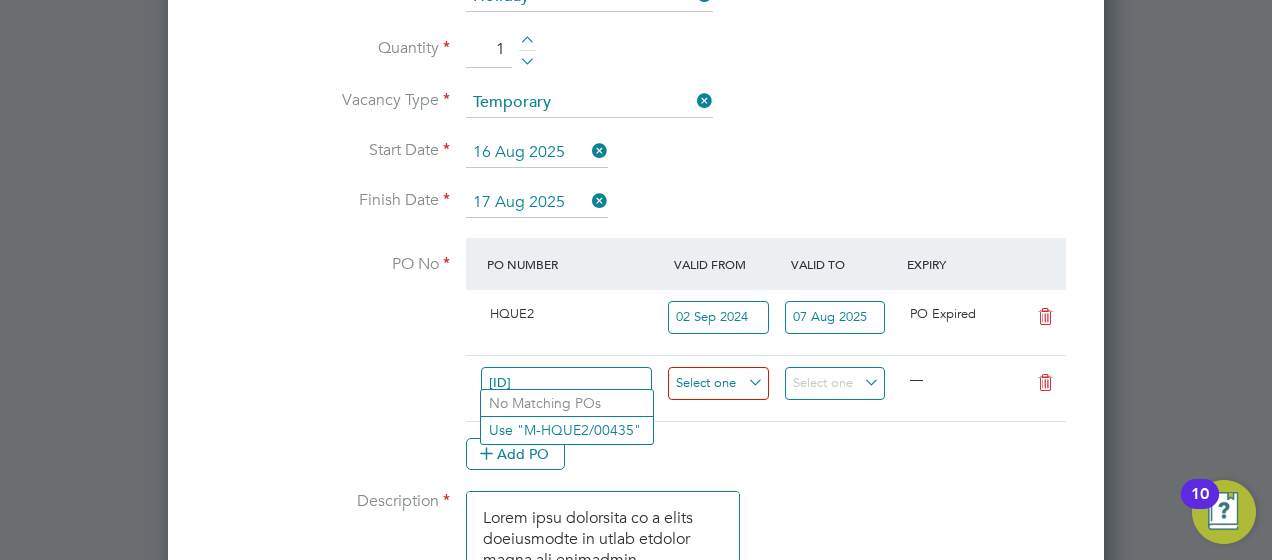 click at bounding box center [718, 383] 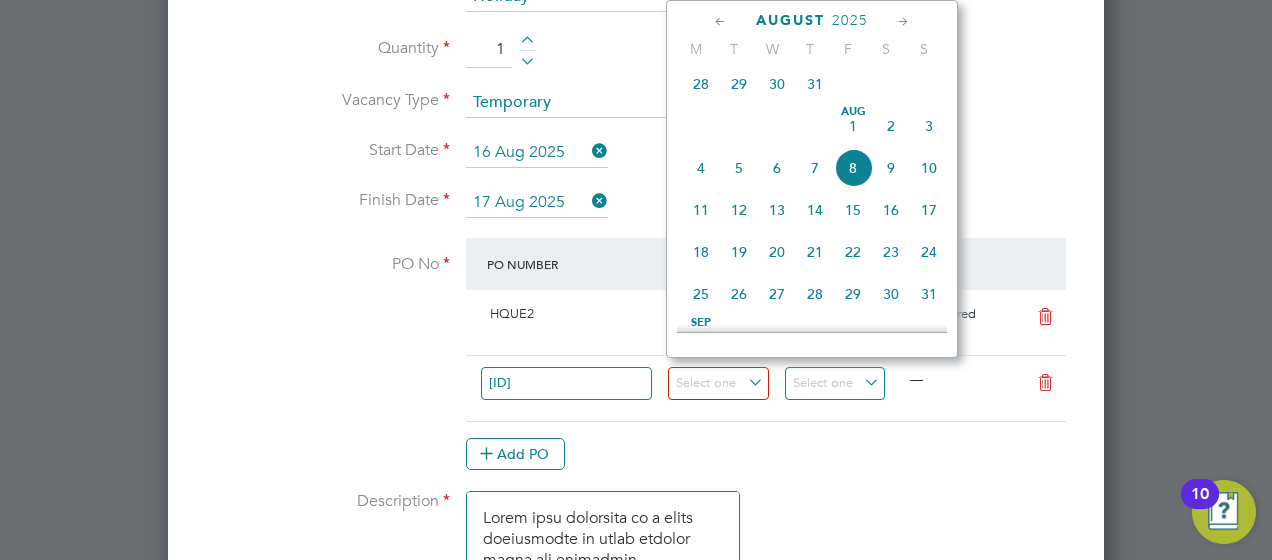 click on "8" 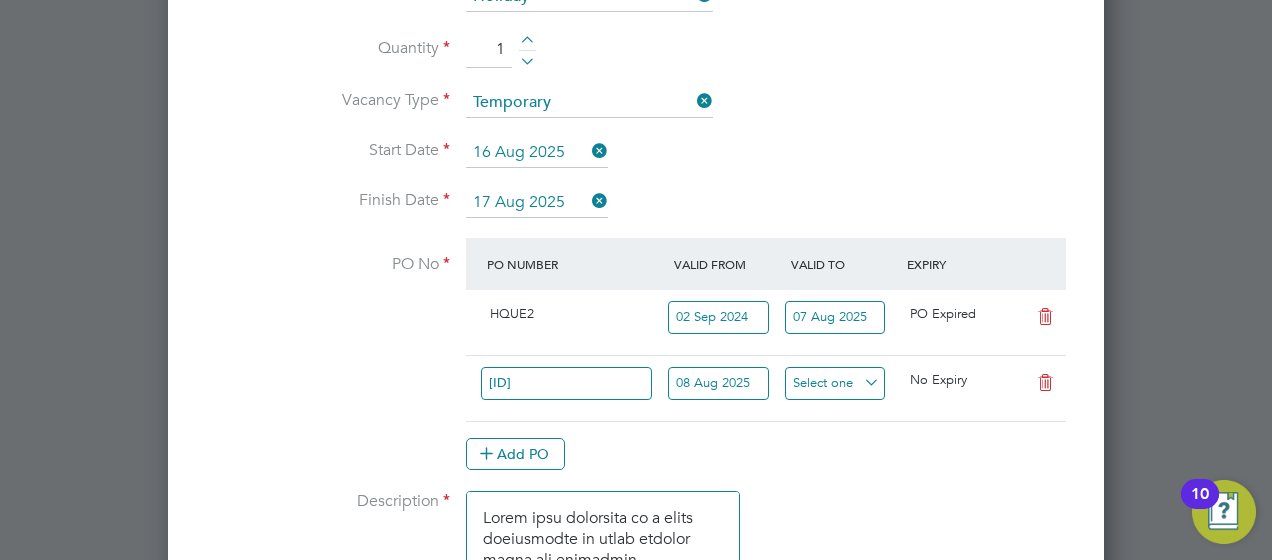 click at bounding box center [835, 383] 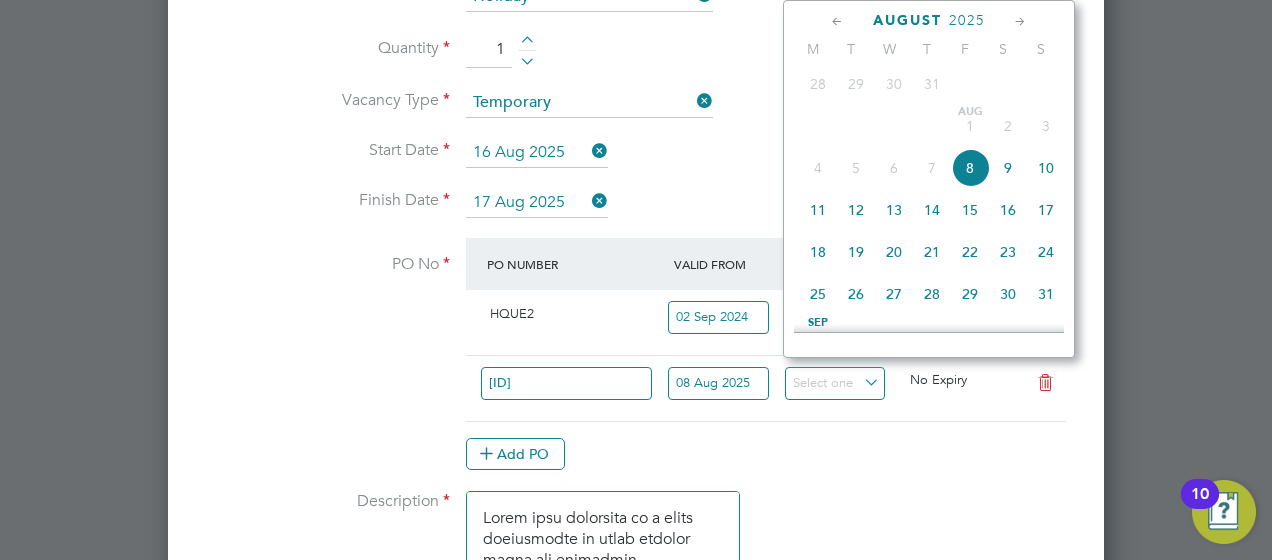 scroll, scrollTop: 744, scrollLeft: 0, axis: vertical 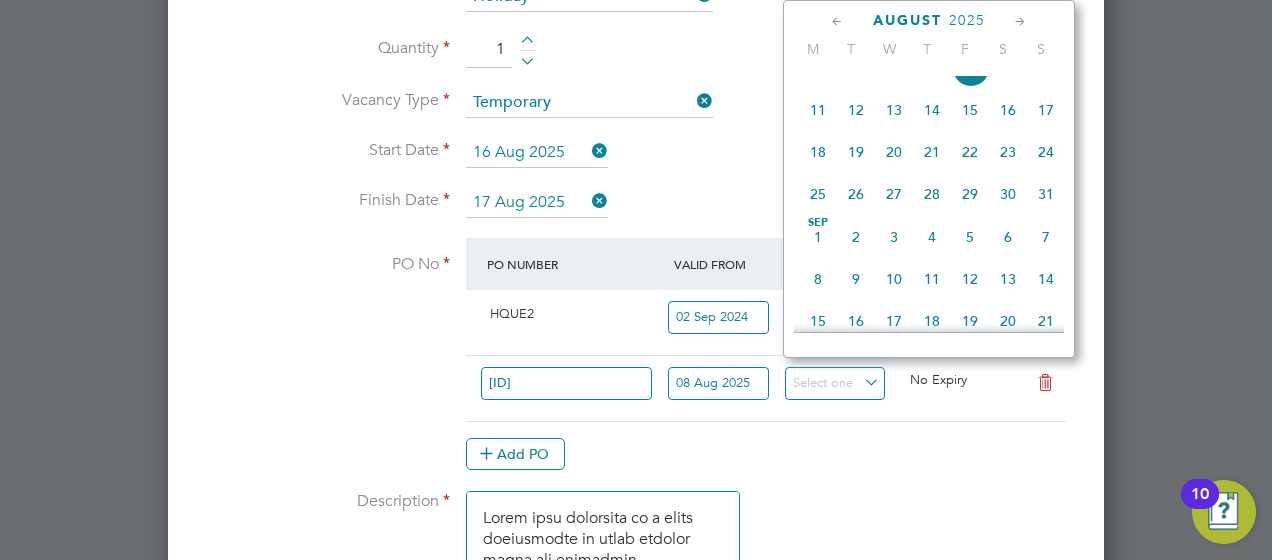 click on "31" 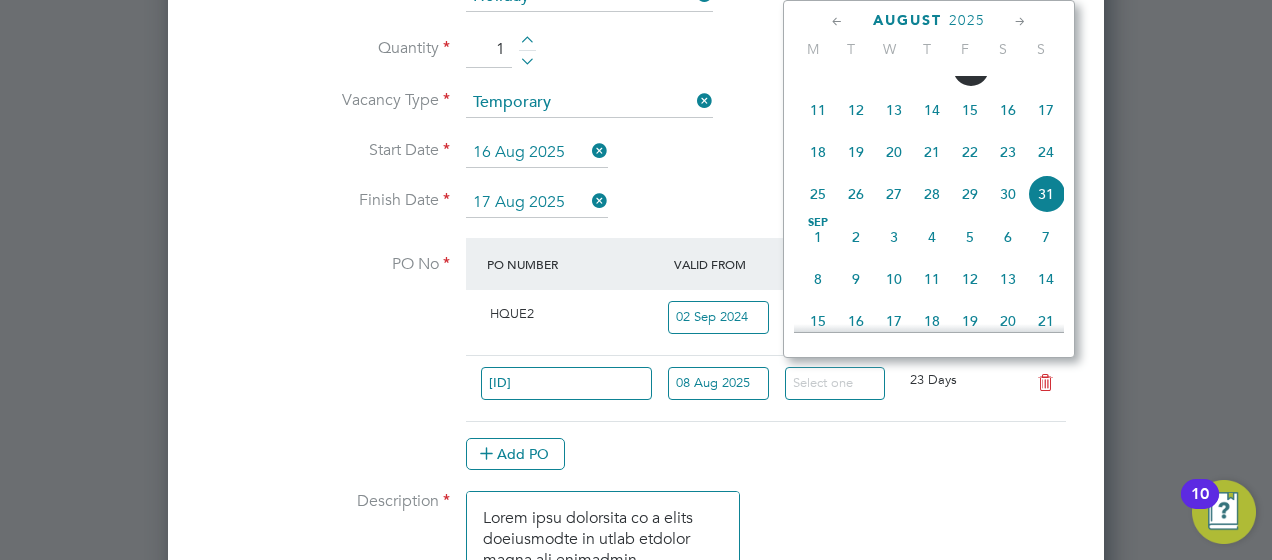 type on "31 Aug 2025" 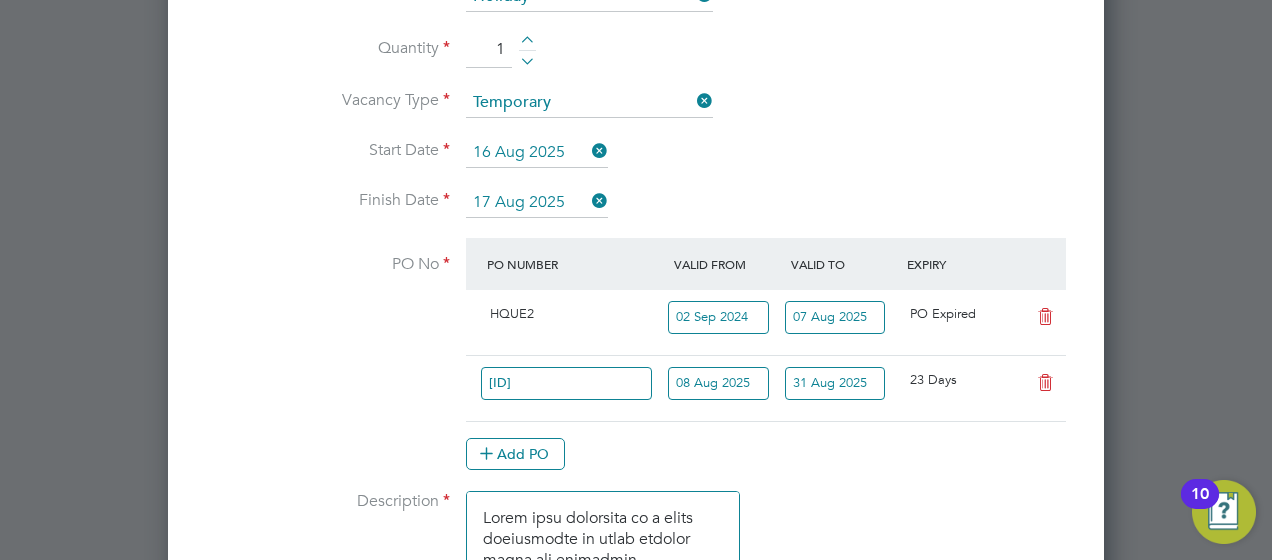click on "PO No   PO Number Valid From Valid To Expiry   HQUE2 [DATE]   [DATE]   PO Expired M-HQUE2/00435   [DATE]   [DATE]   23 Days  Add PO" at bounding box center (636, 364) 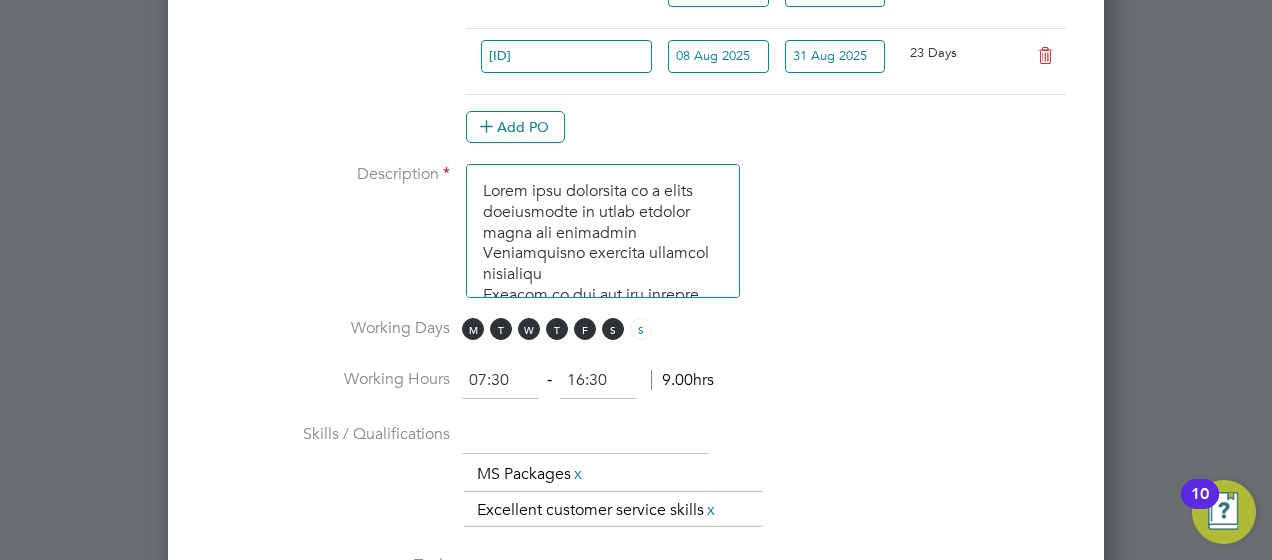 scroll, scrollTop: 1533, scrollLeft: 0, axis: vertical 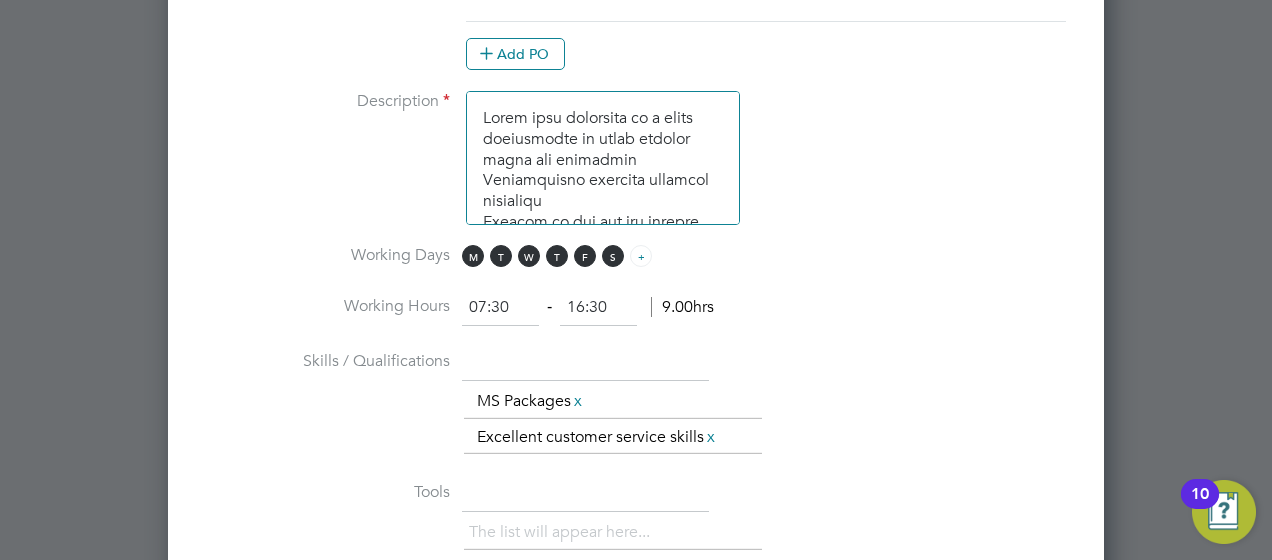 click on "S" at bounding box center (641, 256) 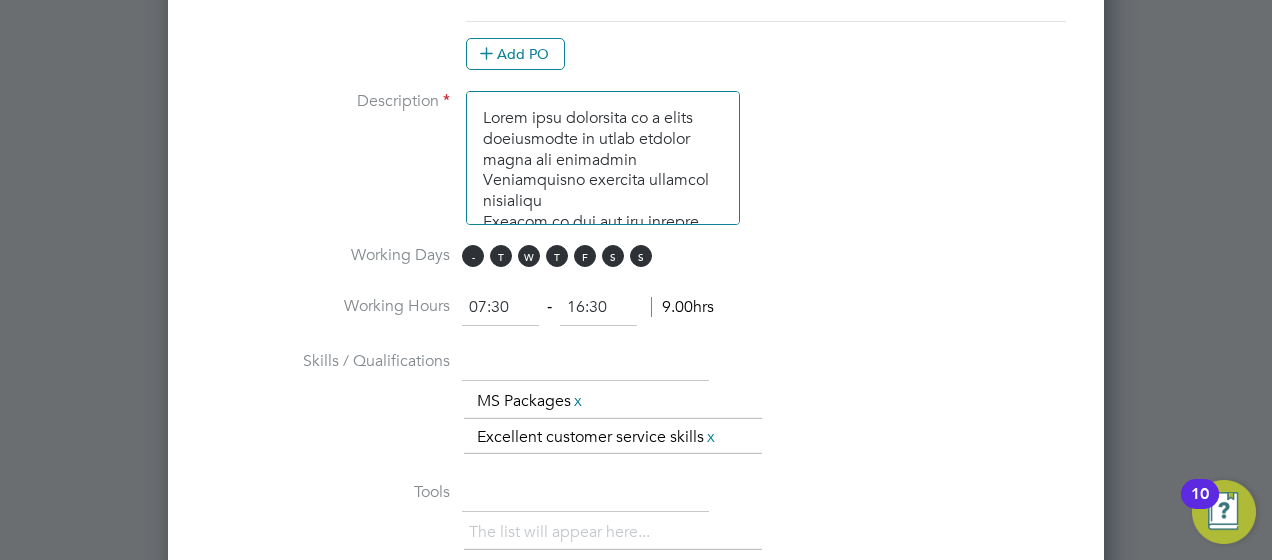 click on "M" at bounding box center [473, 256] 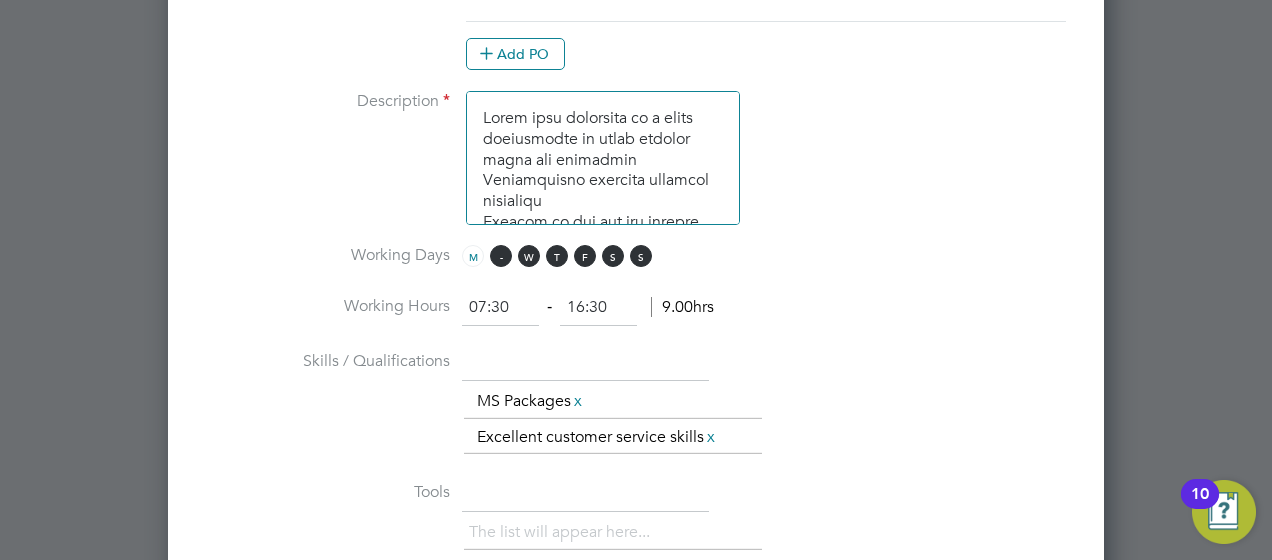 click on "T" at bounding box center (501, 256) 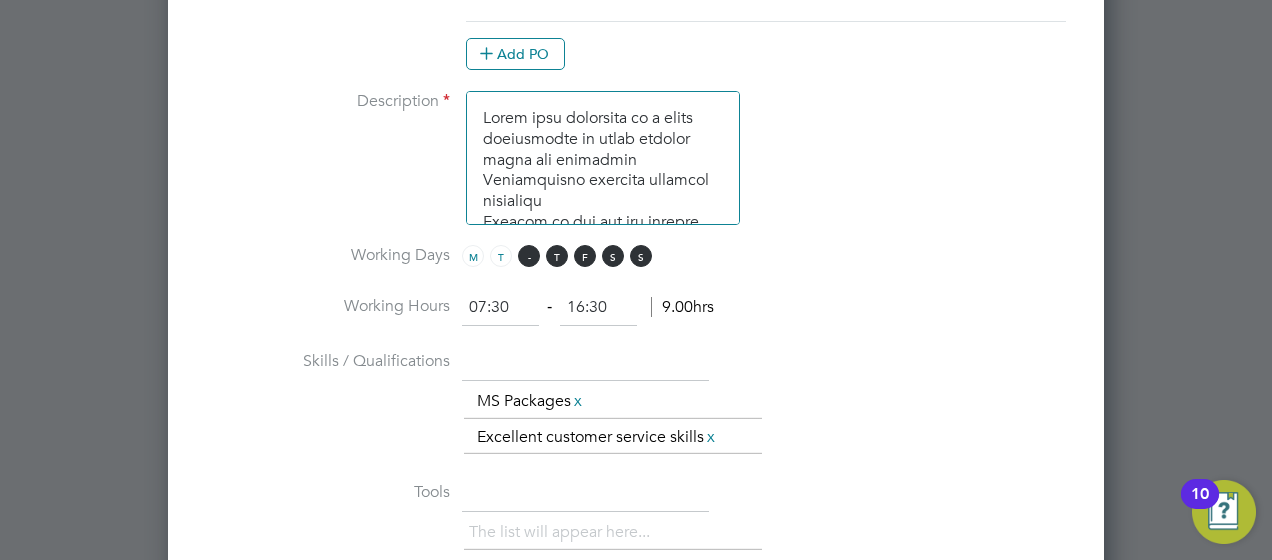 click on "W" at bounding box center (529, 256) 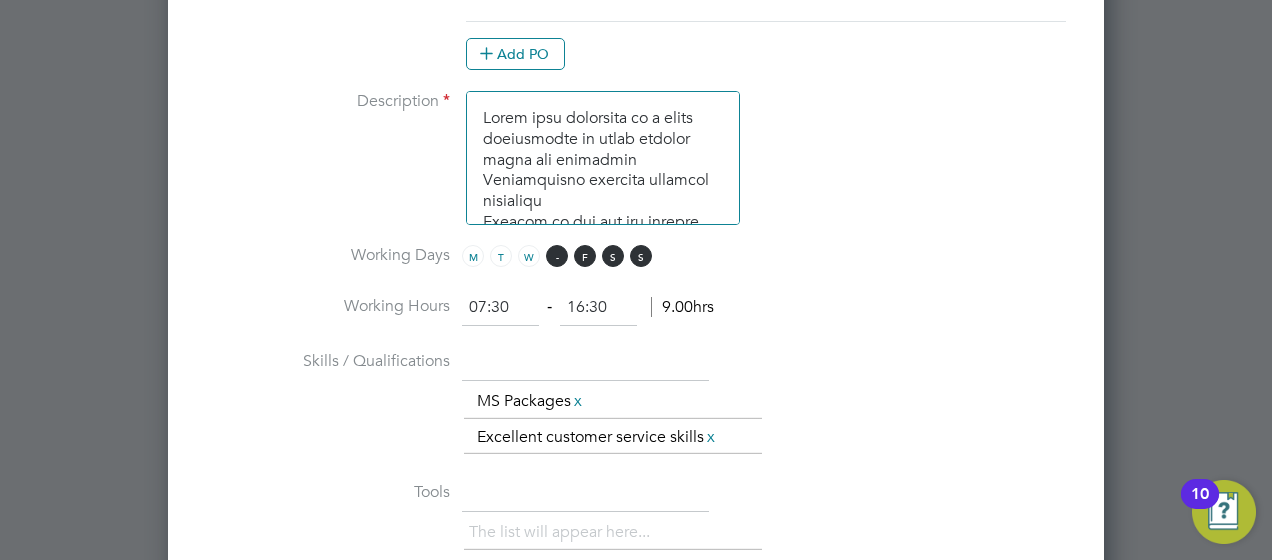 click on "T" at bounding box center (557, 256) 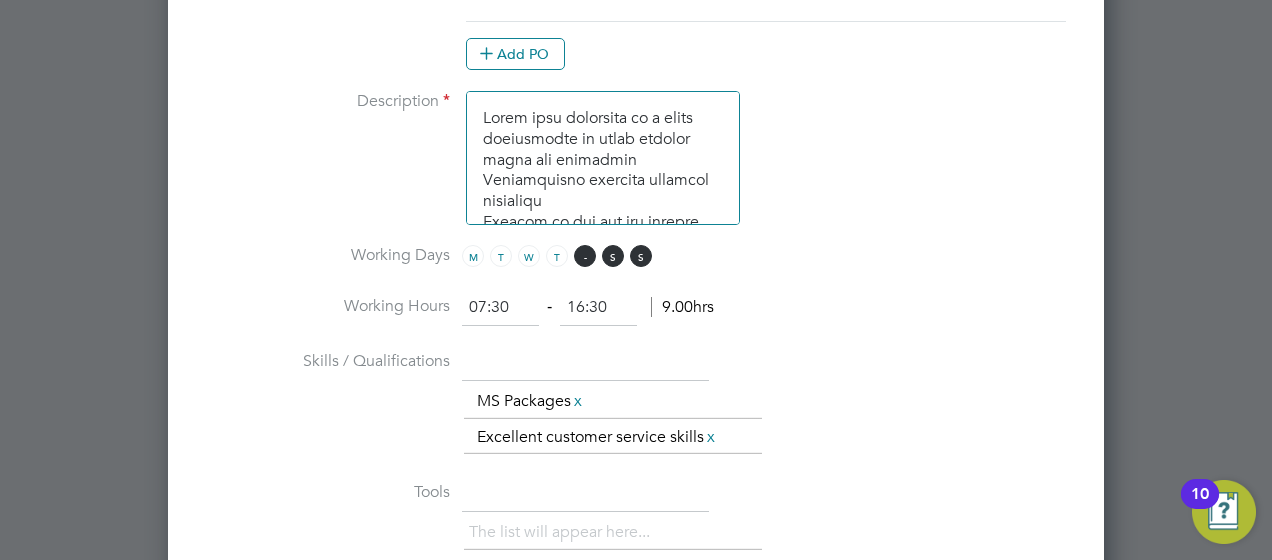 click on "F" at bounding box center [585, 256] 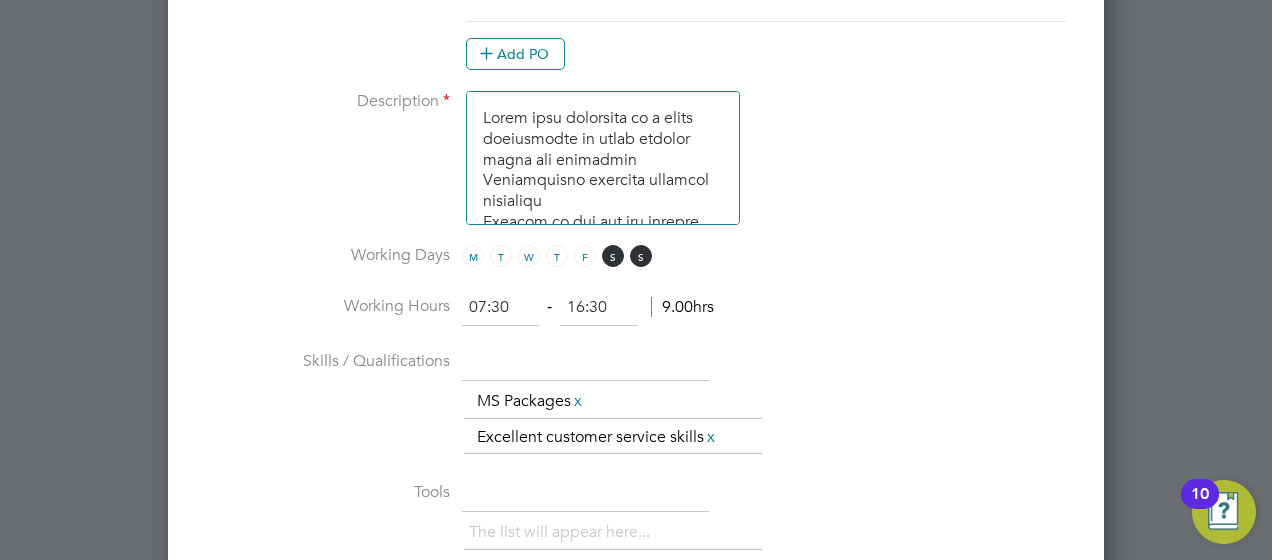 click on "Skills / Qualifications The list will appear here... MS Packages  x Excellent customer service skills  x" at bounding box center [636, 411] 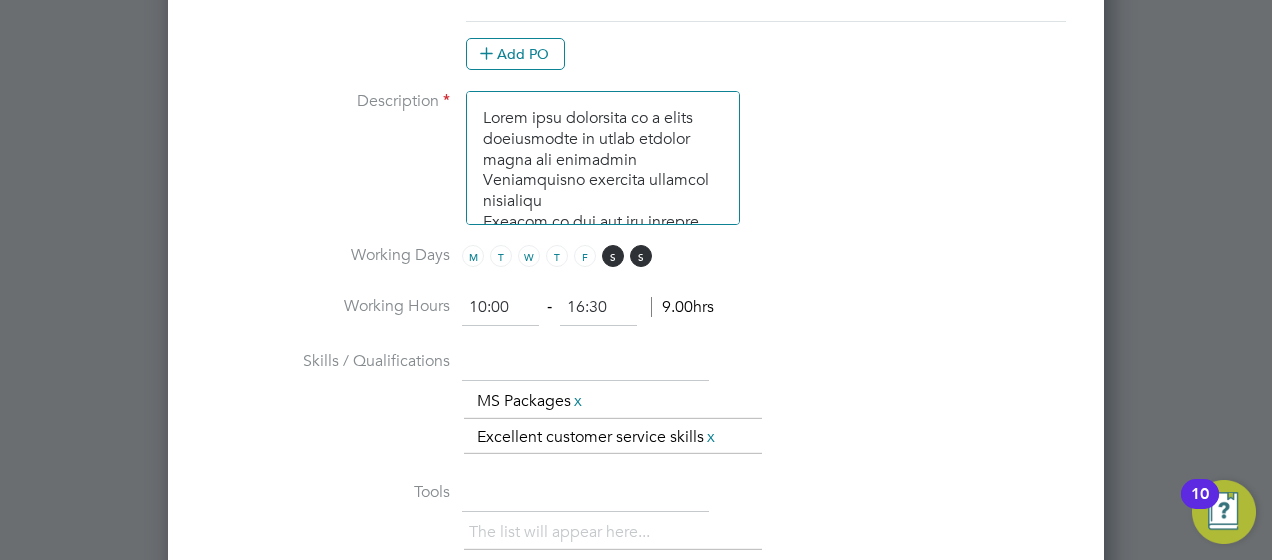 type on "10:00" 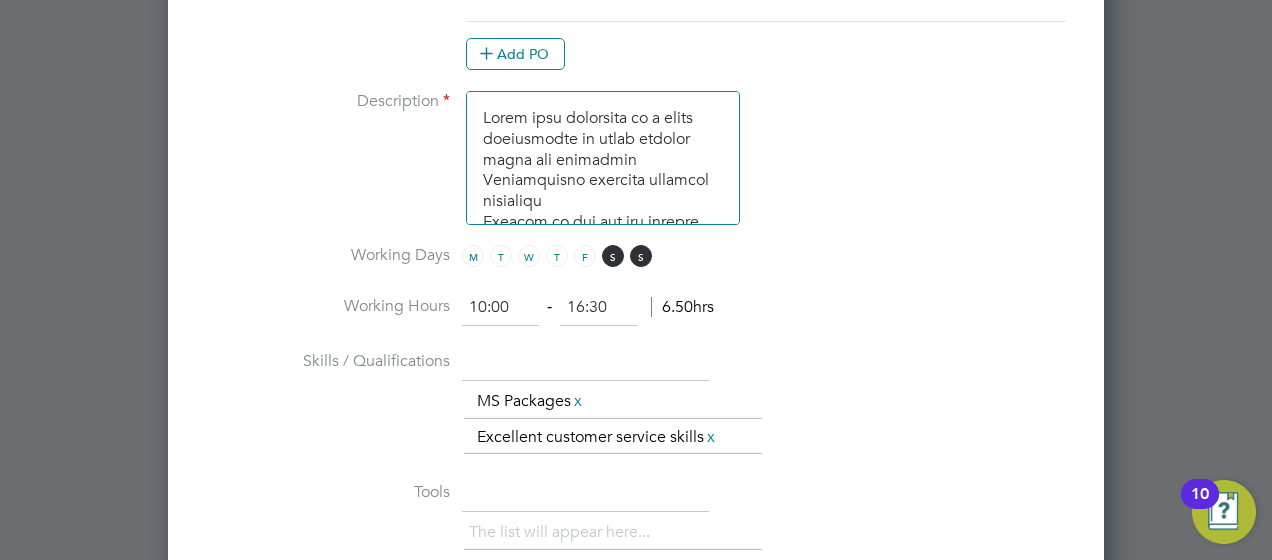 drag, startPoint x: 603, startPoint y: 290, endPoint x: 478, endPoint y: 290, distance: 125 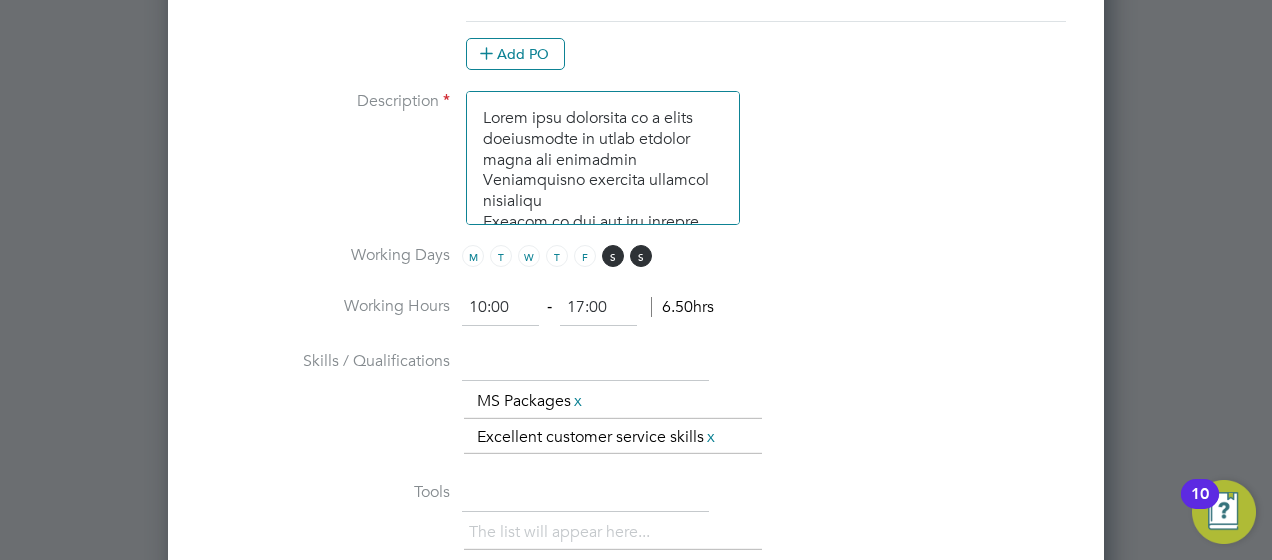 type on "17:00" 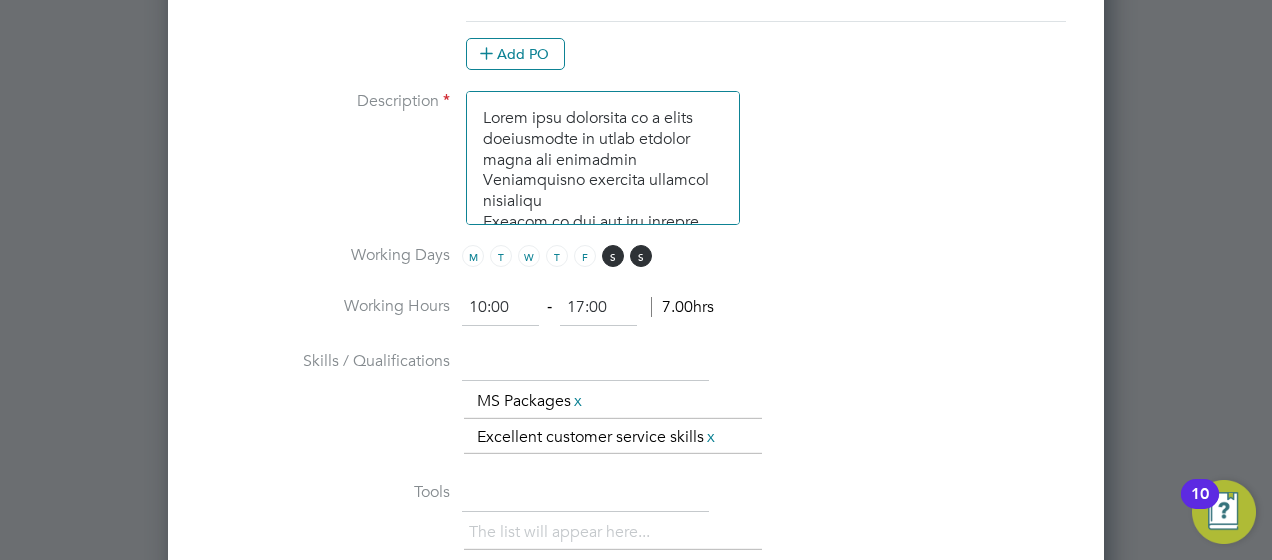 click on "Skills / Qualifications The list will appear here... MS Packages  x Excellent customer service skills  x" at bounding box center (636, 411) 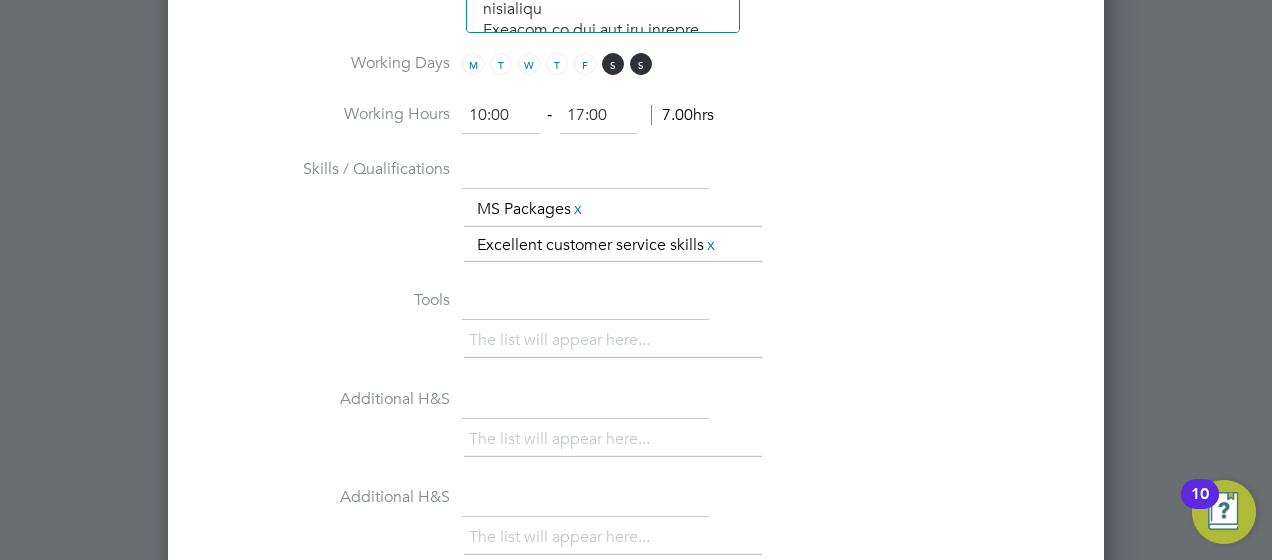 scroll, scrollTop: 1733, scrollLeft: 0, axis: vertical 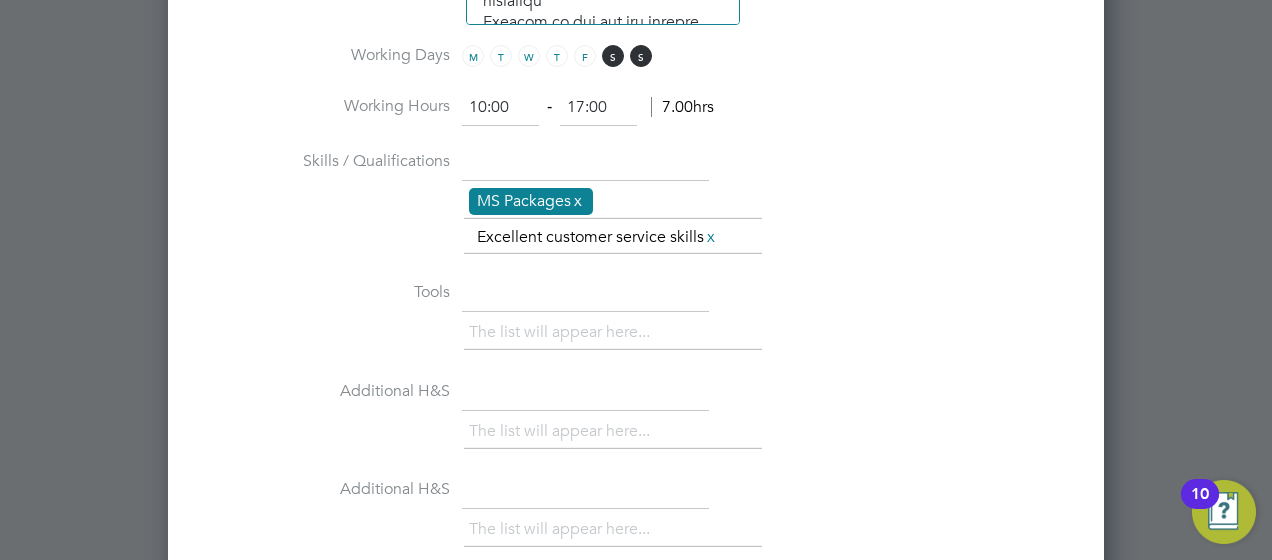 click on "x" at bounding box center (578, 201) 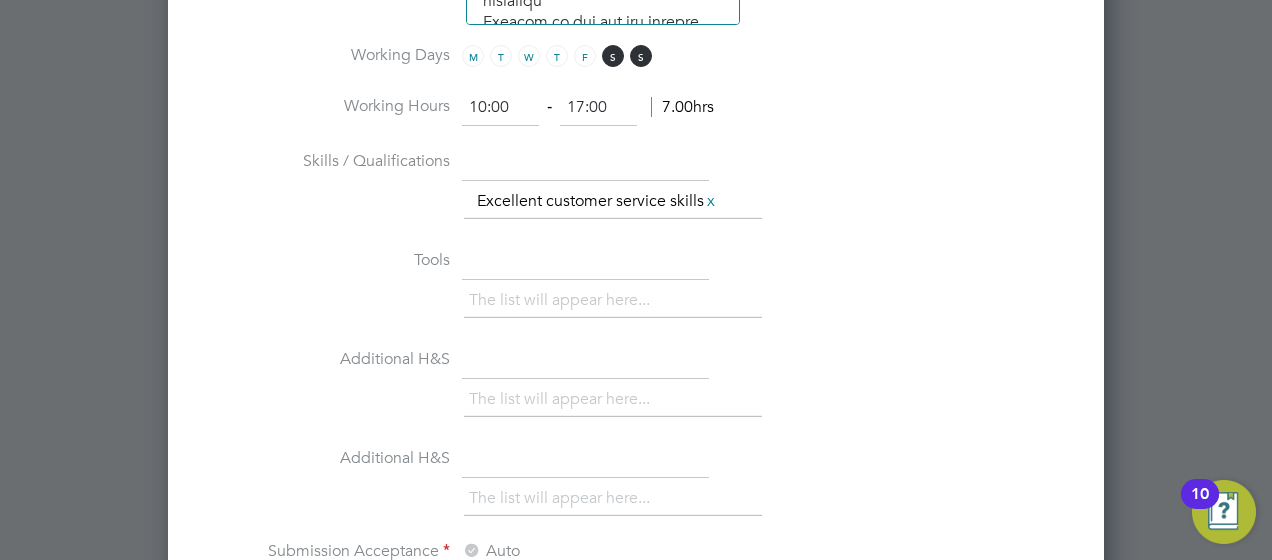 scroll, scrollTop: 3056, scrollLeft: 936, axis: both 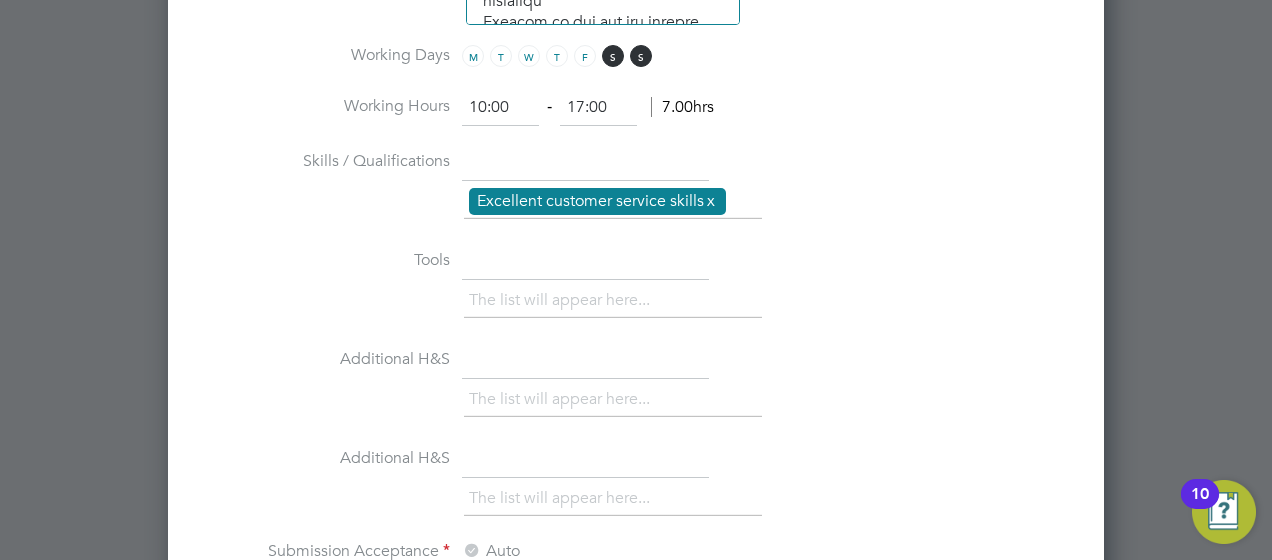 click on "x" at bounding box center (711, 201) 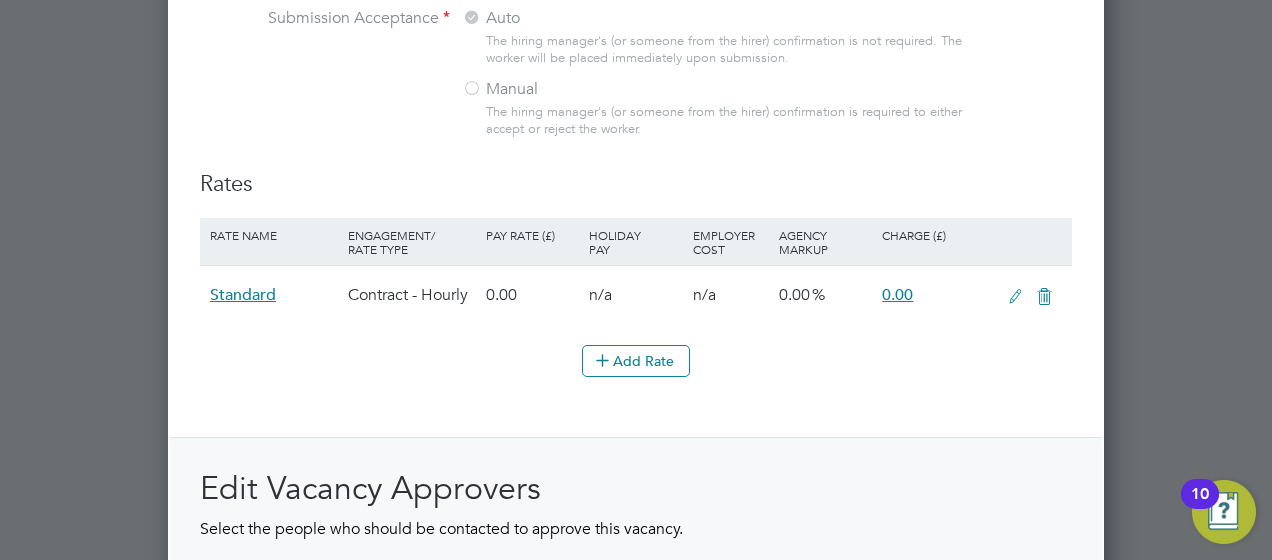 scroll, scrollTop: 2333, scrollLeft: 0, axis: vertical 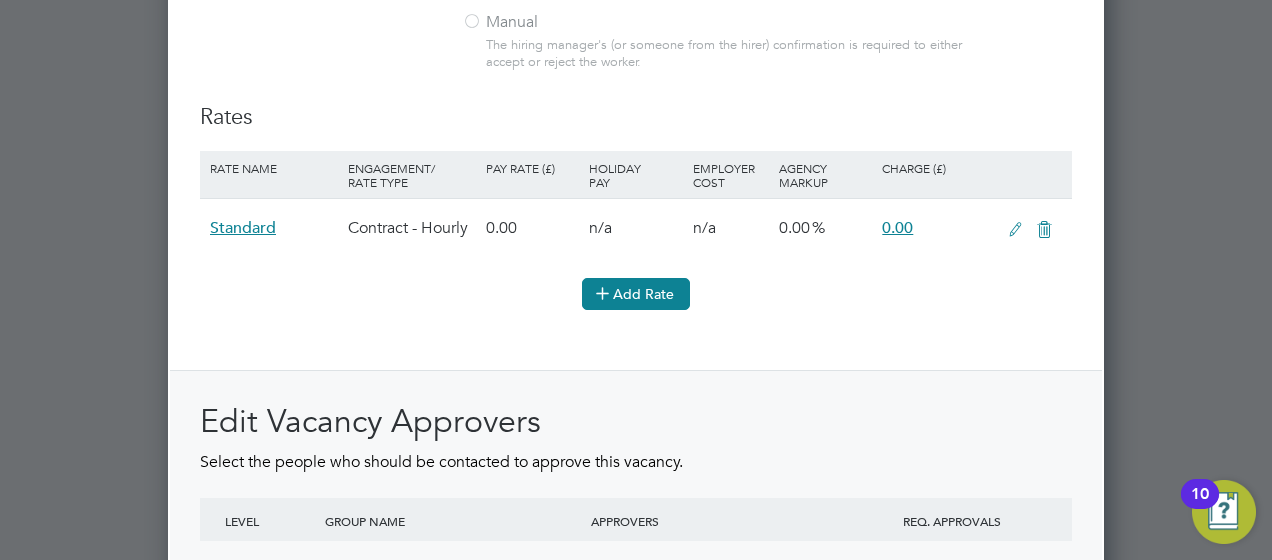 click on "Add Rate" at bounding box center (636, 294) 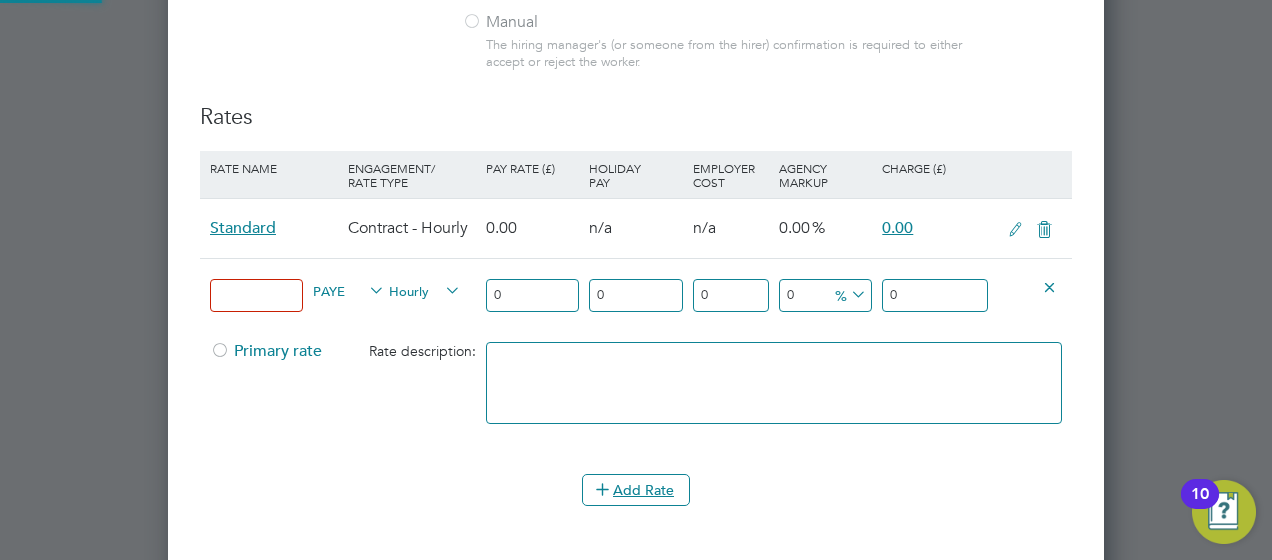 scroll, scrollTop: 10, scrollLeft: 10, axis: both 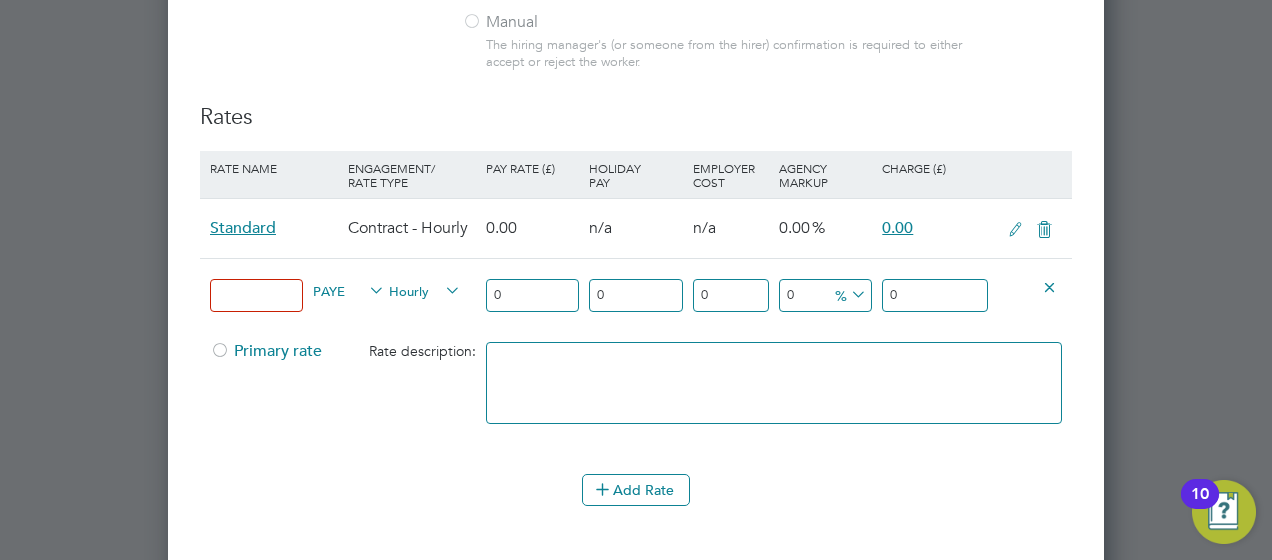 click at bounding box center [1015, 230] 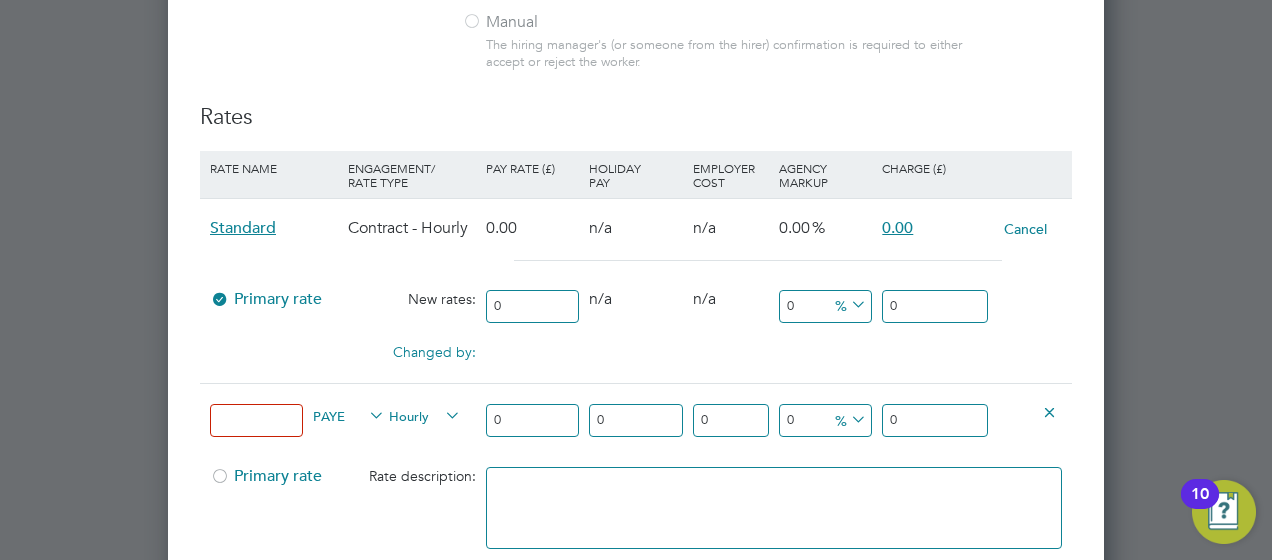 scroll, scrollTop: 3375, scrollLeft: 936, axis: both 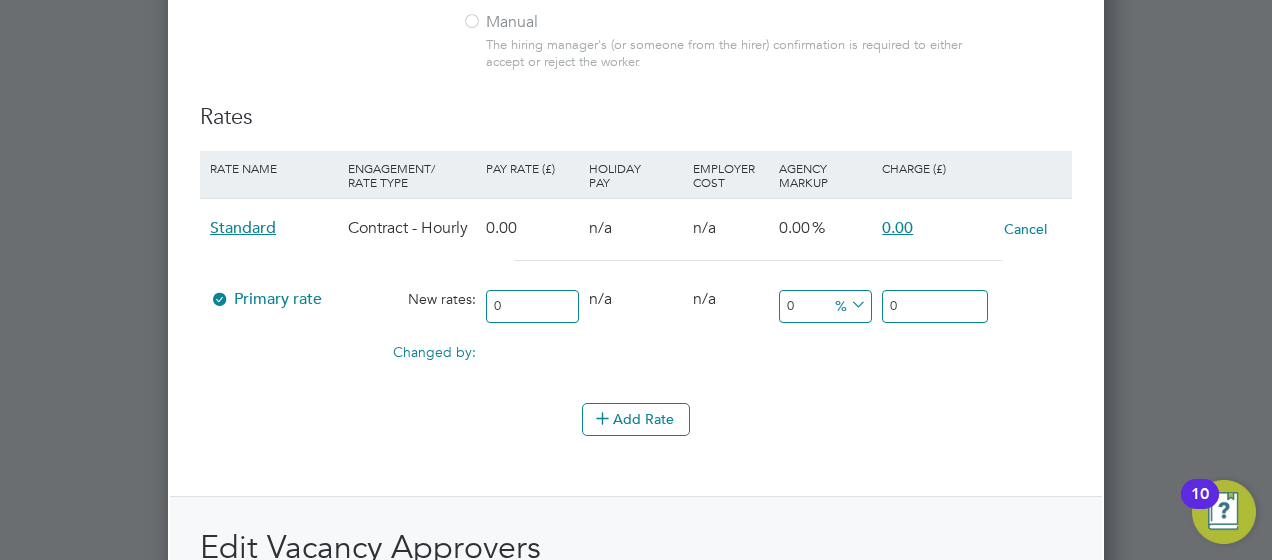drag, startPoint x: 550, startPoint y: 295, endPoint x: 404, endPoint y: 319, distance: 147.95946 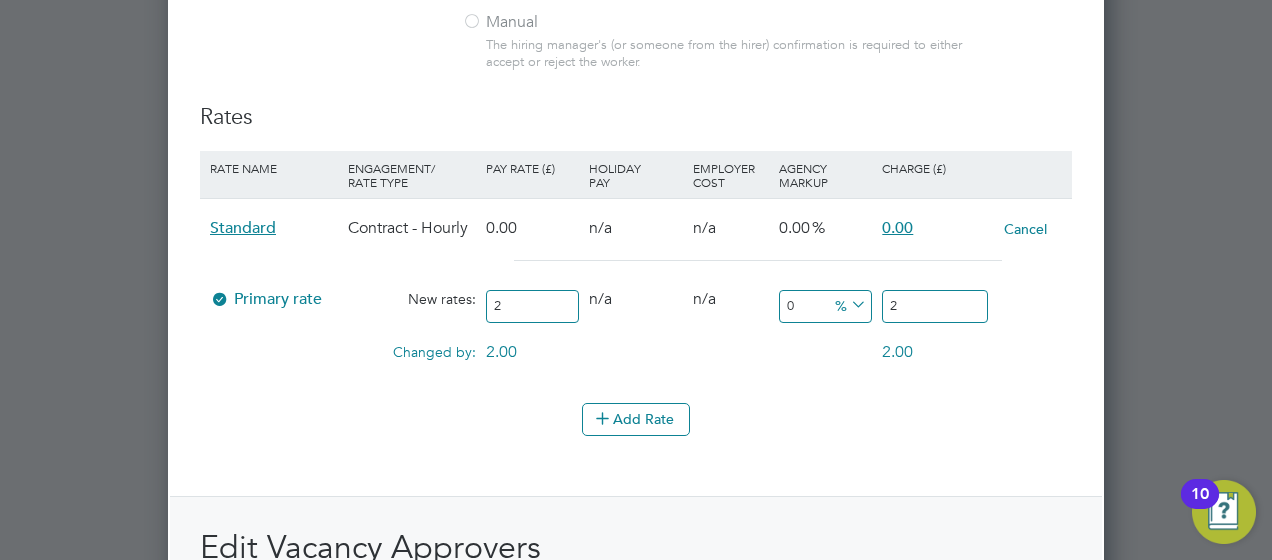 type on "23" 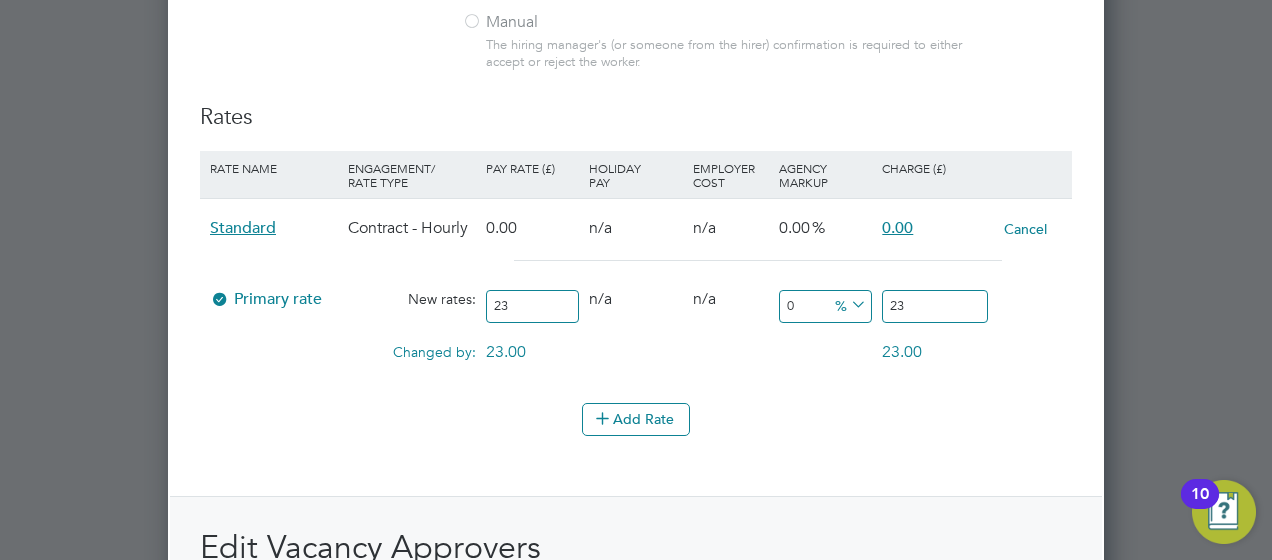 type on "23.8" 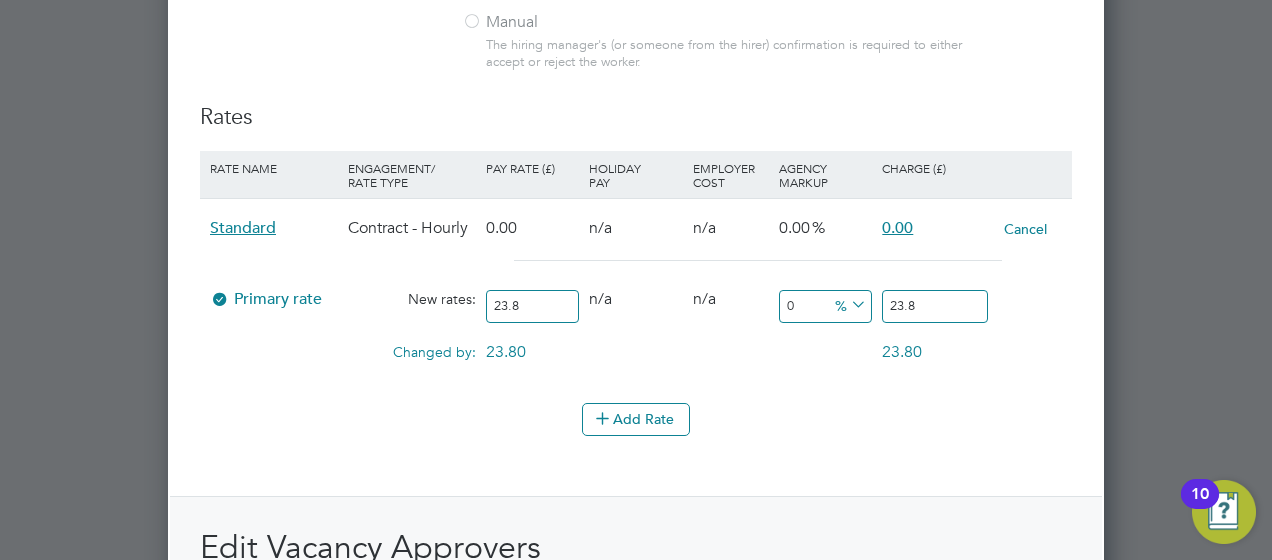type on "23.82" 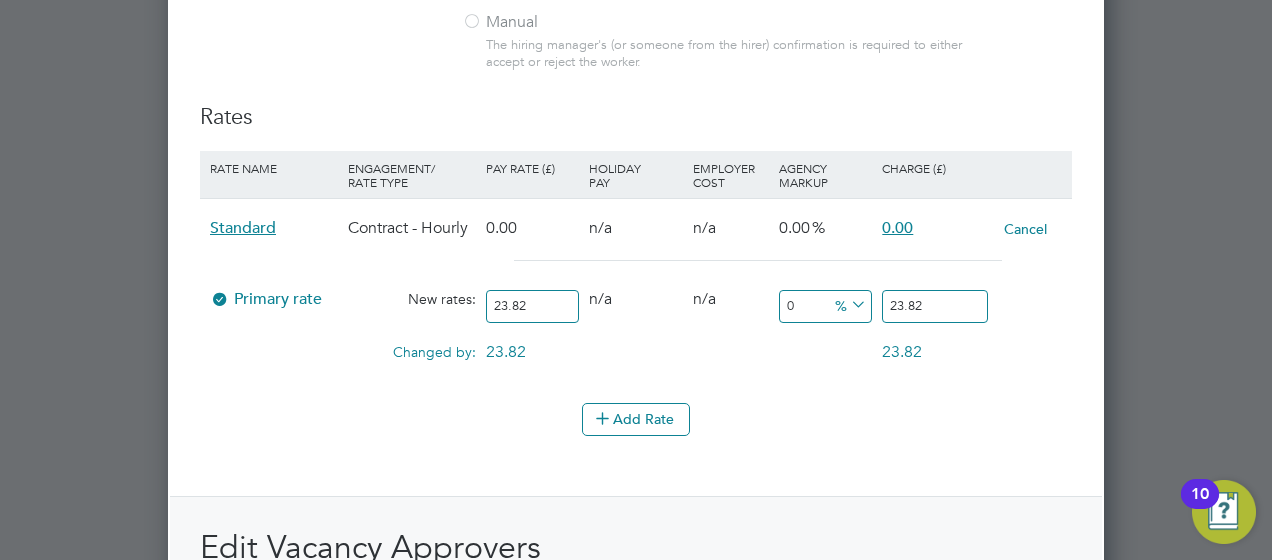 type on "23.82" 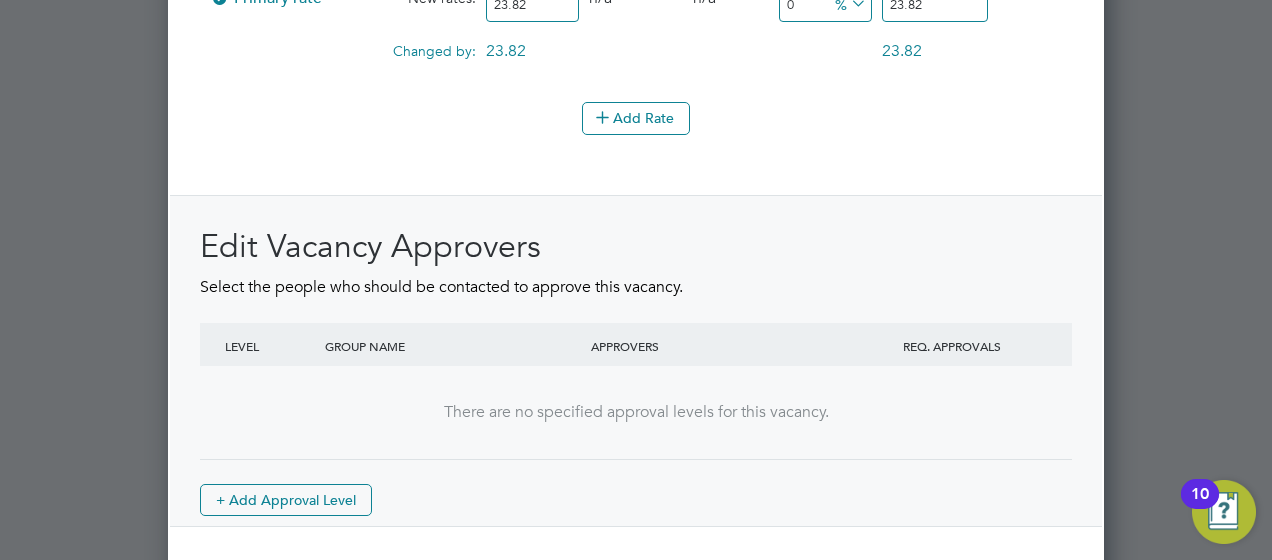 scroll, scrollTop: 2696, scrollLeft: 0, axis: vertical 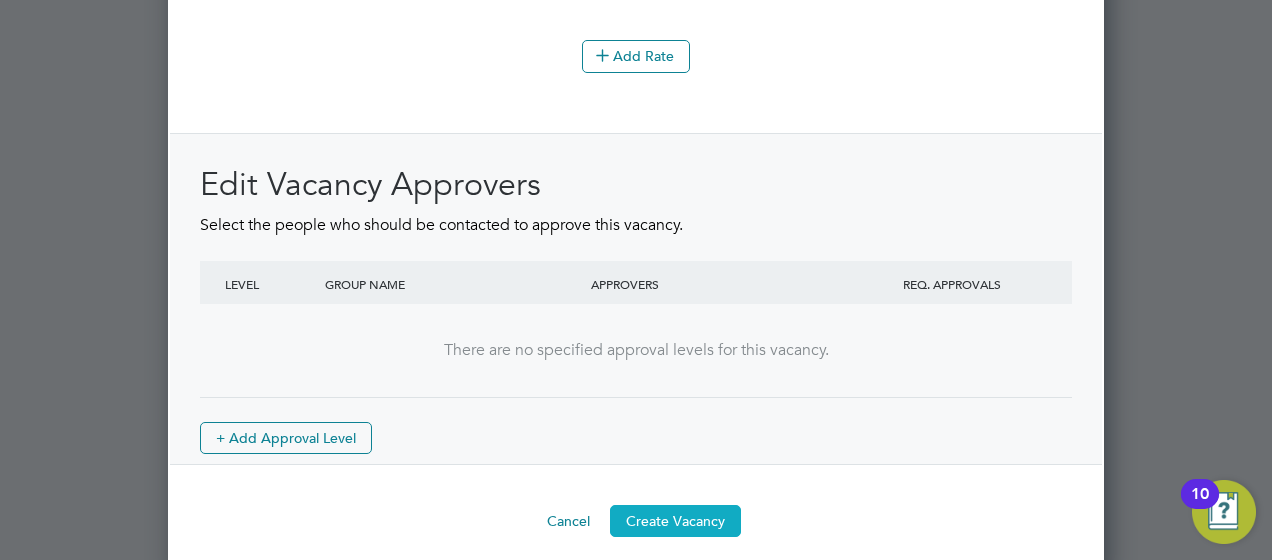 click on "Create Vacancy" at bounding box center (675, 521) 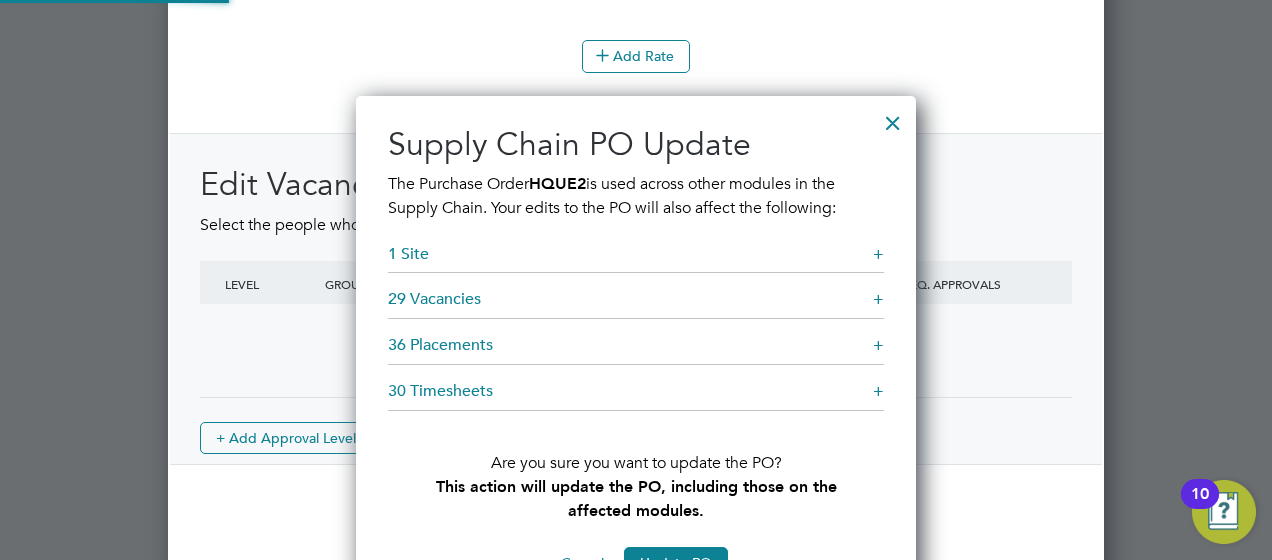 scroll, scrollTop: 10, scrollLeft: 10, axis: both 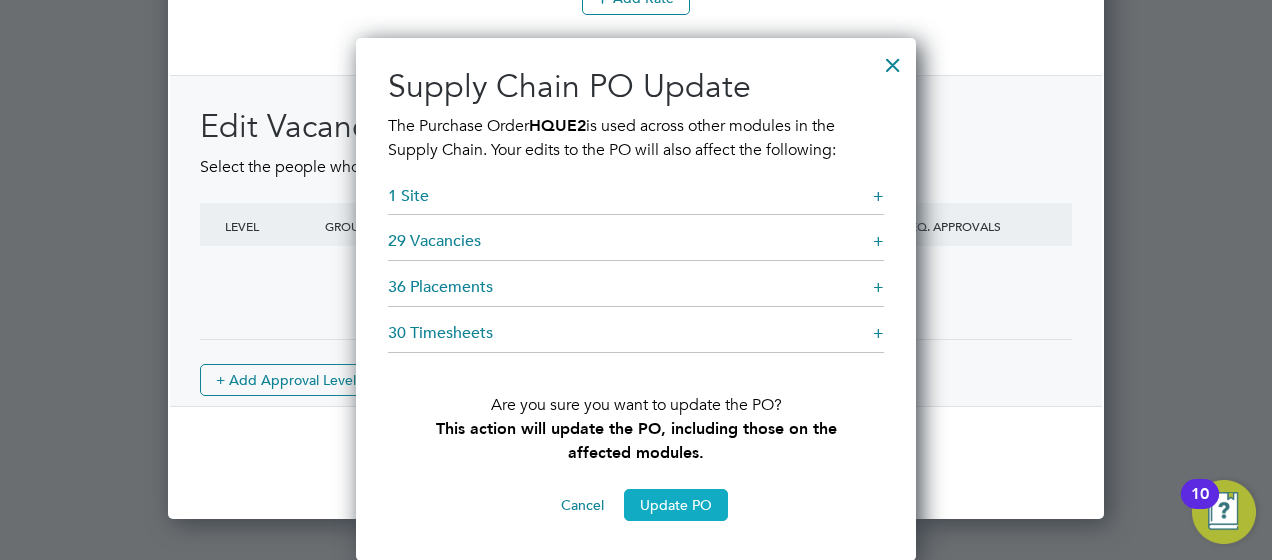 click on "Update PO" at bounding box center (676, 505) 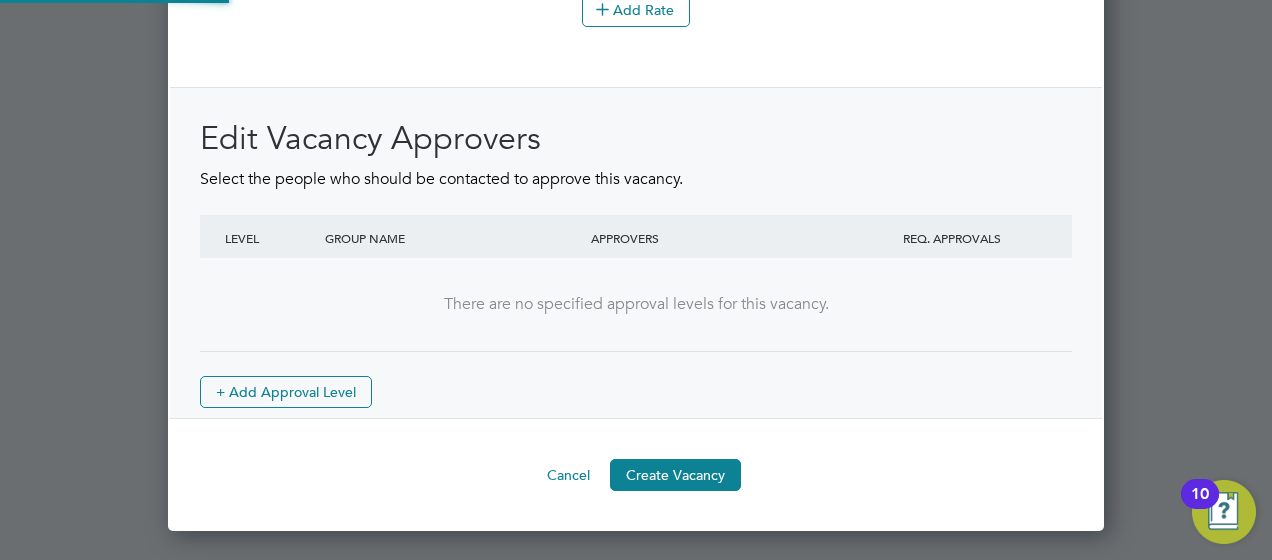 scroll, scrollTop: 2696, scrollLeft: 0, axis: vertical 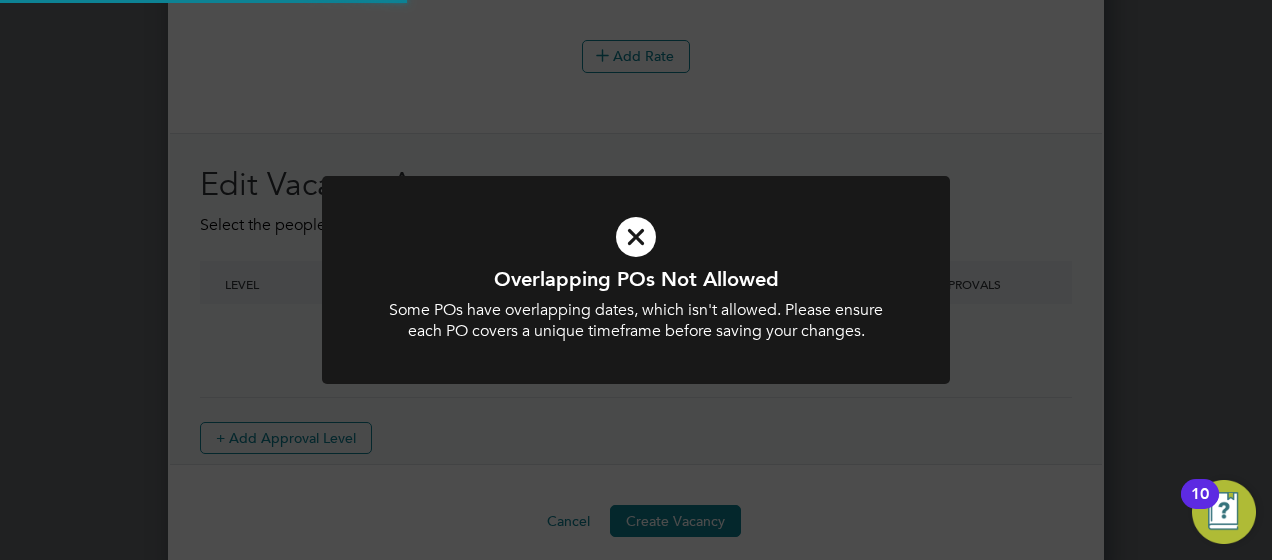 click on "Overlapping POs Not Allowed Some POs have overlapping dates, which isn't allowed. Please ensure each PO covers a unique timeframe before saving your changes. Cancel Okay" 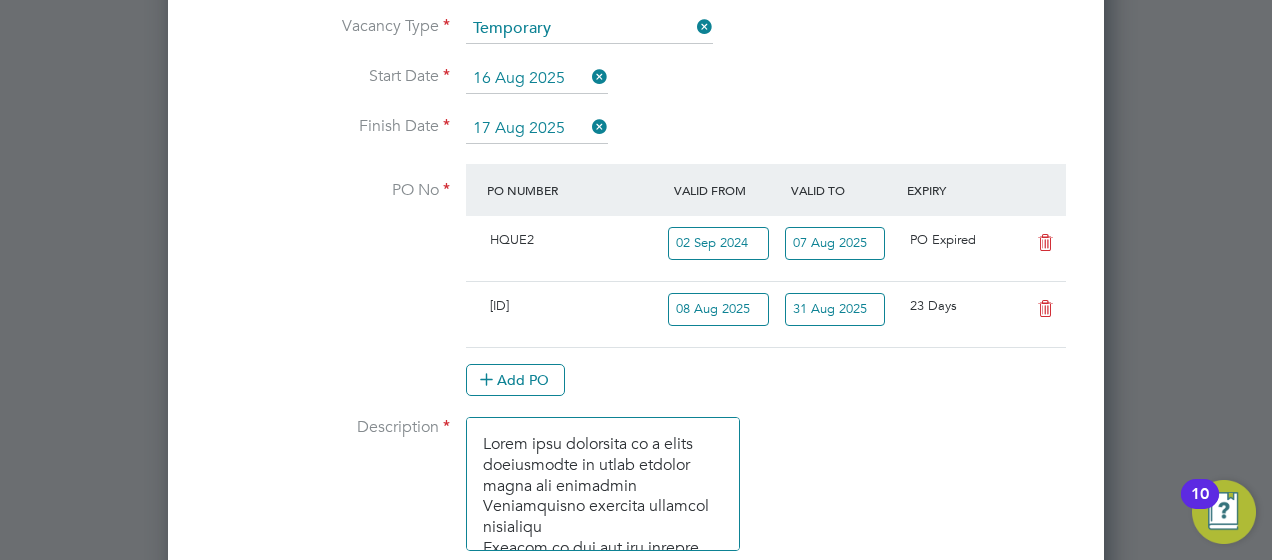scroll, scrollTop: 1196, scrollLeft: 0, axis: vertical 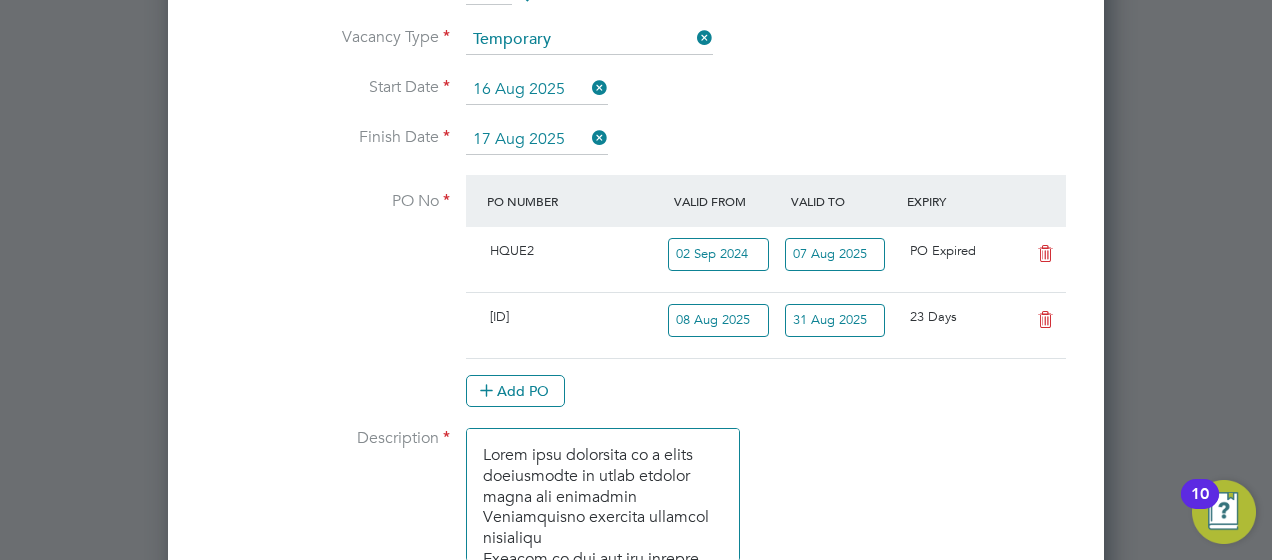 click on "31 Aug 2025" at bounding box center [835, 320] 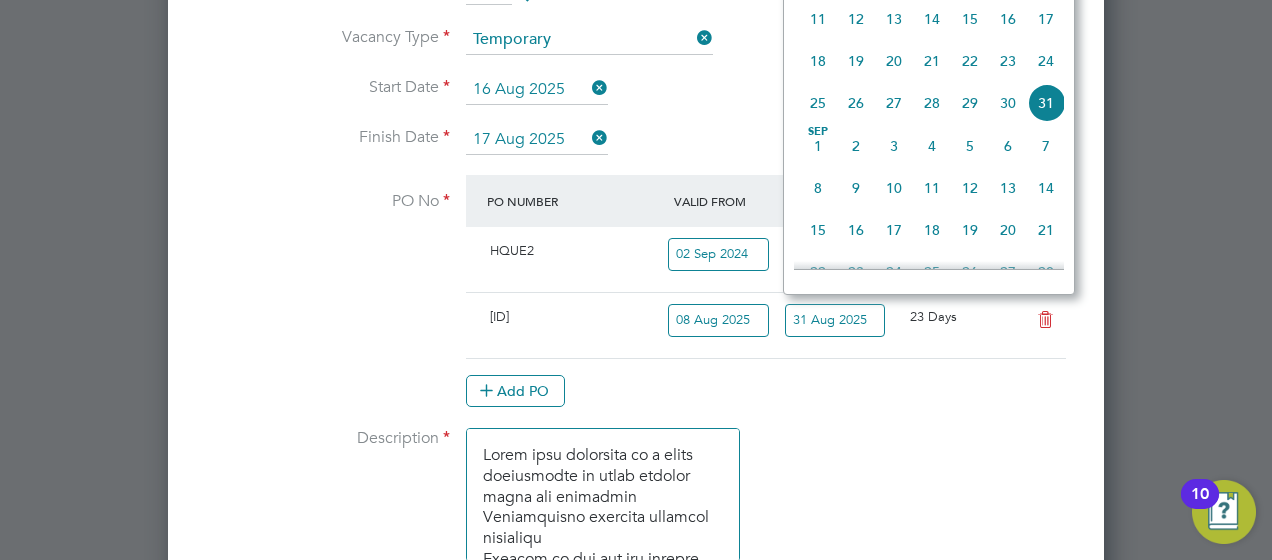 scroll, scrollTop: 1096, scrollLeft: 0, axis: vertical 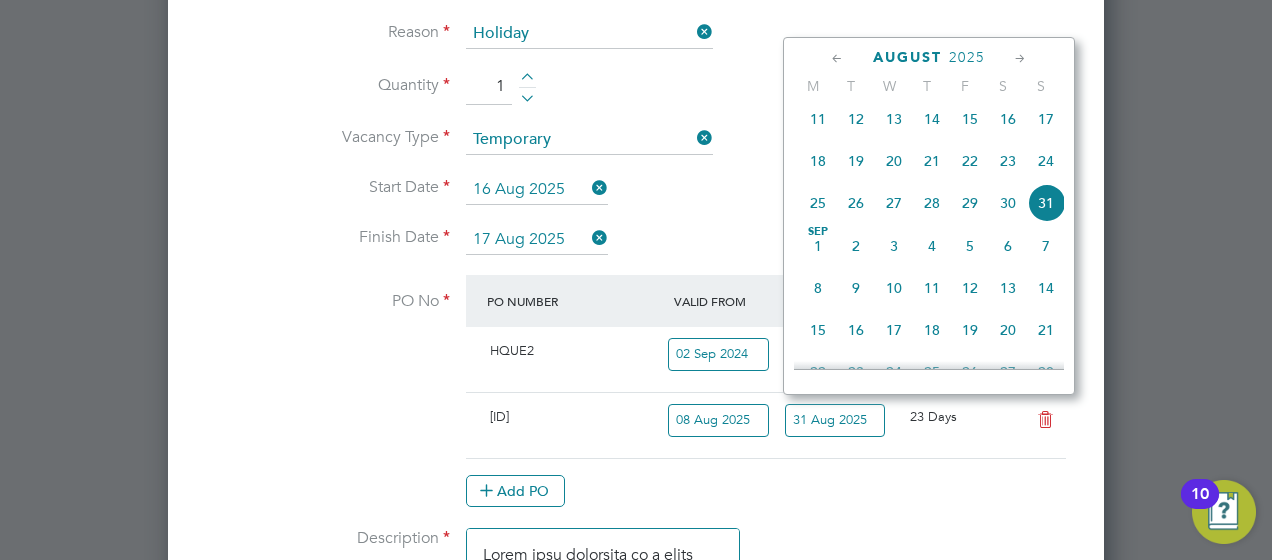 click on "9" 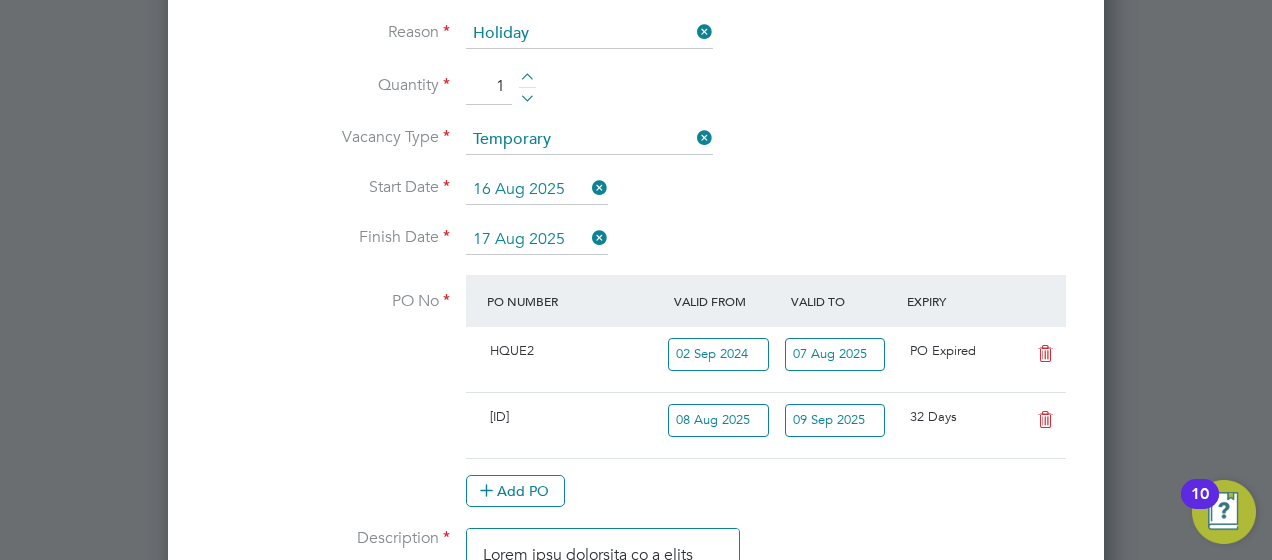 click on "Add PO" at bounding box center [766, 491] 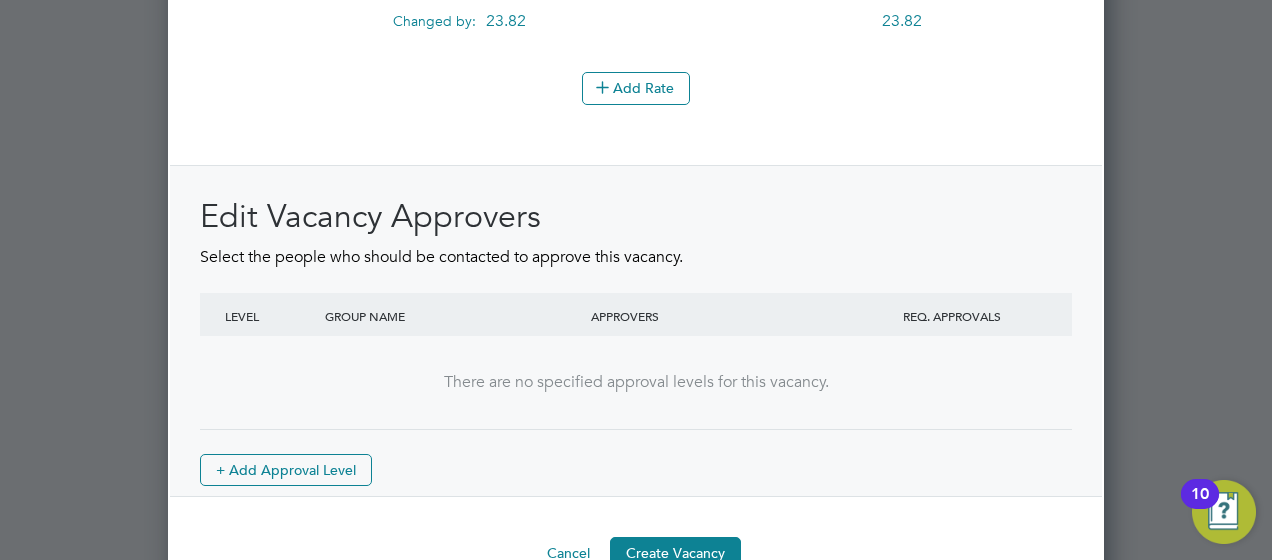 scroll, scrollTop: 2696, scrollLeft: 0, axis: vertical 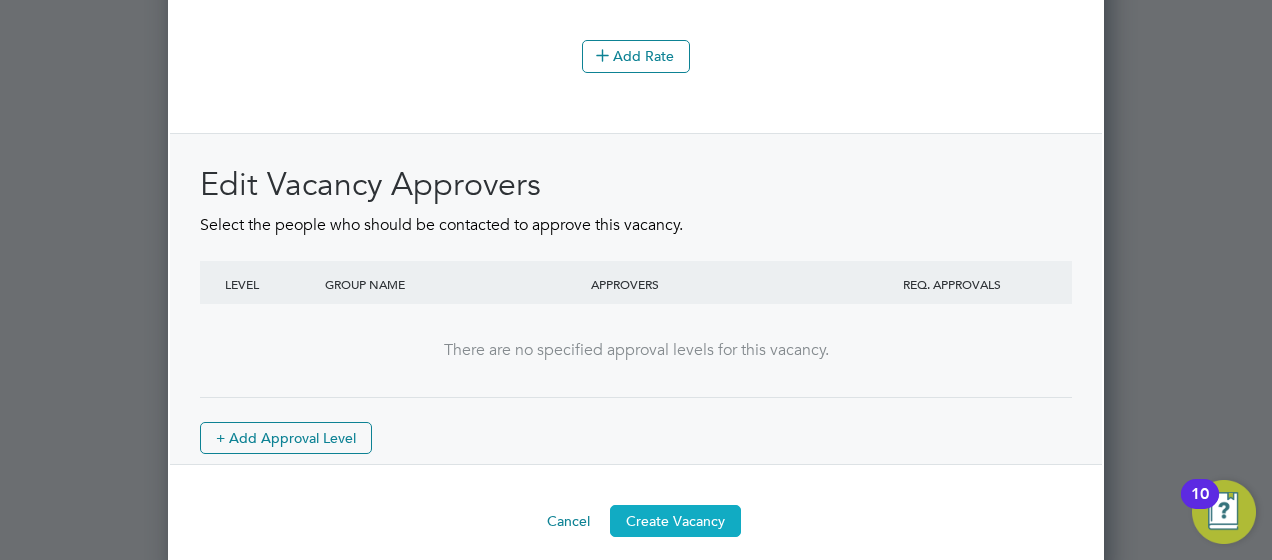 click on "Create Vacancy" at bounding box center (675, 521) 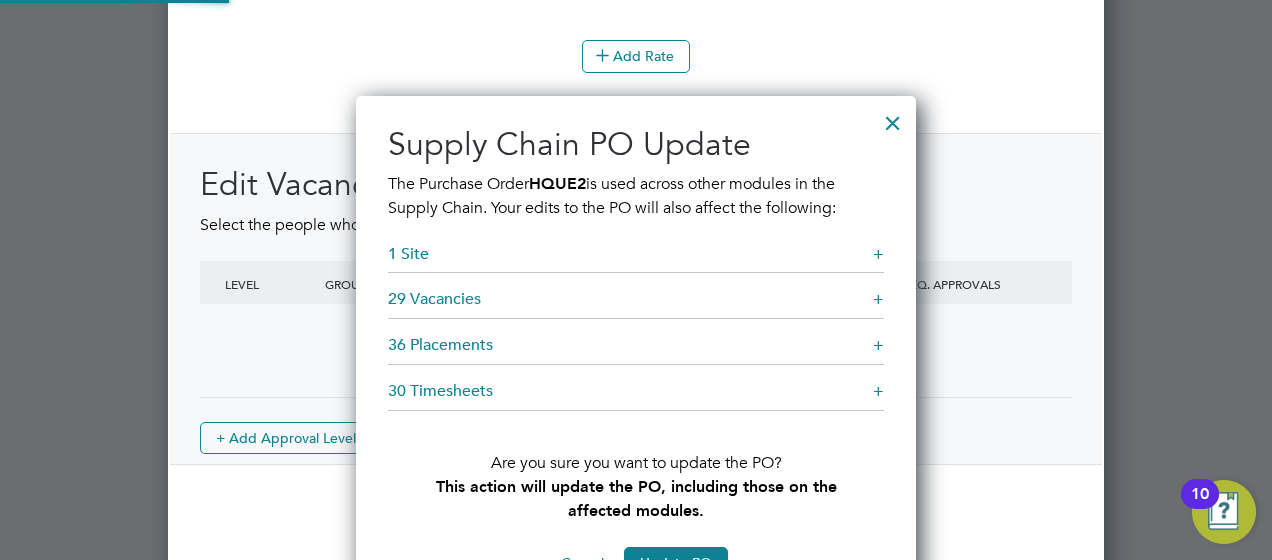 scroll, scrollTop: 10, scrollLeft: 10, axis: both 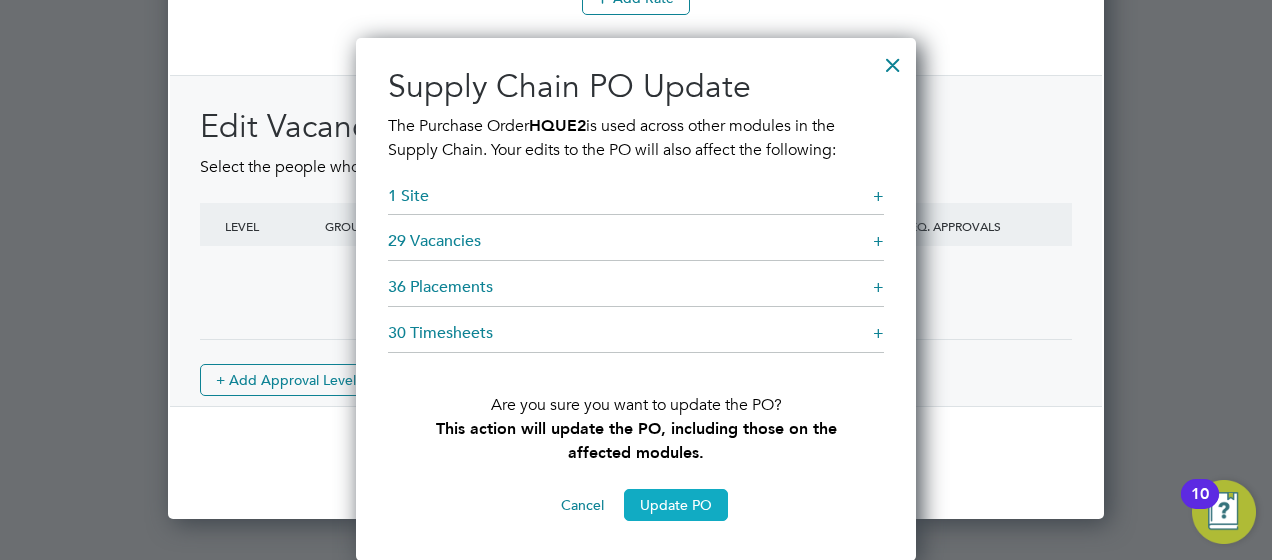 click on "Update PO" at bounding box center (676, 505) 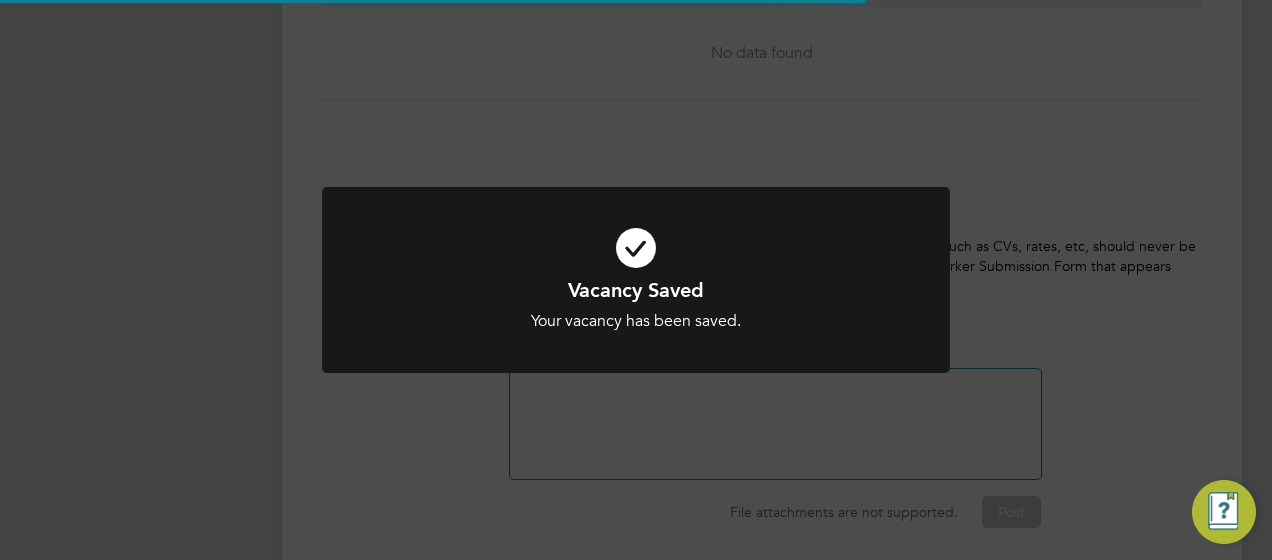 scroll, scrollTop: 124, scrollLeft: 0, axis: vertical 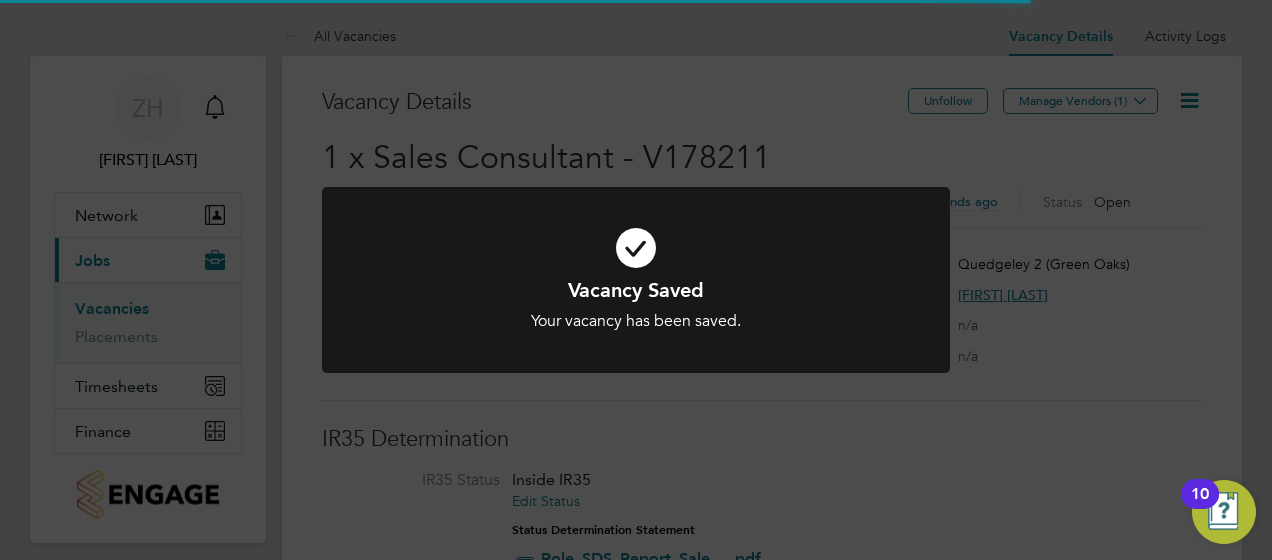 click on "Vacancy Saved Your vacancy has been saved. Cancel Okay" at bounding box center (636, 292) 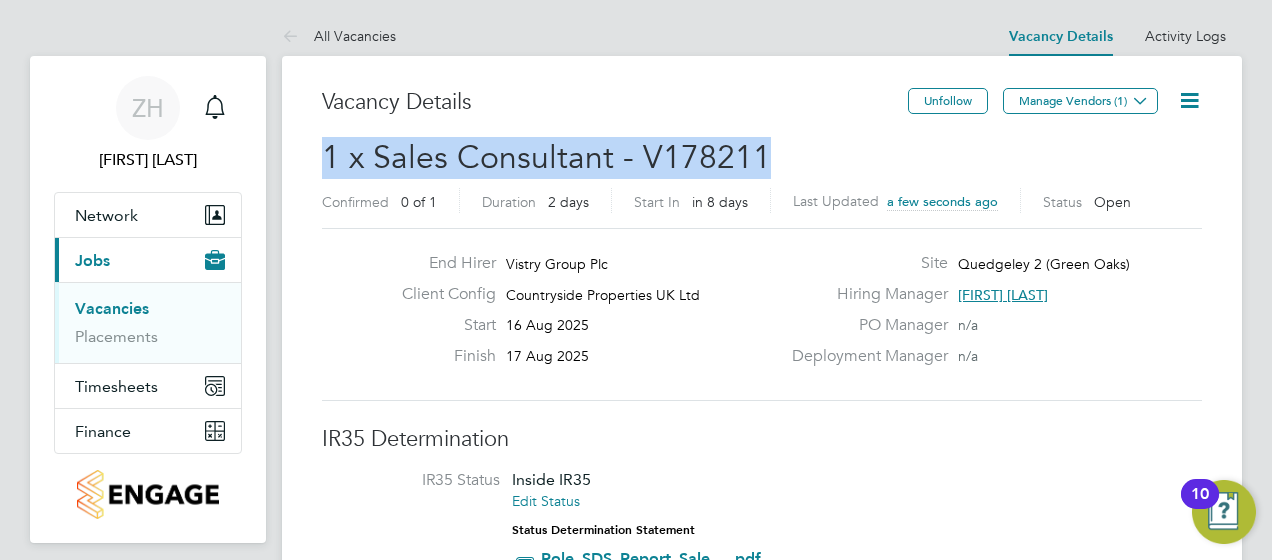 drag, startPoint x: 792, startPoint y: 168, endPoint x: 316, endPoint y: 165, distance: 476.00946 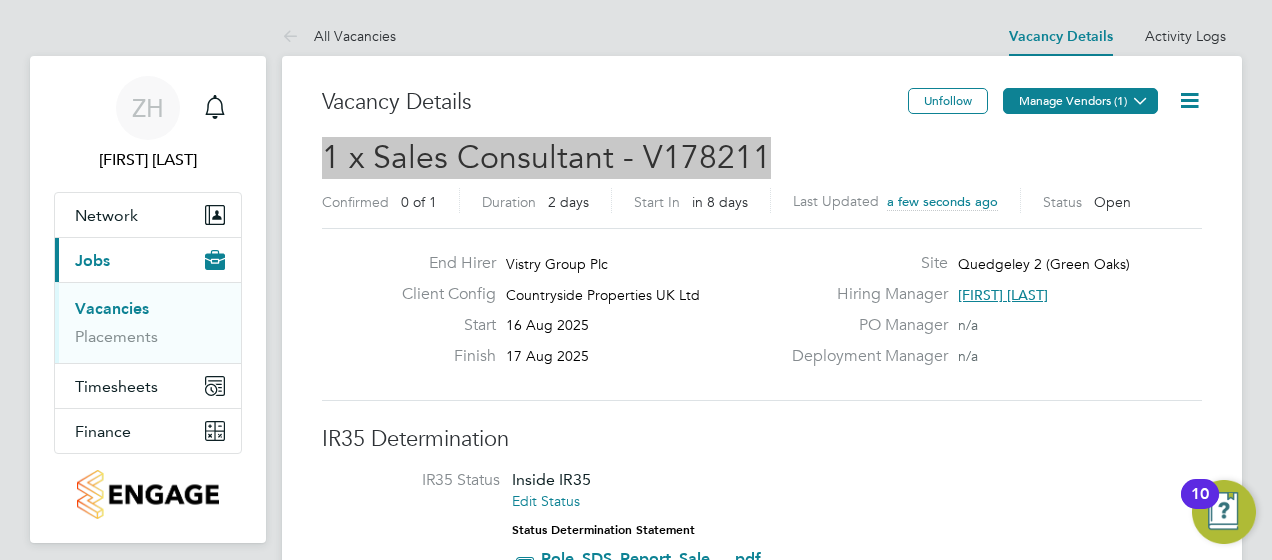 click on "Manage Vendors (1)" 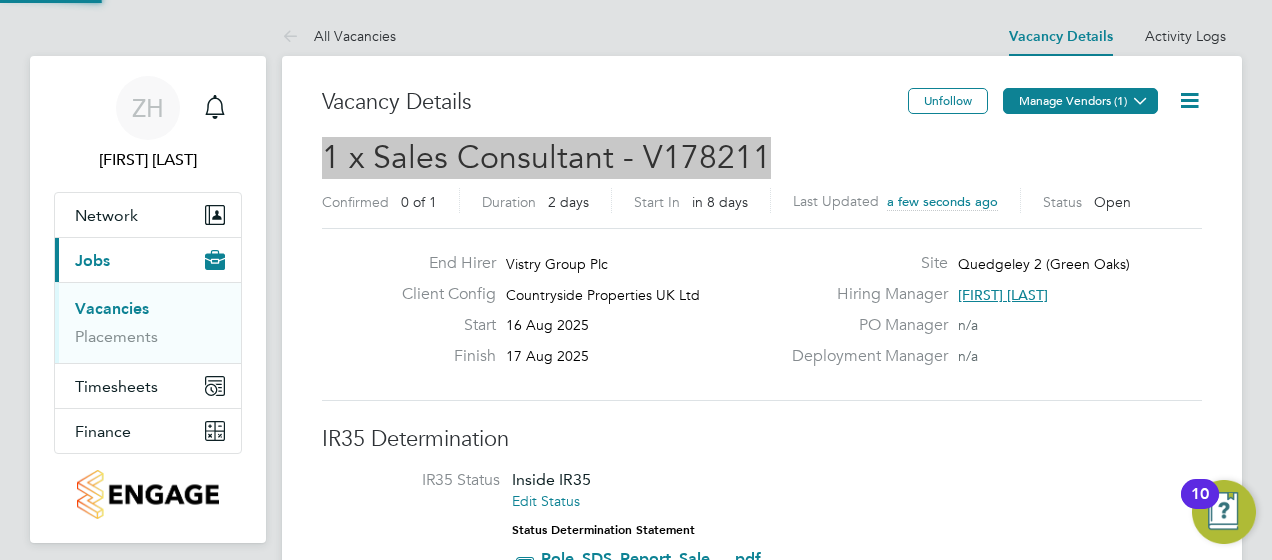 scroll, scrollTop: 10, scrollLeft: 10, axis: both 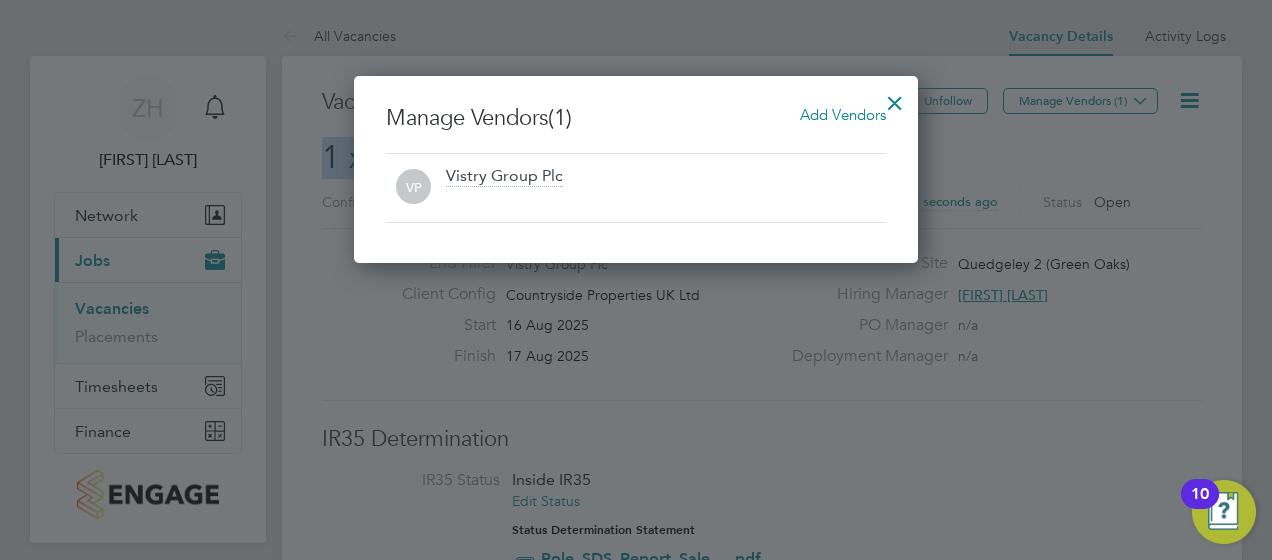 click on "Add Vendors" at bounding box center (843, 114) 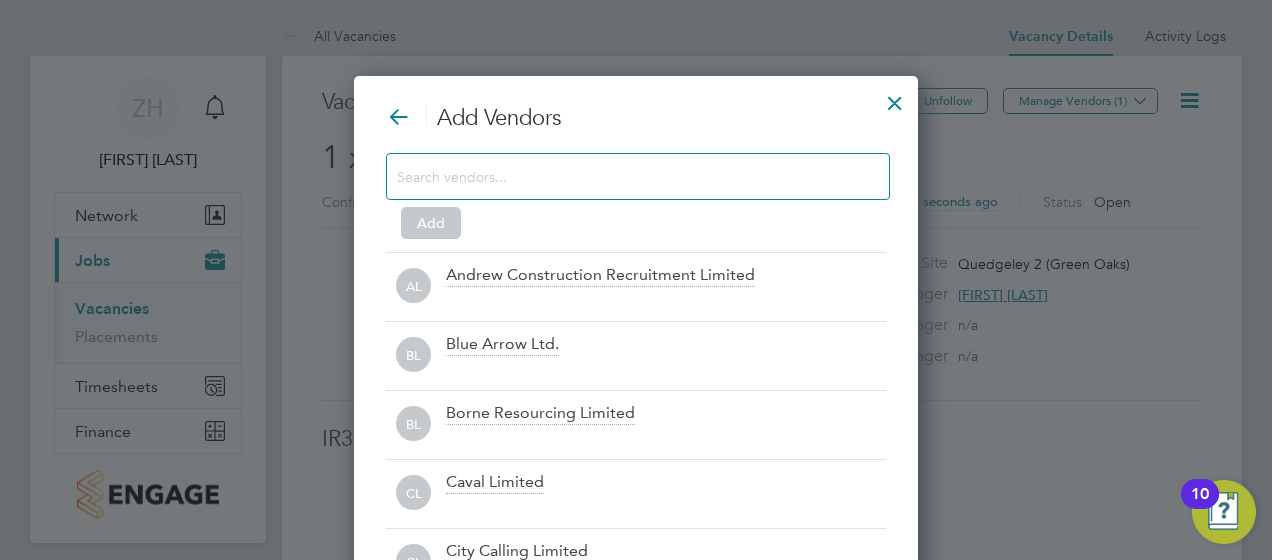 click at bounding box center [622, 176] 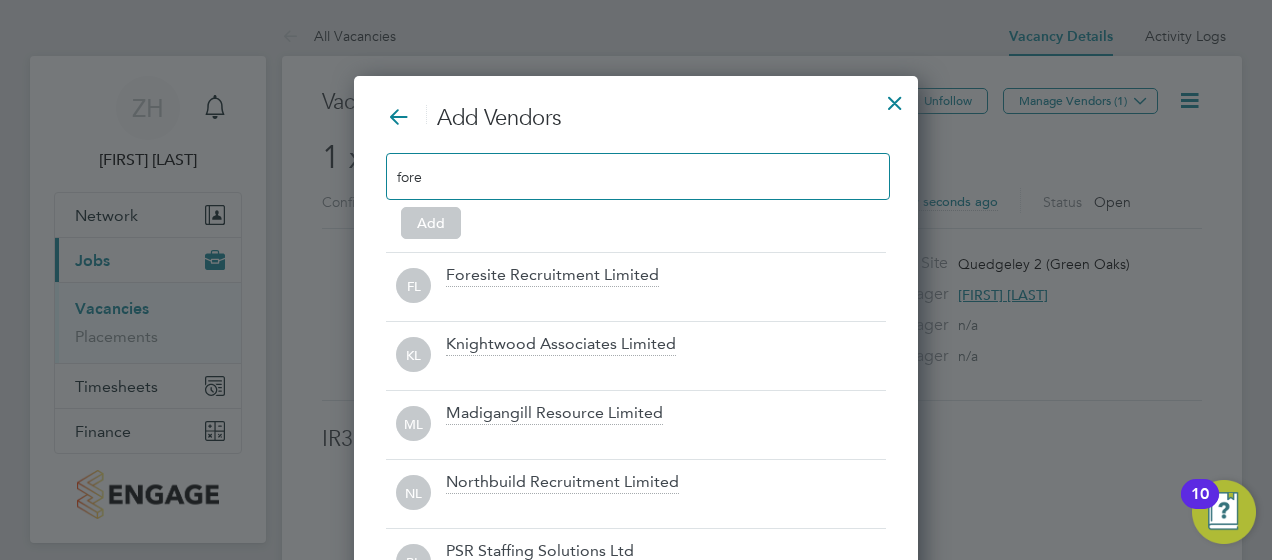 scroll, scrollTop: 422, scrollLeft: 564, axis: both 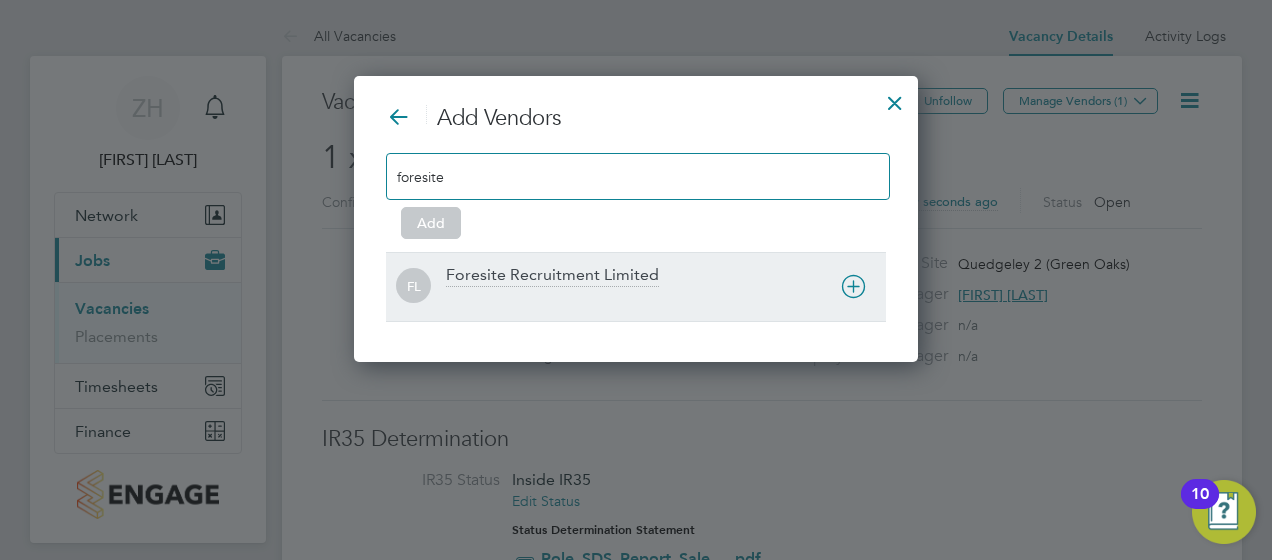type on "foresite" 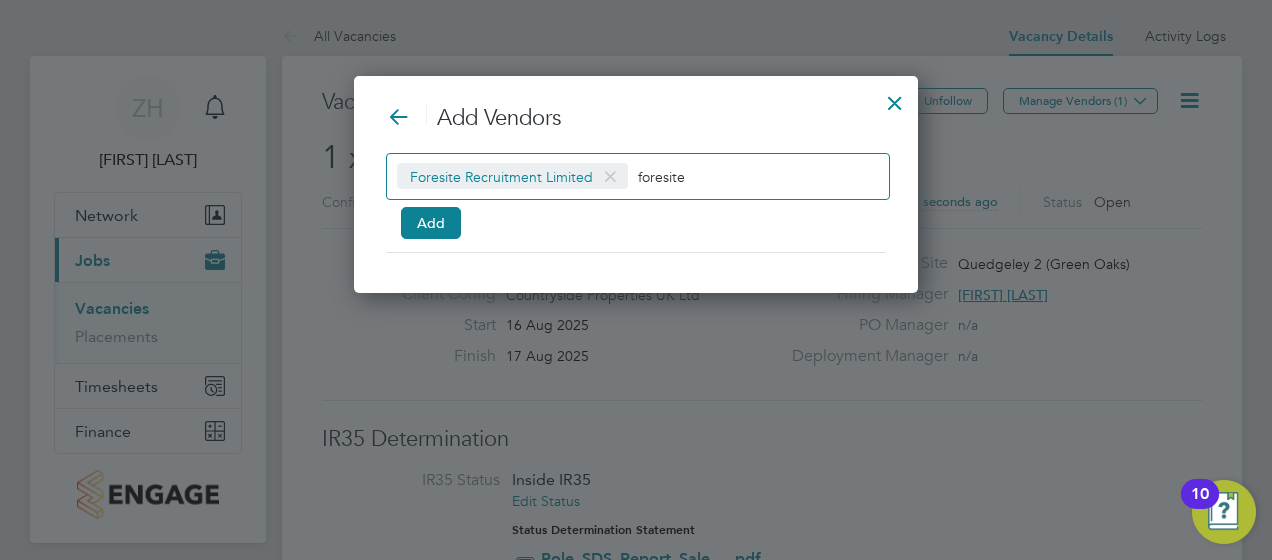 scroll, scrollTop: 216, scrollLeft: 564, axis: both 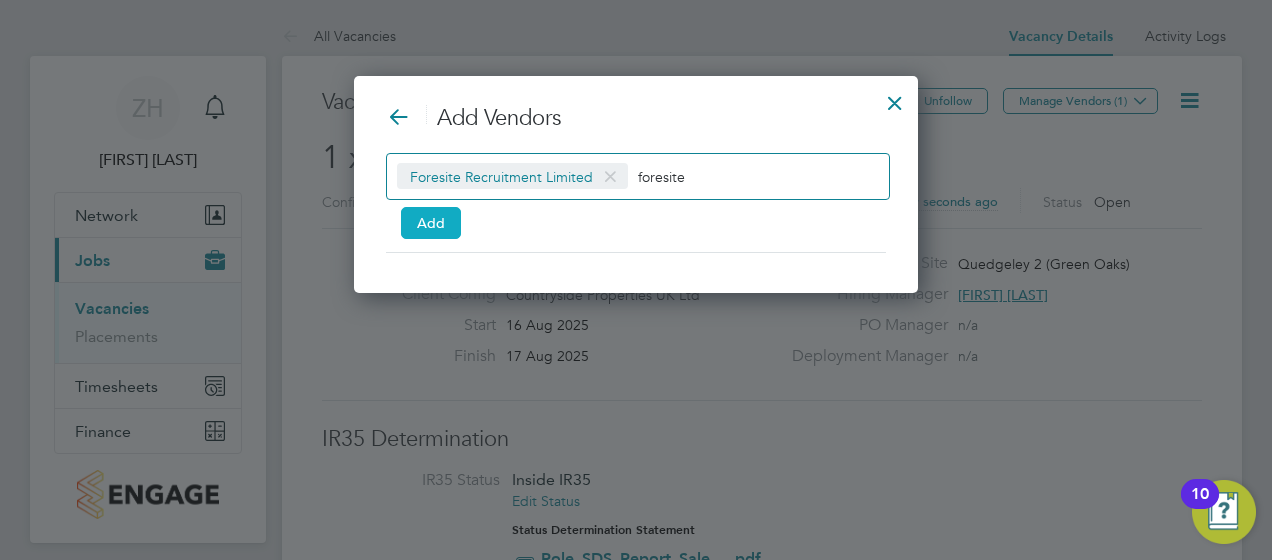 click on "Add" at bounding box center (431, 223) 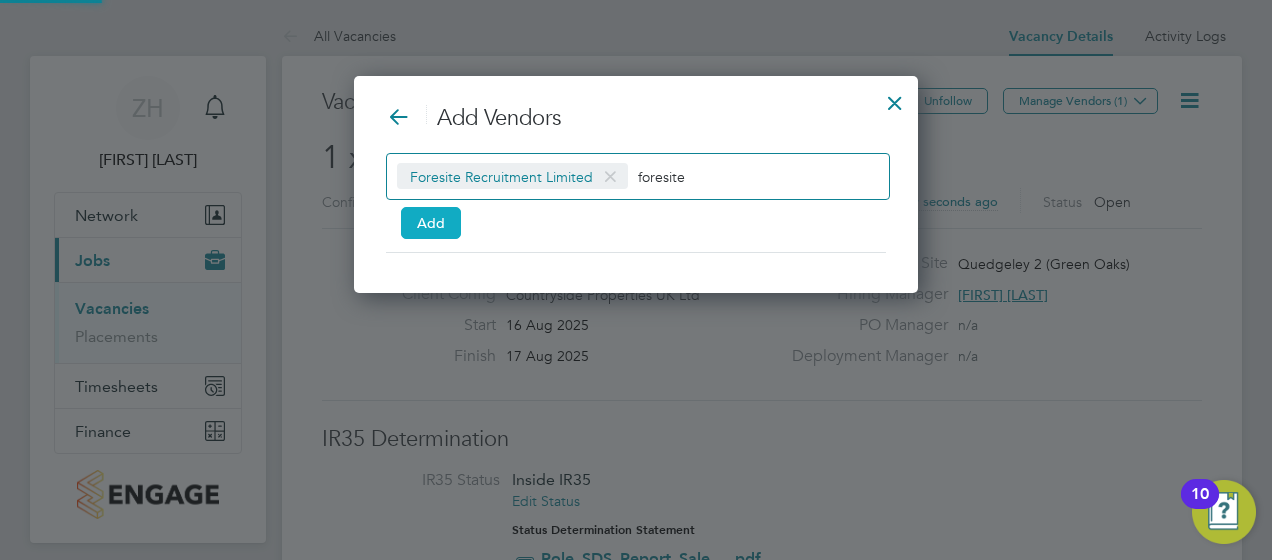scroll, scrollTop: 10, scrollLeft: 10, axis: both 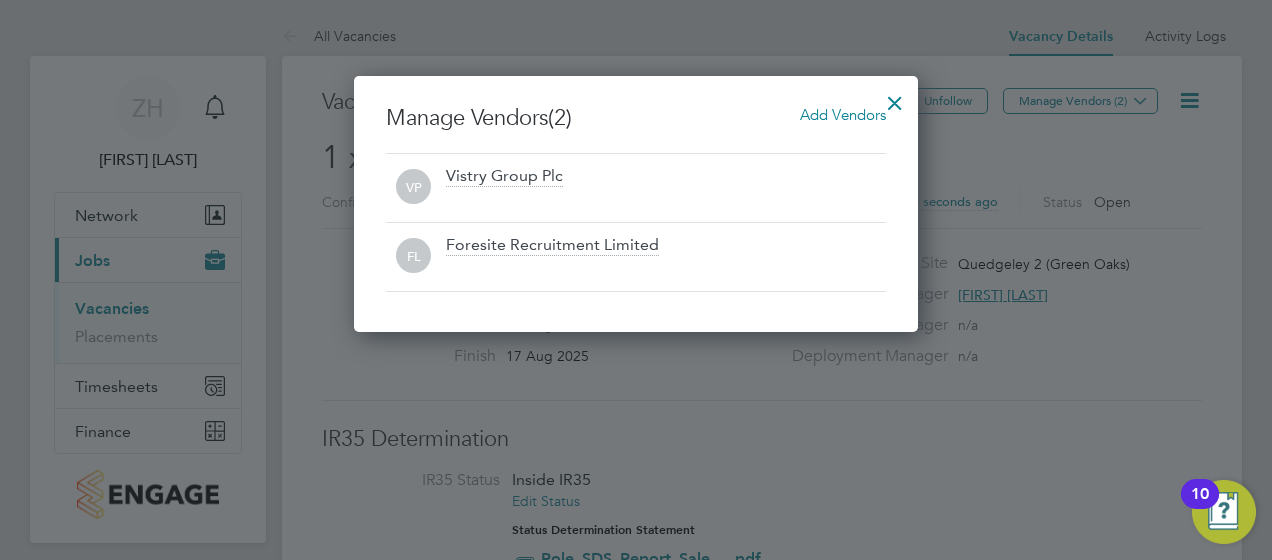 click at bounding box center [895, 98] 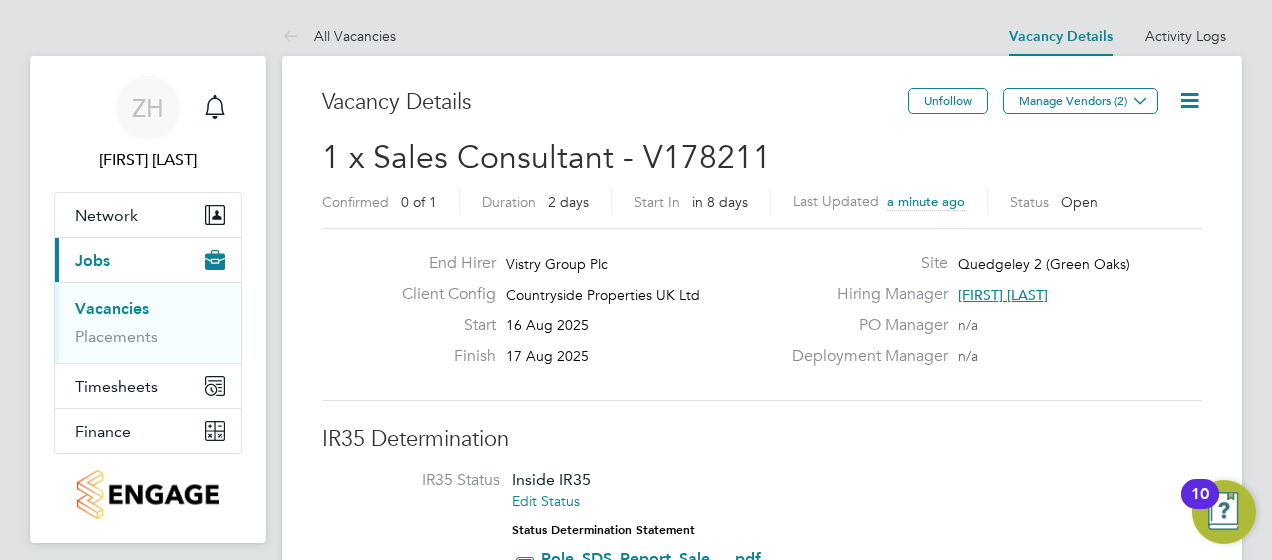 click on "Vacancies" at bounding box center (112, 308) 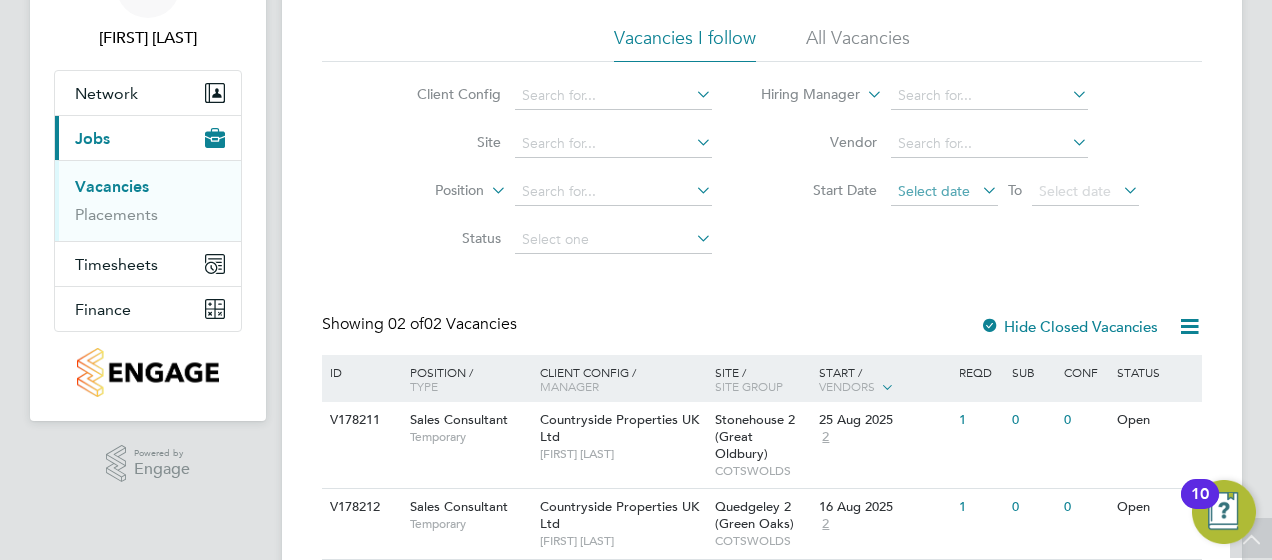 scroll, scrollTop: 76, scrollLeft: 0, axis: vertical 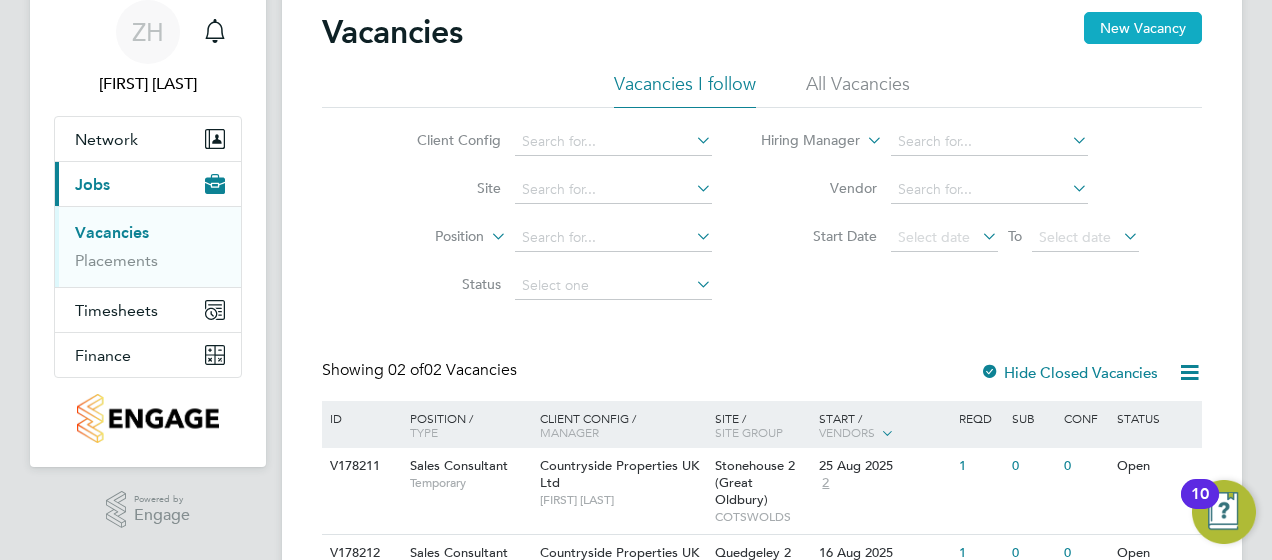 click on "New Vacancy" 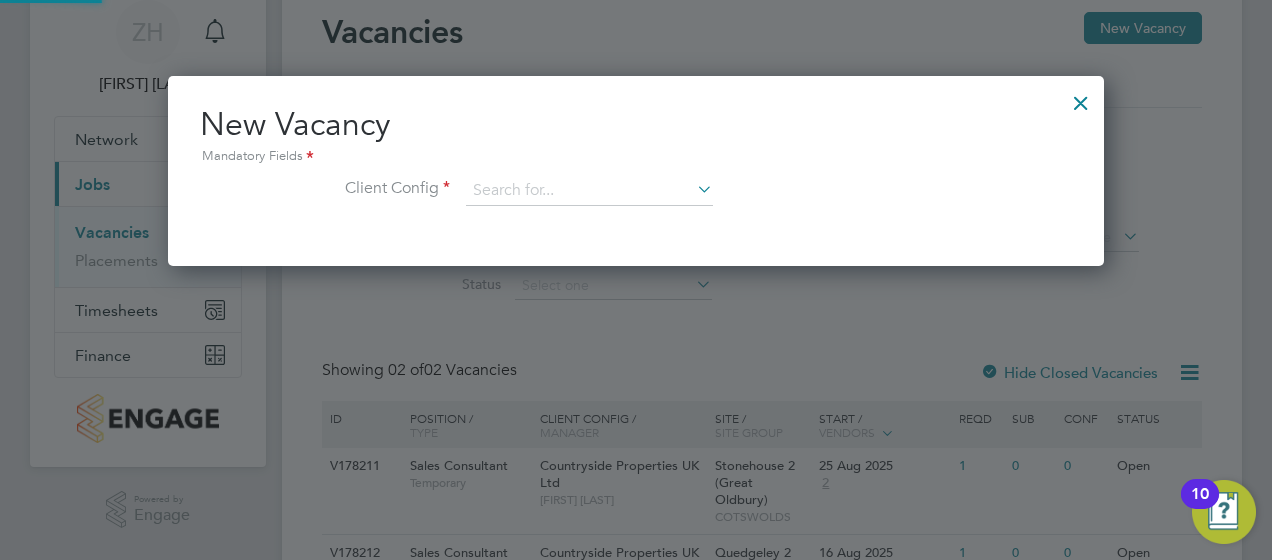 scroll, scrollTop: 10, scrollLeft: 10, axis: both 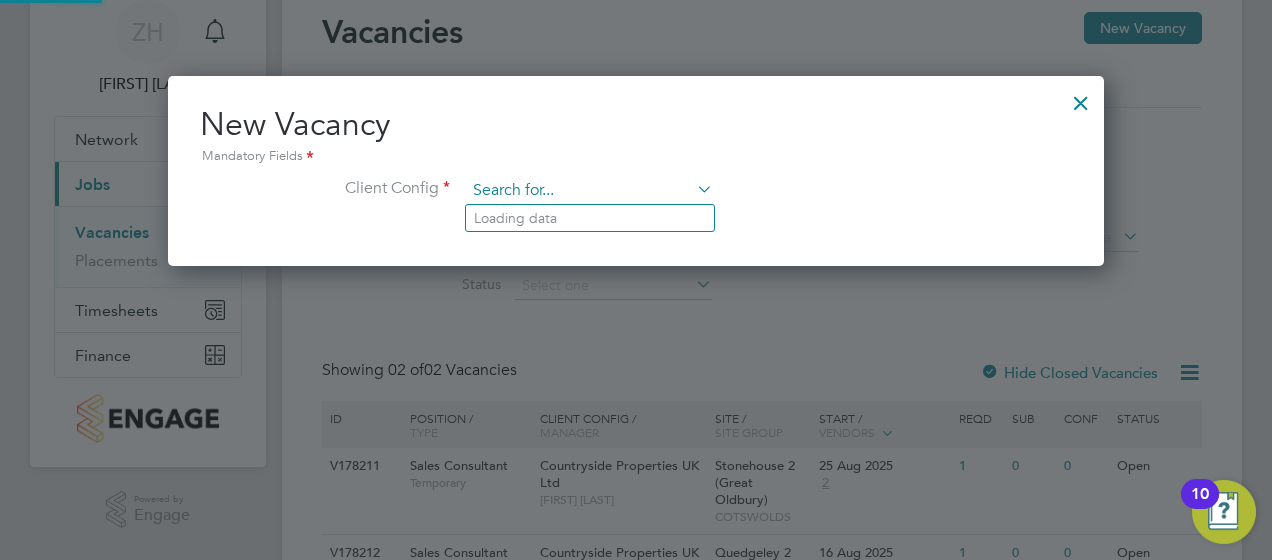 click at bounding box center (589, 191) 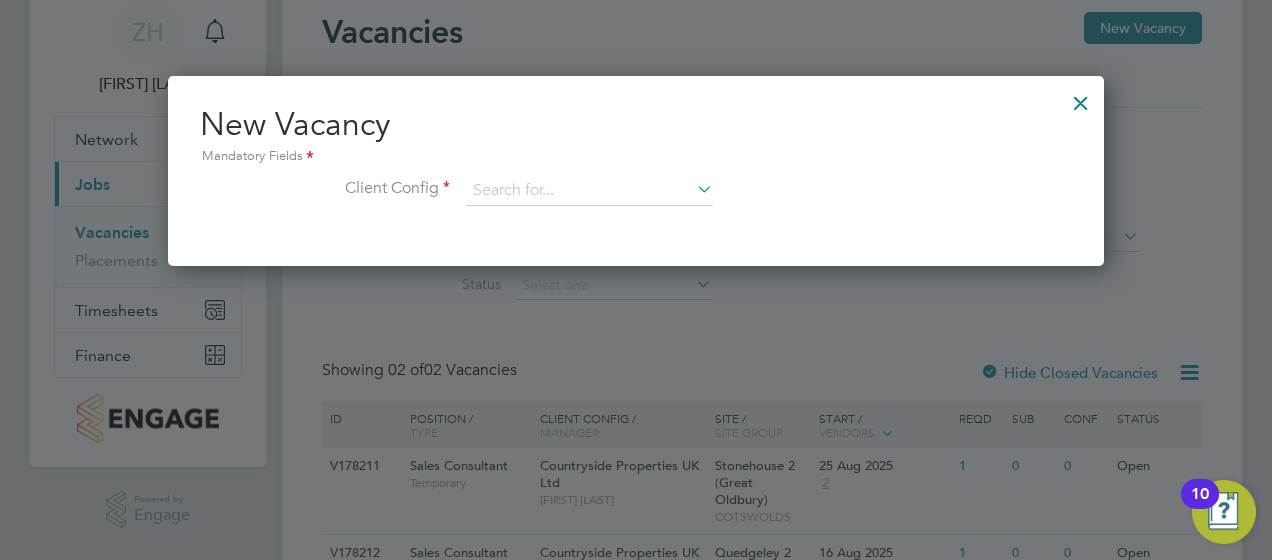 click on "Countryside Properties UK Ltd" 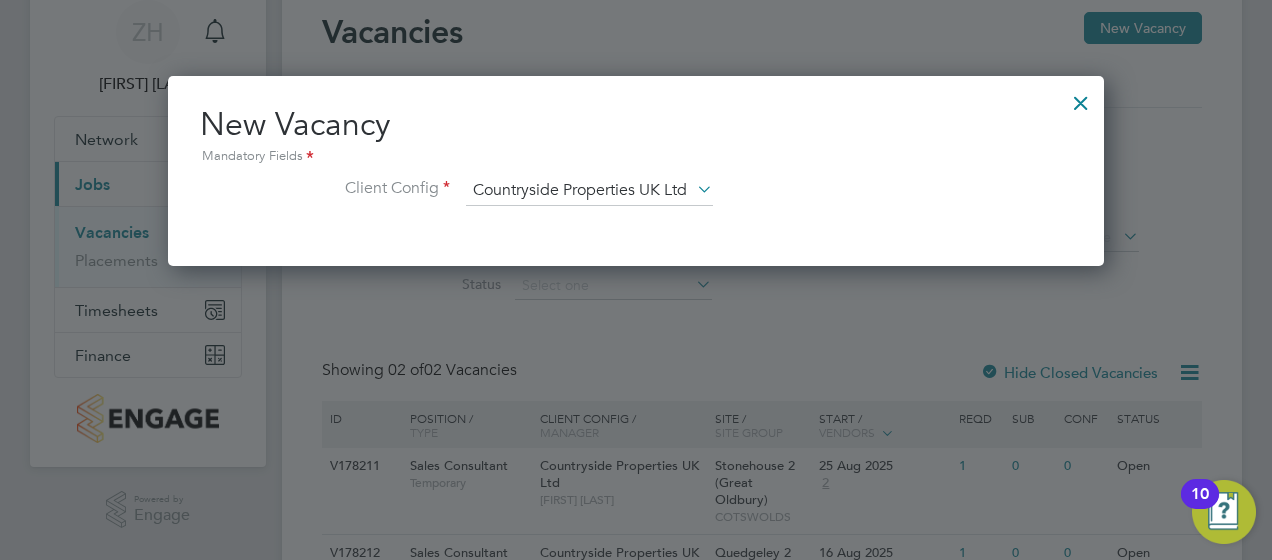 scroll, scrollTop: 10, scrollLeft: 10, axis: both 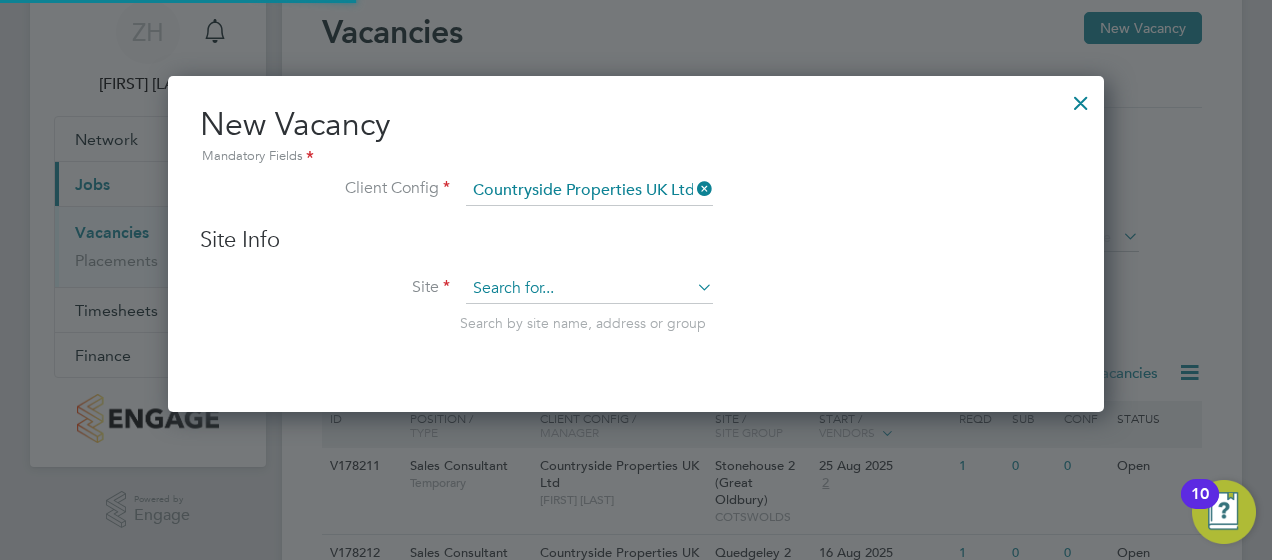 click at bounding box center (589, 289) 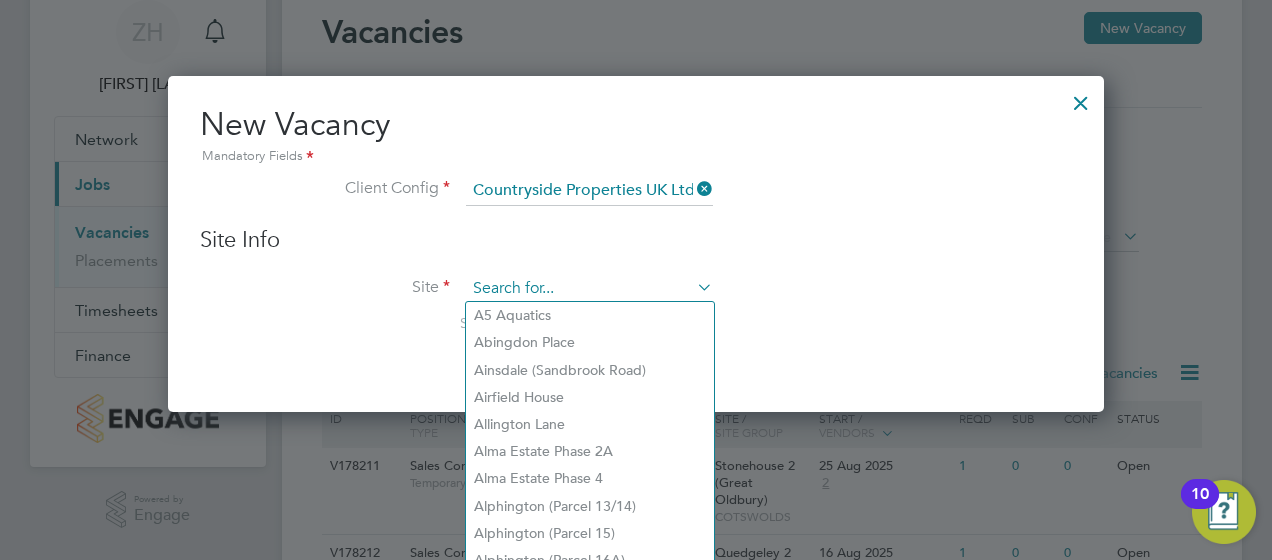 type on "f" 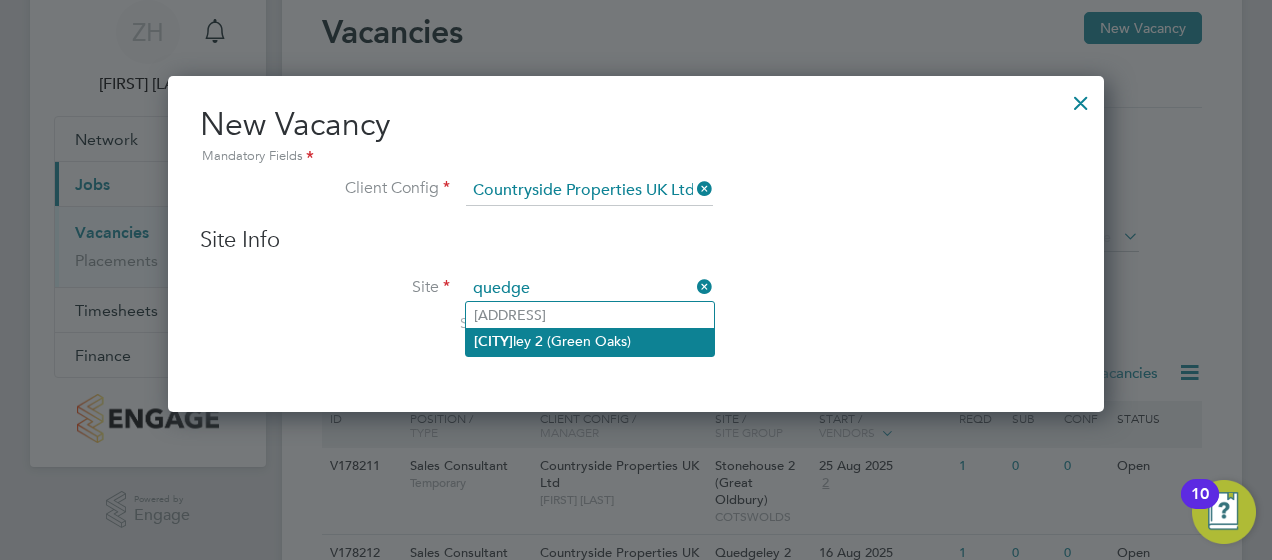 click on "Quedgeley 2 (Green Oaks)" 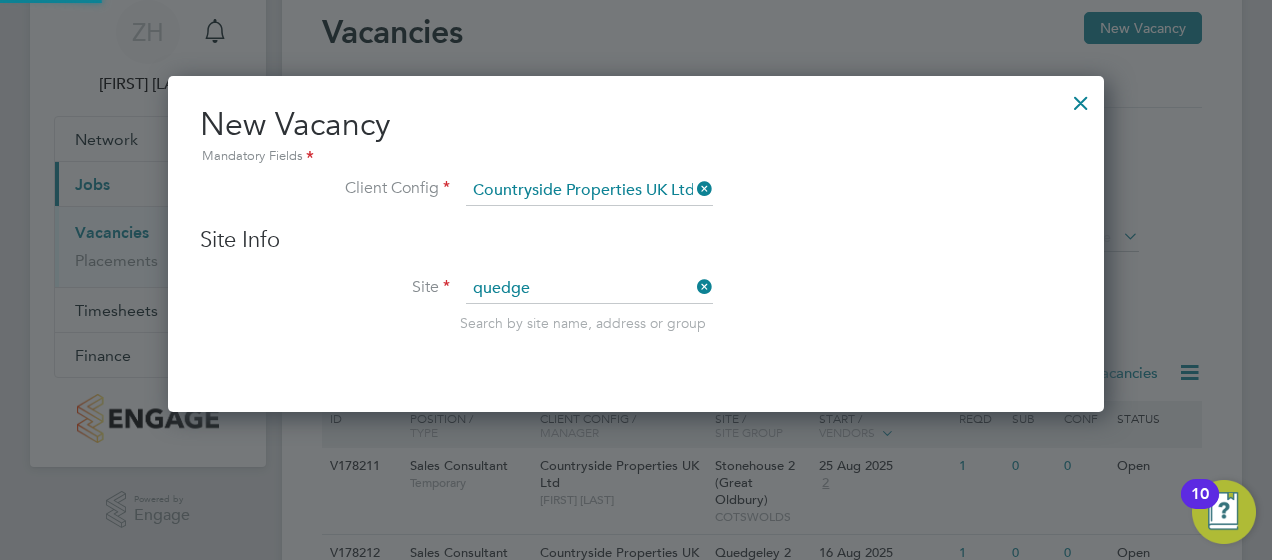 type on "Quedgeley 2 (Green Oaks)" 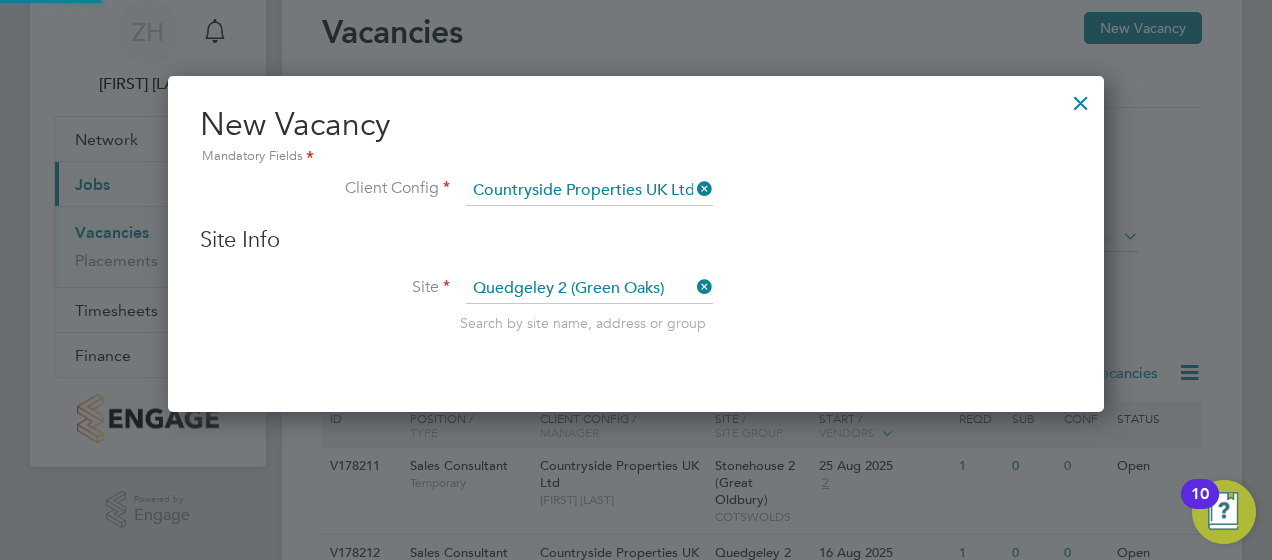 scroll, scrollTop: 10, scrollLeft: 10, axis: both 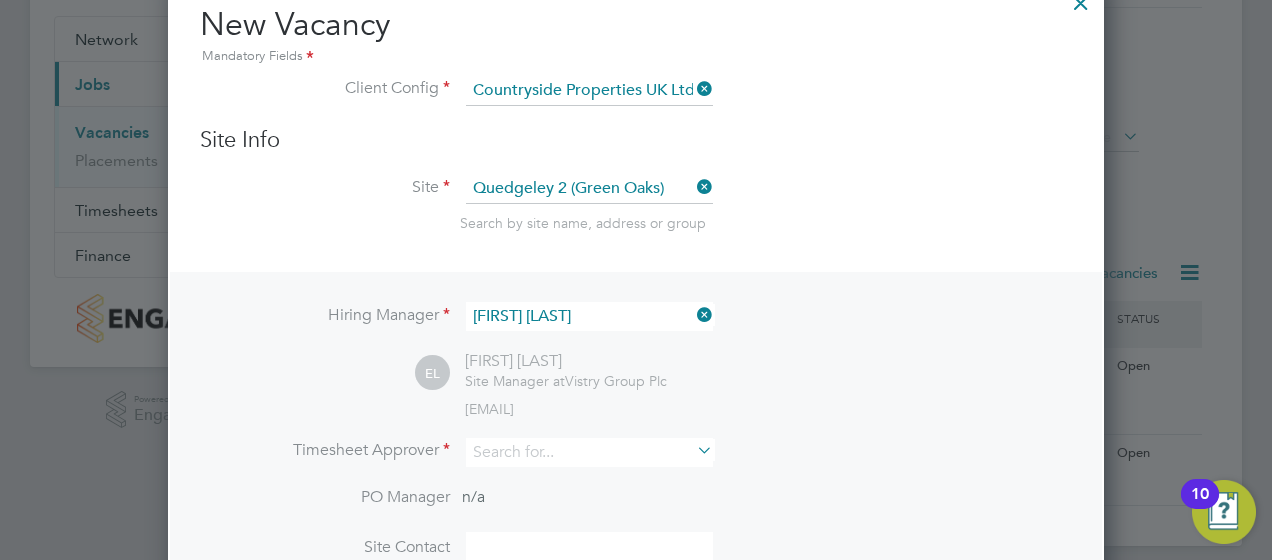 click at bounding box center [693, 315] 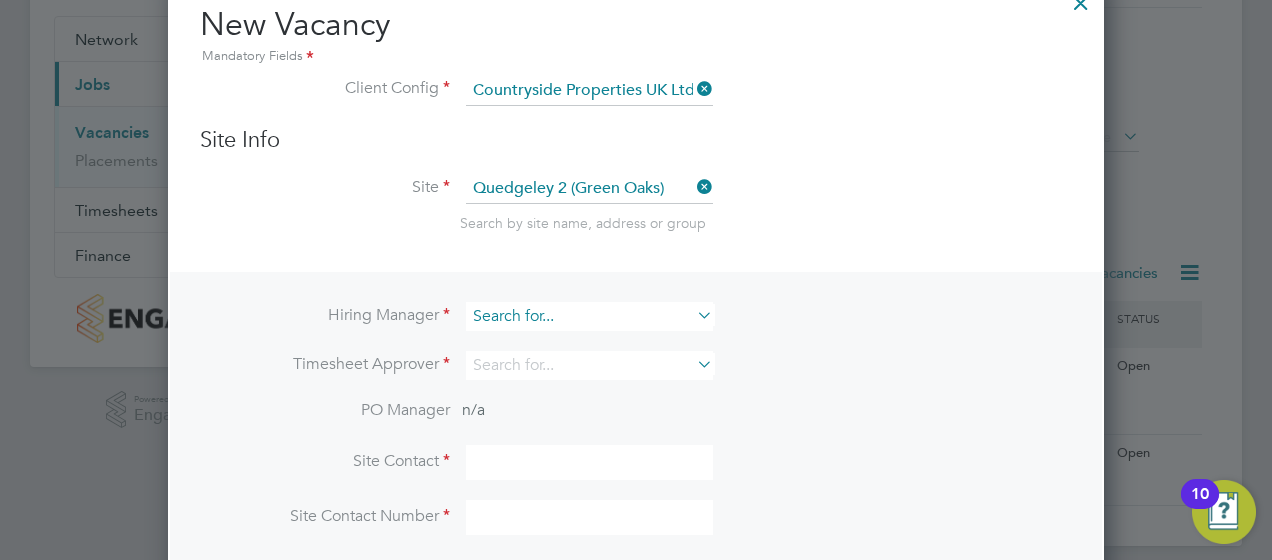 scroll, scrollTop: 744, scrollLeft: 936, axis: both 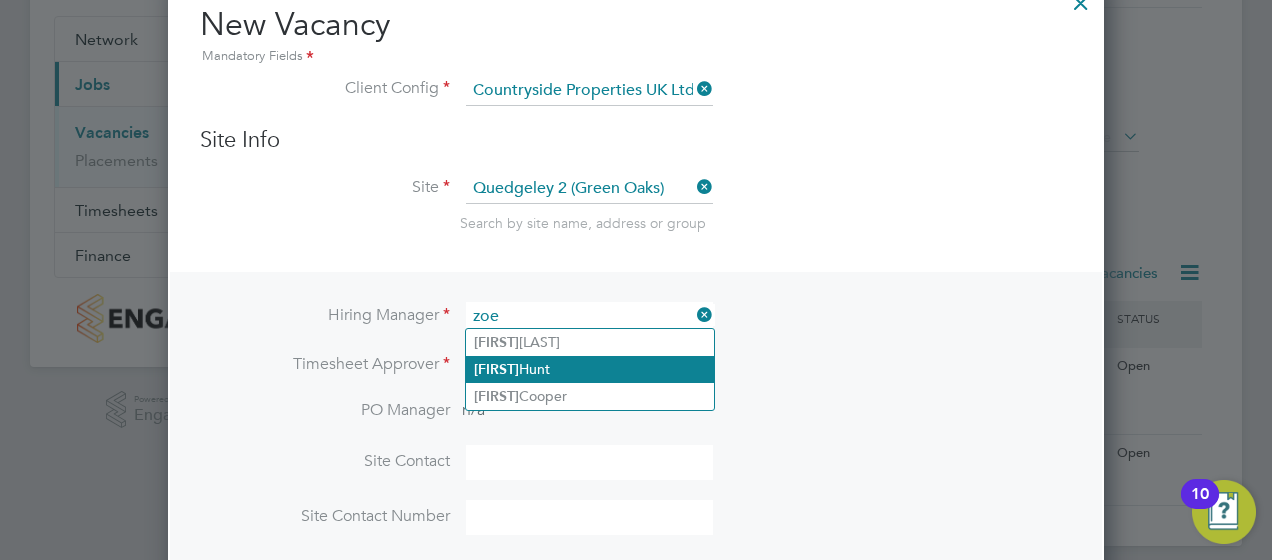 click on "[FIRST] [LAST]" 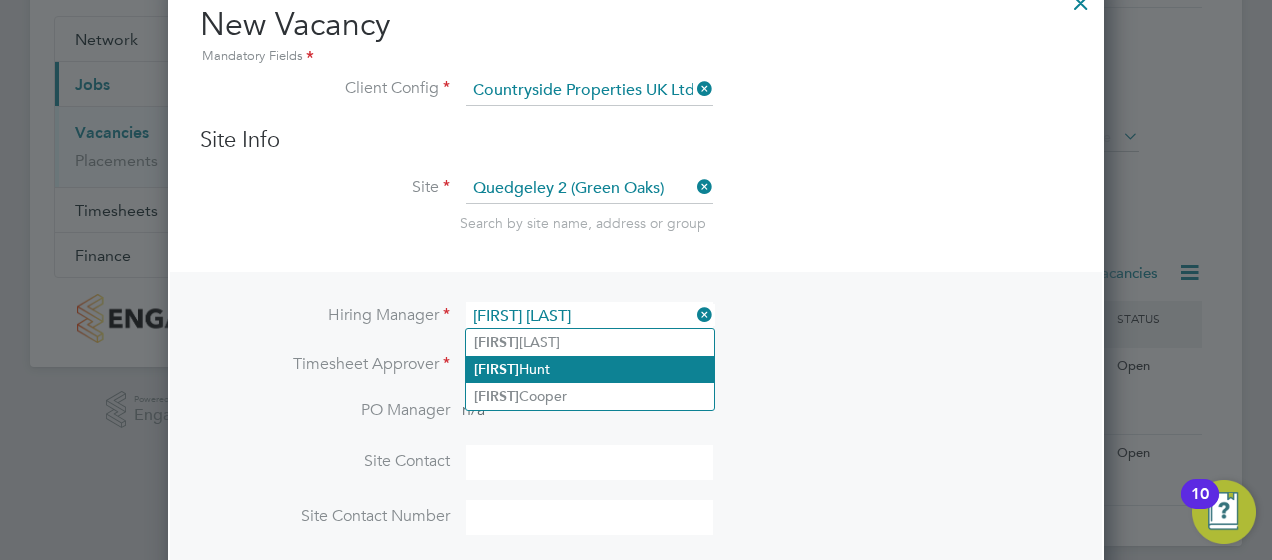 scroll, scrollTop: 10, scrollLeft: 10, axis: both 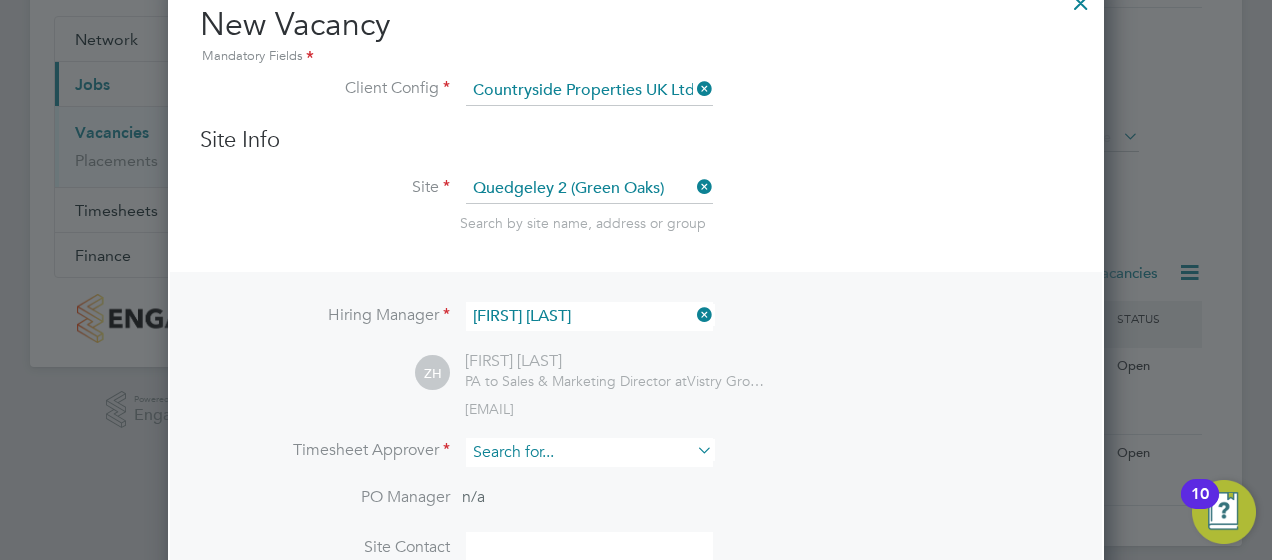 click at bounding box center [589, 452] 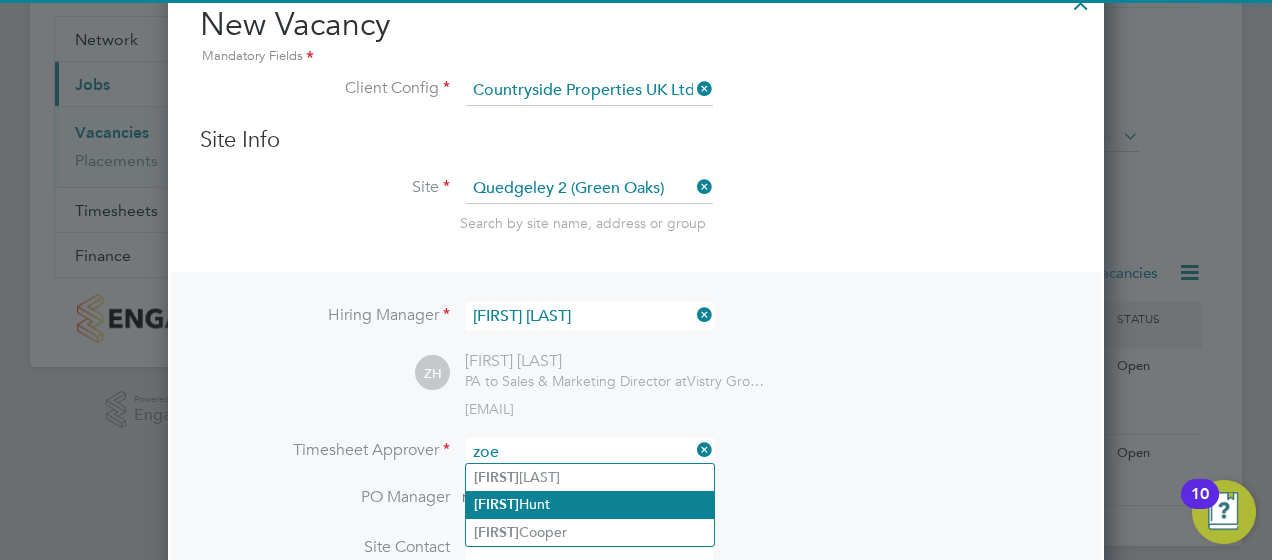 click on "[FIRST] [LAST]" 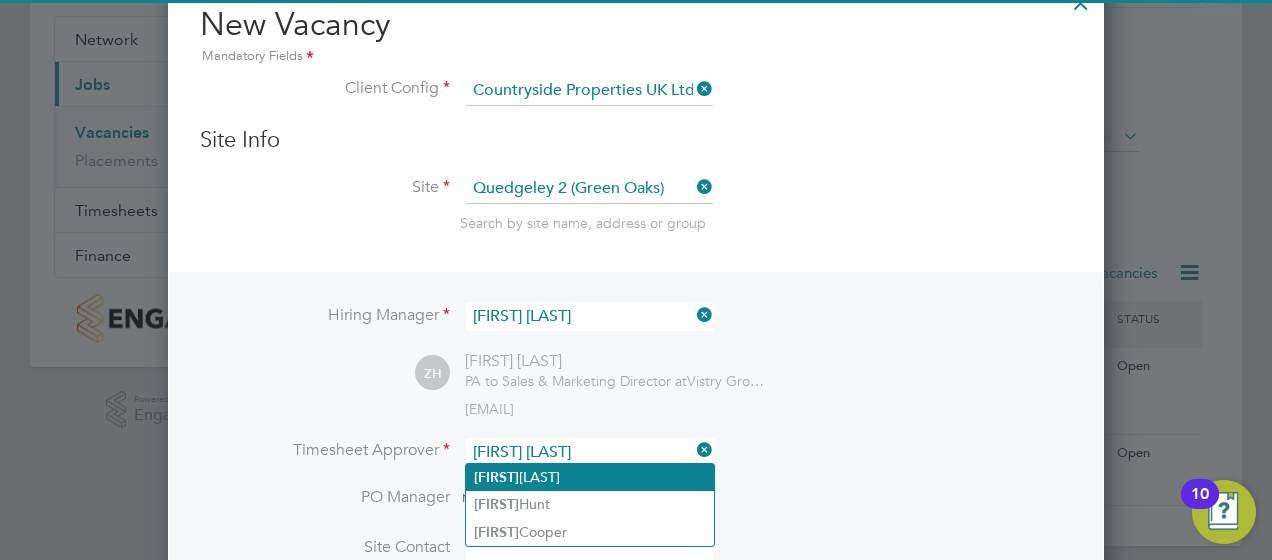 scroll, scrollTop: 10, scrollLeft: 10, axis: both 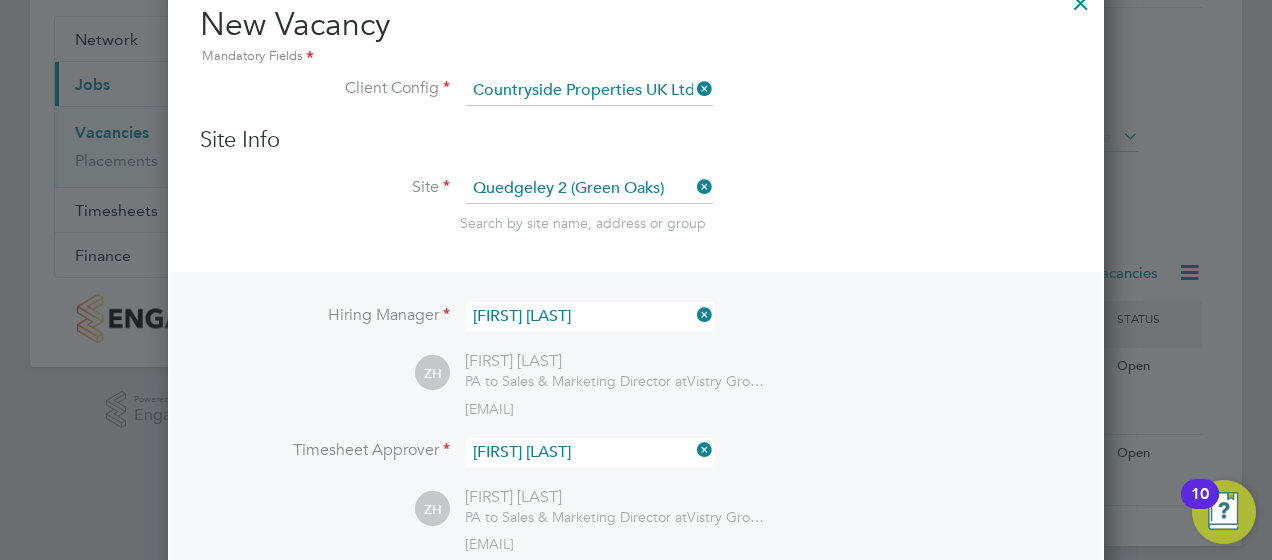 click on "Hiring Manager [FIRST] [LAST] [INITIALS] [FIRST] [LAST] PA to Sales & Marketing Director at Vistry Group Plc [EMAIL] Timesheet Approver [FIRST] [LAST] [INITIALS] [FIRST] [LAST] PA to Sales & Marketing Director at Vistry Group Plc [EMAIL] PO Manager n/a Site Contact Site Contact Number" at bounding box center [636, 504] 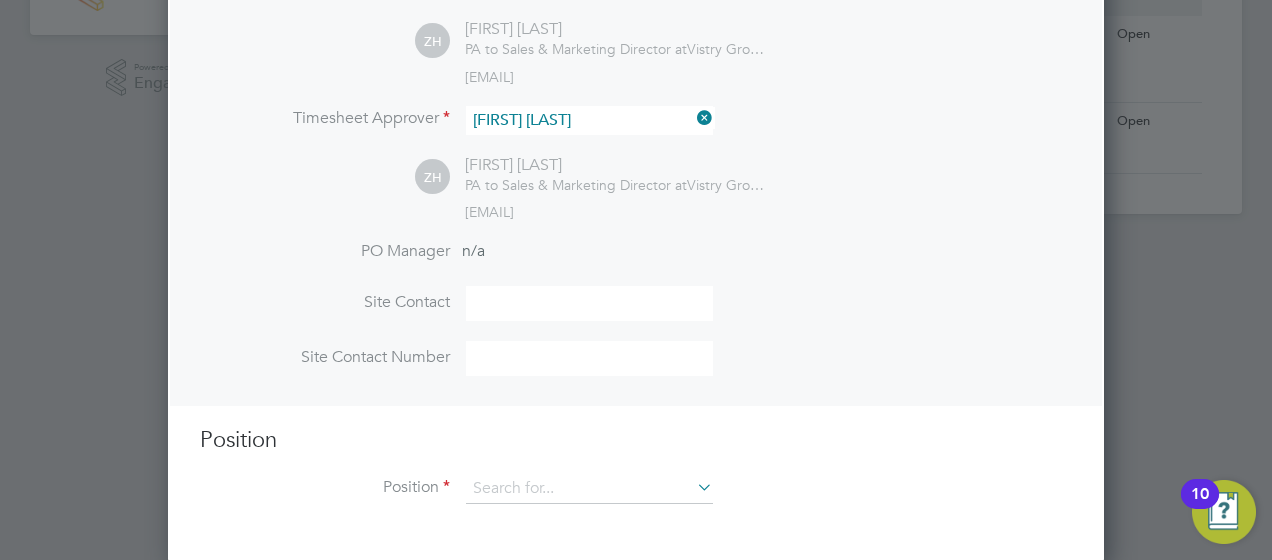 scroll, scrollTop: 509, scrollLeft: 0, axis: vertical 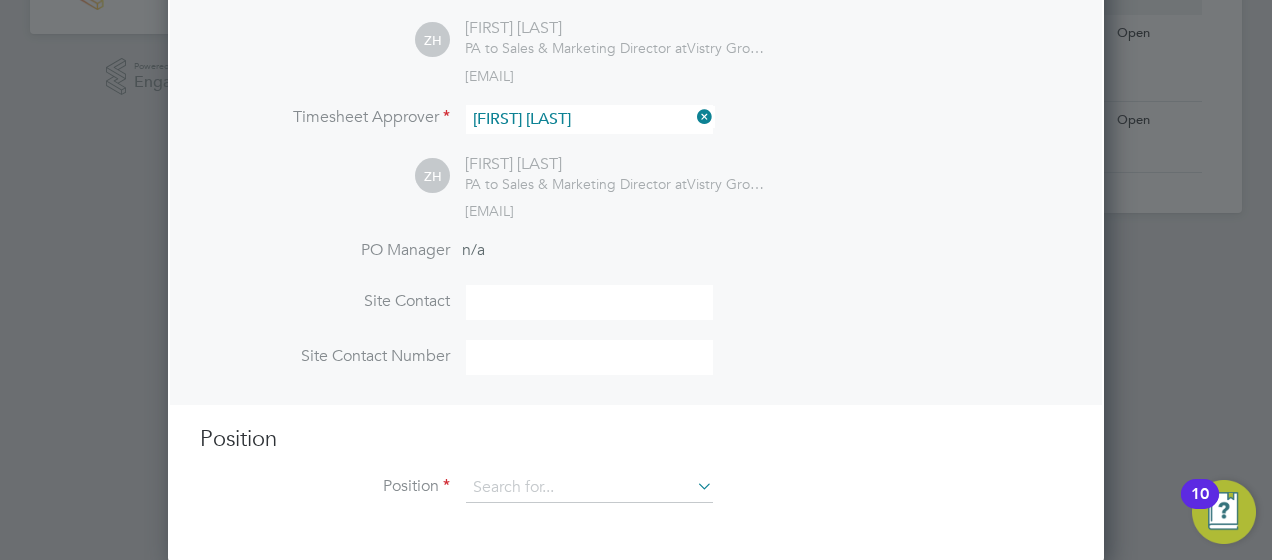 click at bounding box center [589, 302] 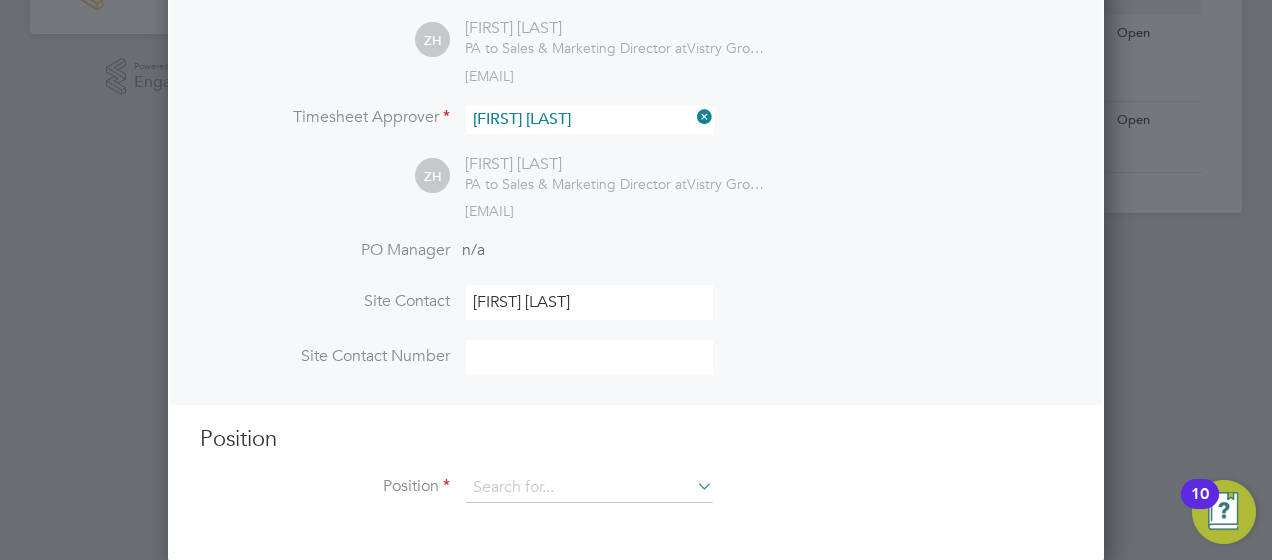 type on "[FIRST] [LAST]" 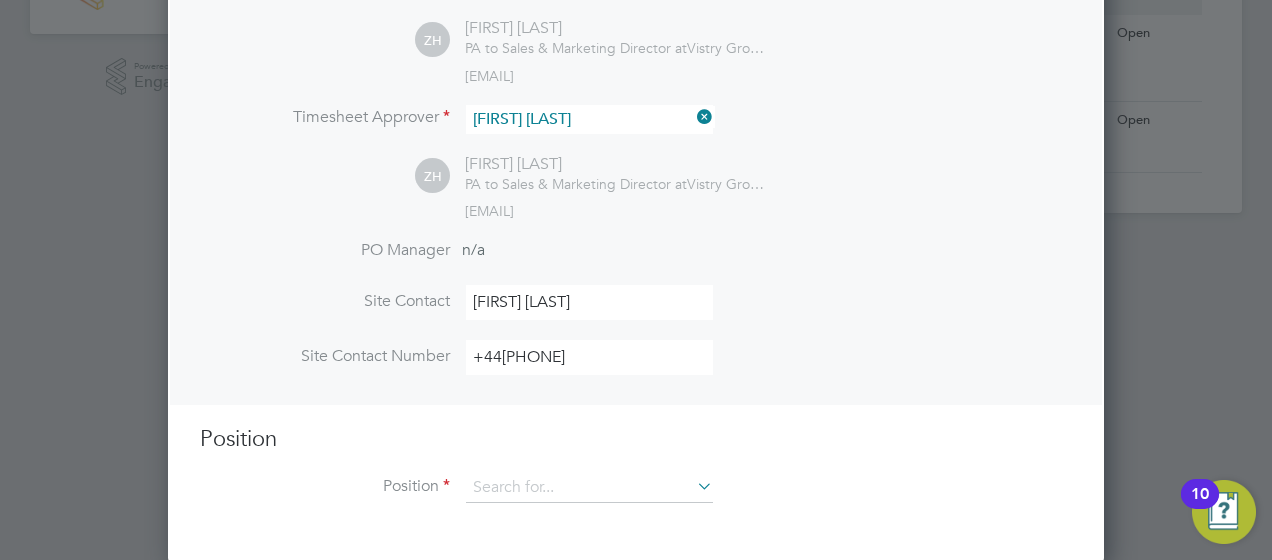 drag, startPoint x: 508, startPoint y: 357, endPoint x: 455, endPoint y: 352, distance: 53.235325 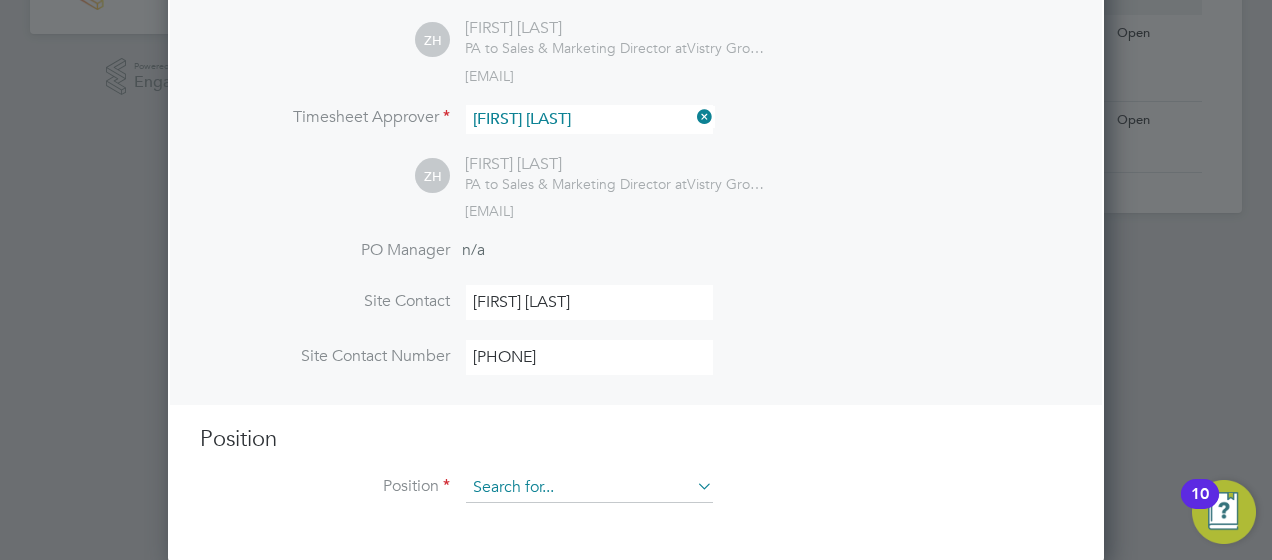 type on "[PHONE]" 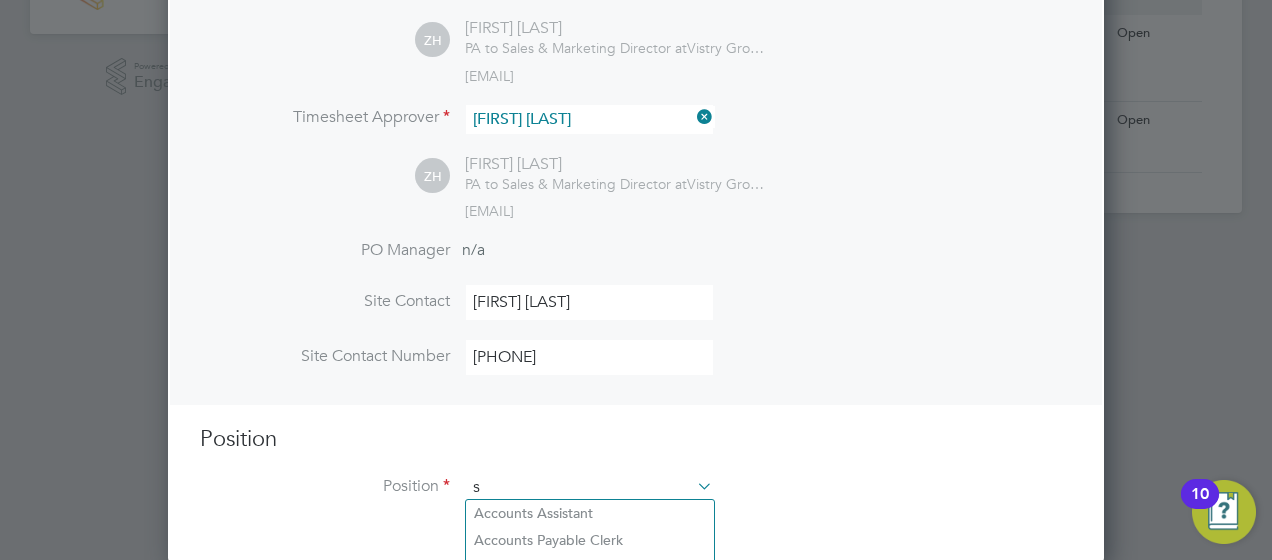 scroll, scrollTop: 10, scrollLeft: 10, axis: both 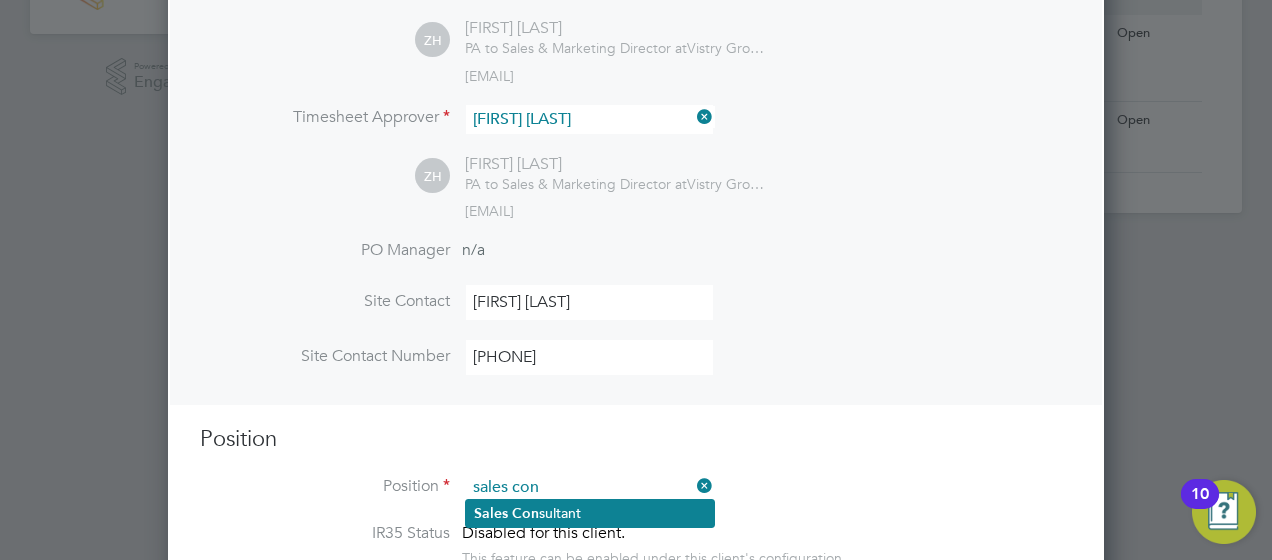 click on "Sales   Con sultant" 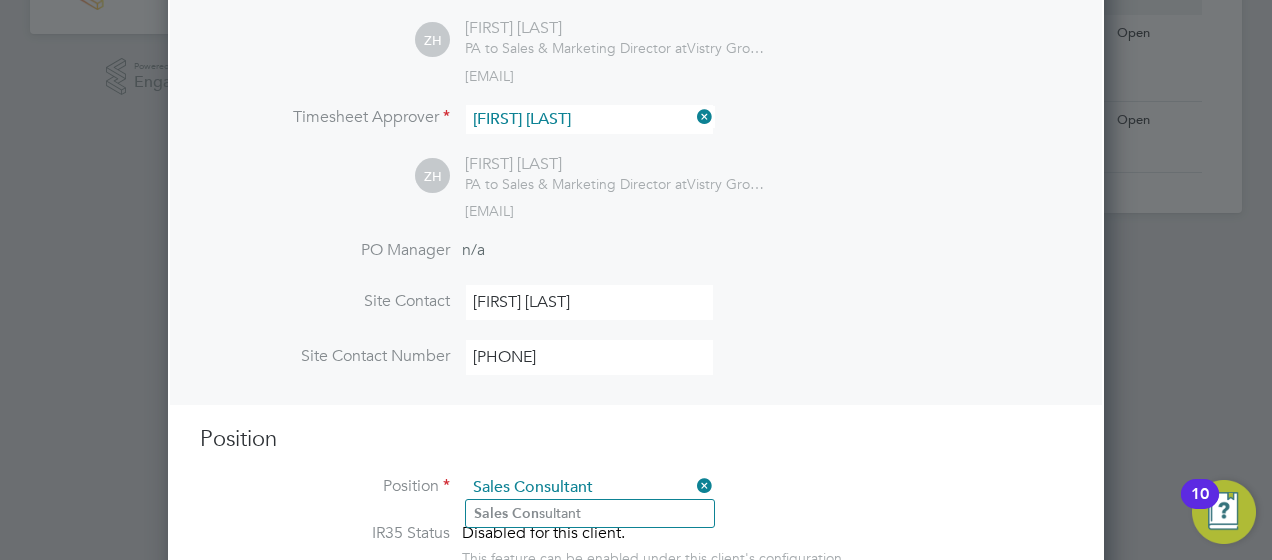 type on "Meets with customers in a sales environment to drive product sales and knowledge
Demonstrates advanced products knowledge
Adheres to any and all company policies and procedures
Makes sales appointments with clients
Teams with other employees to make sure that product is available and shoppable in stores
Generates new leads by meeting with consumers
Follows up with any clients to make sure that they are satisfied with product
Assembles any and all product displays in a given market
Meets with retail associates to help them effectively sell products
Finds new target markets and penetrates them to drive sales
Discovers how to market products to new users
Understands how to make products appeal to consumers based on the environment and current trends
Uses the Internet to push products to a given target market
Works with the marketing department to develop new sales strategies
Teaches other sales consultants how to make sales to potential consumers
Discovers target markets and advantages of other companies
Demo..." 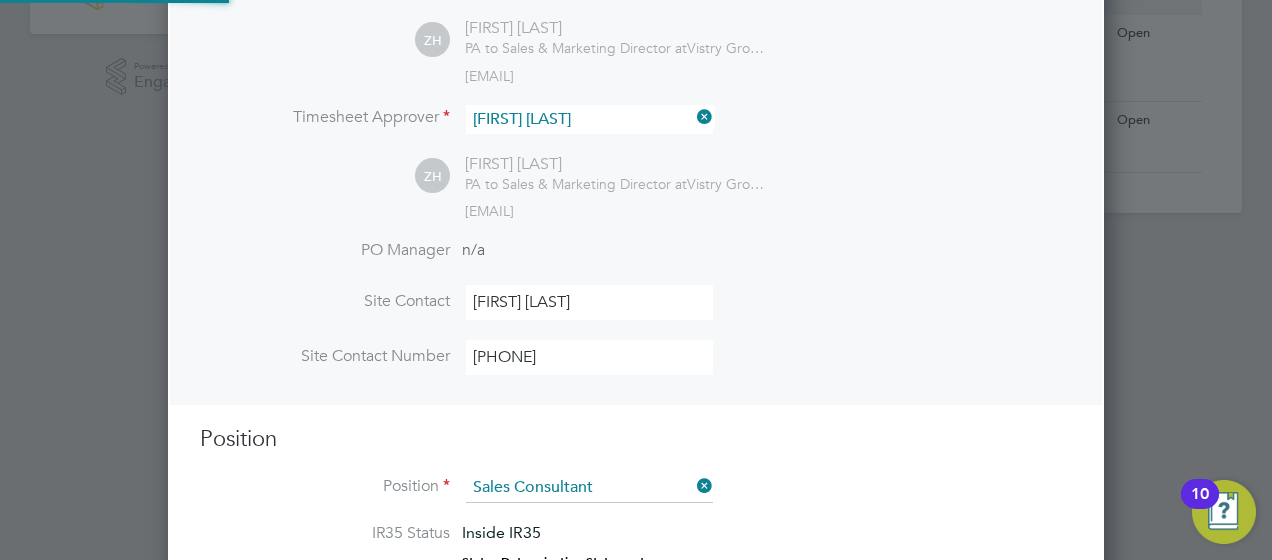 scroll, scrollTop: 10, scrollLeft: 10, axis: both 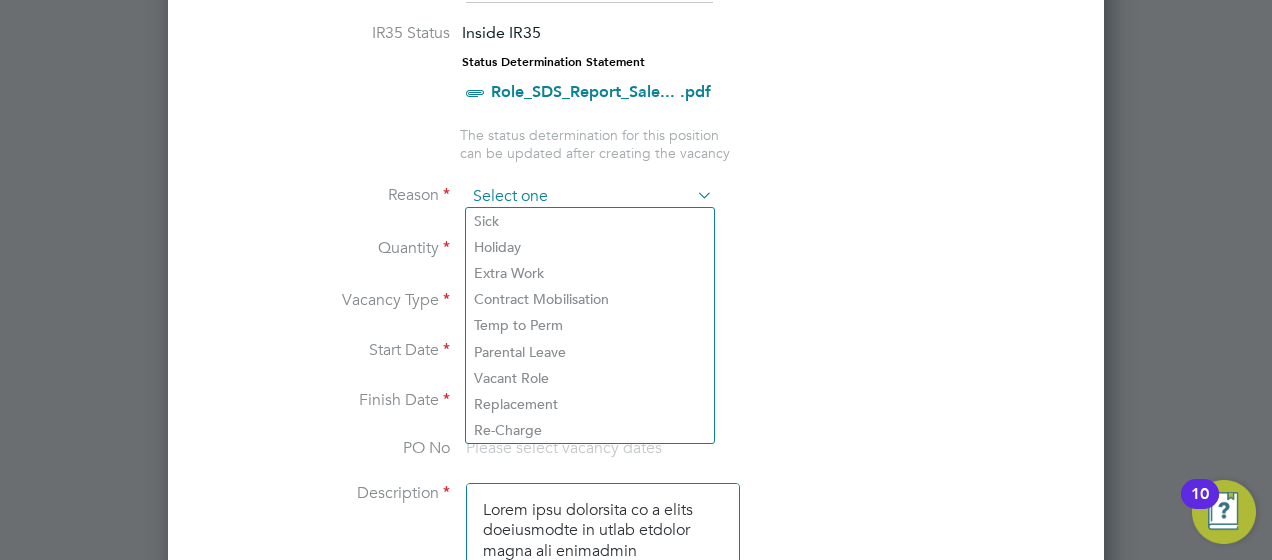 click at bounding box center [589, 197] 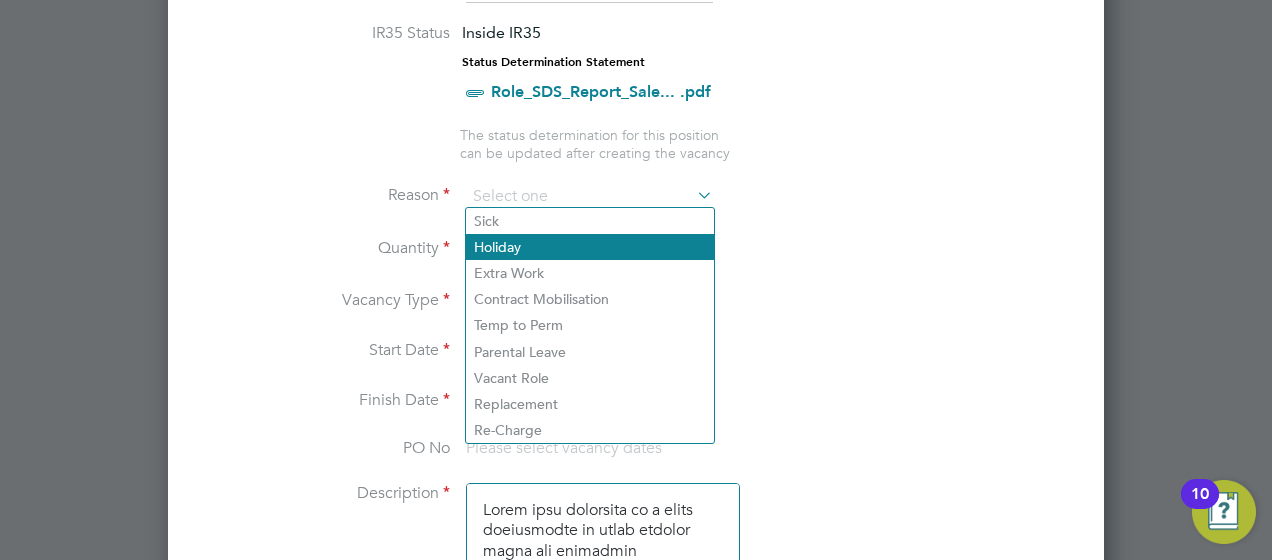 click on "Holiday" 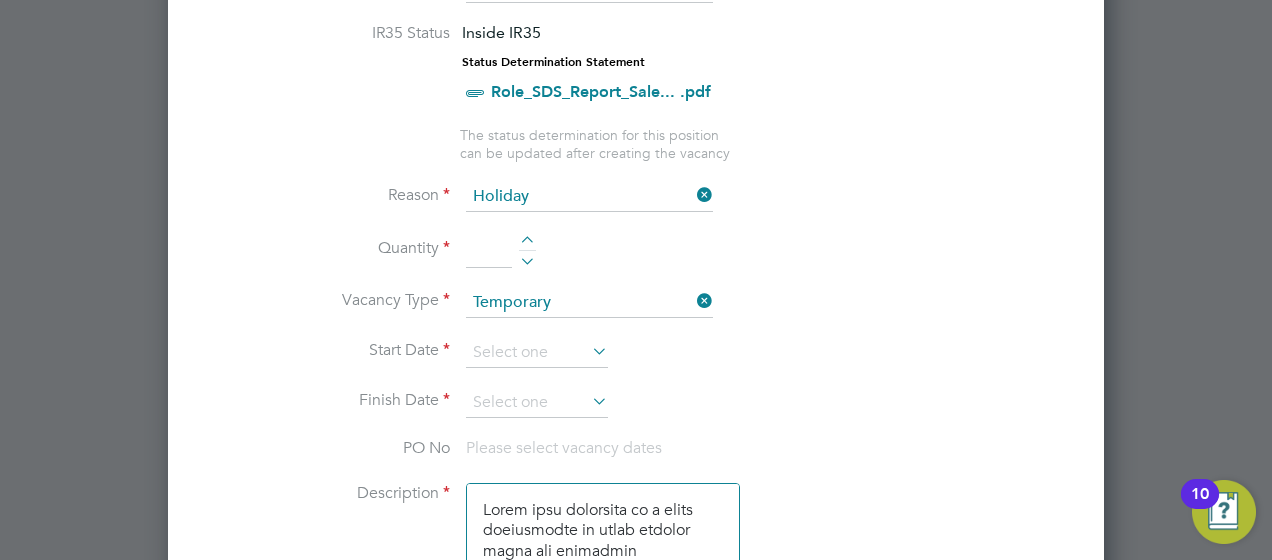 click at bounding box center (527, 243) 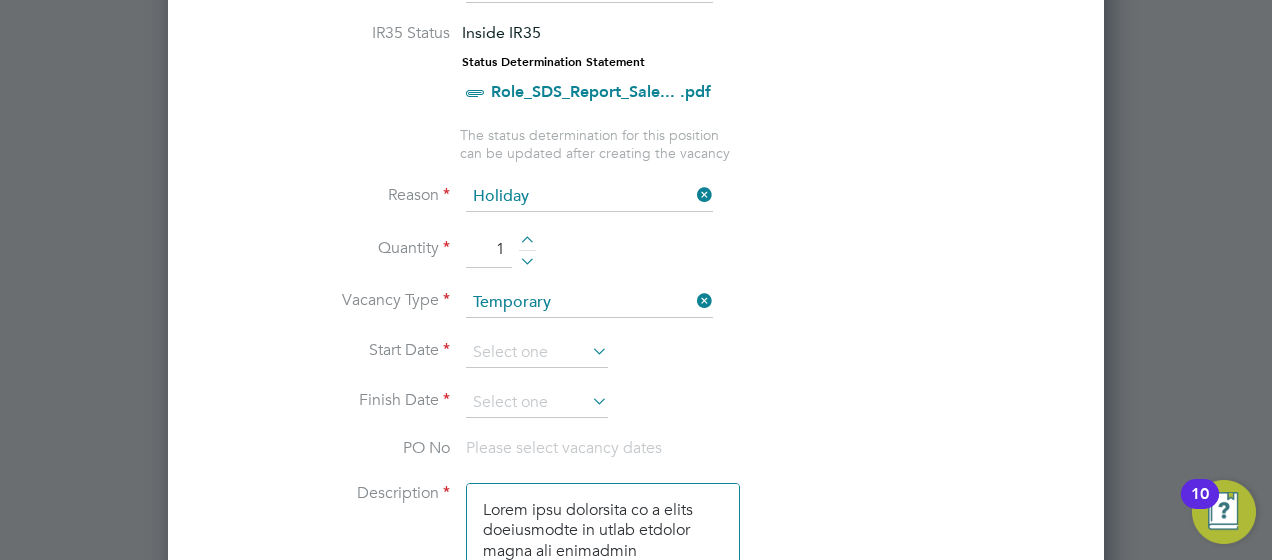 click at bounding box center (588, 351) 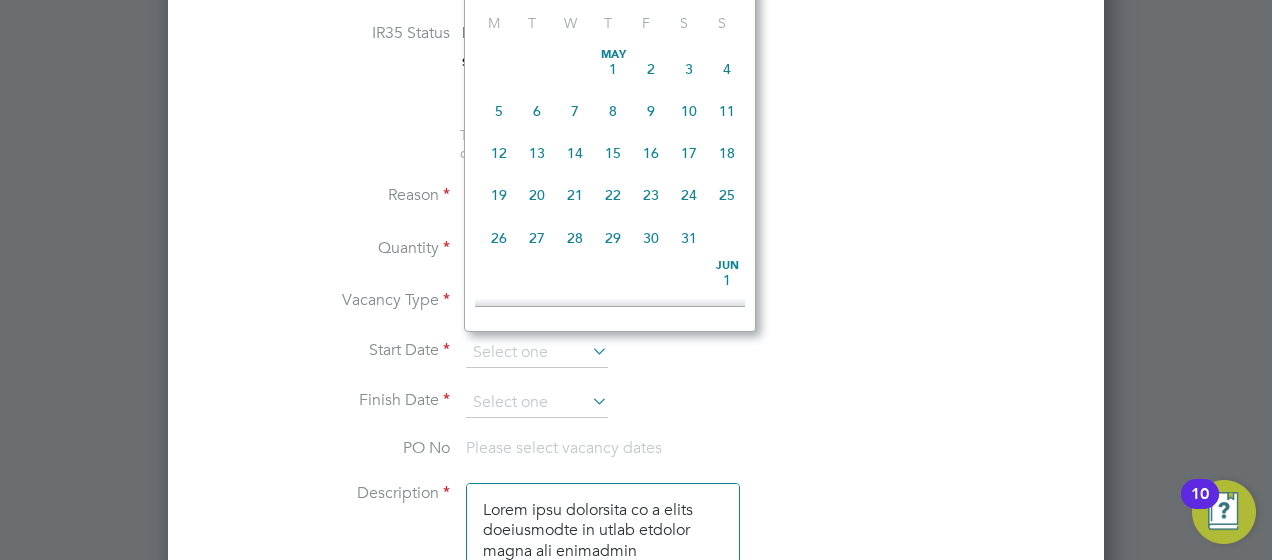 scroll, scrollTop: 644, scrollLeft: 0, axis: vertical 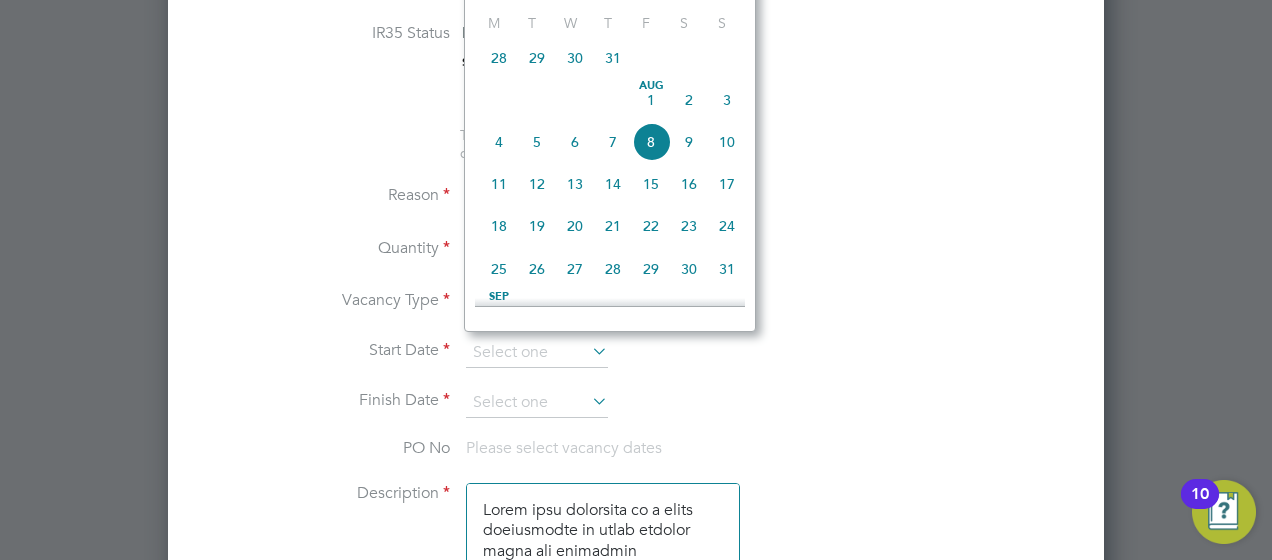 click on "24" 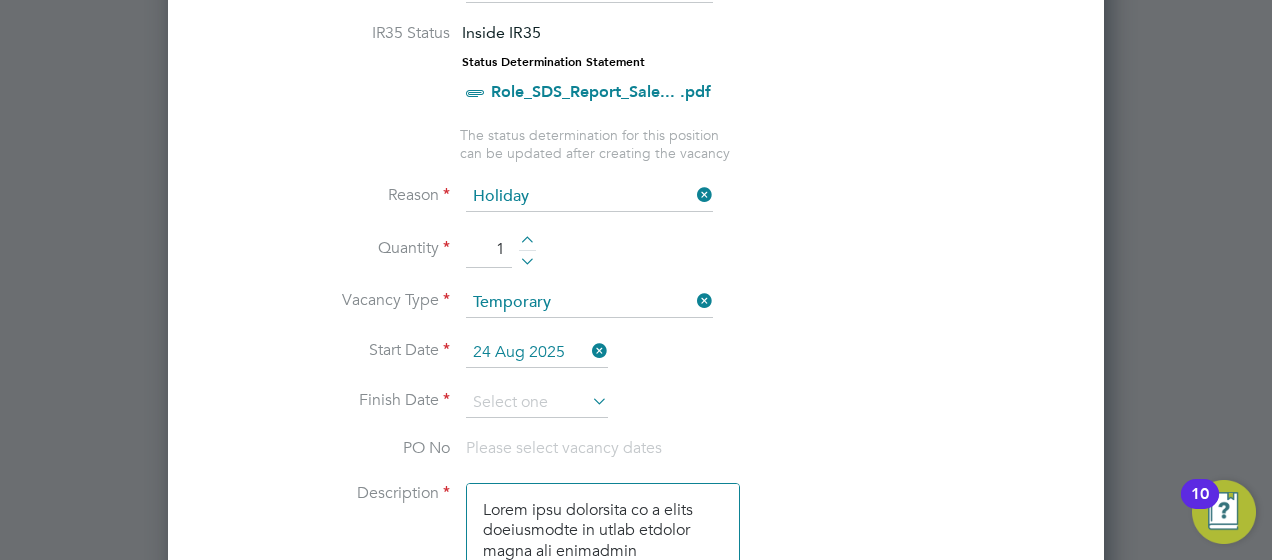 click at bounding box center (588, 401) 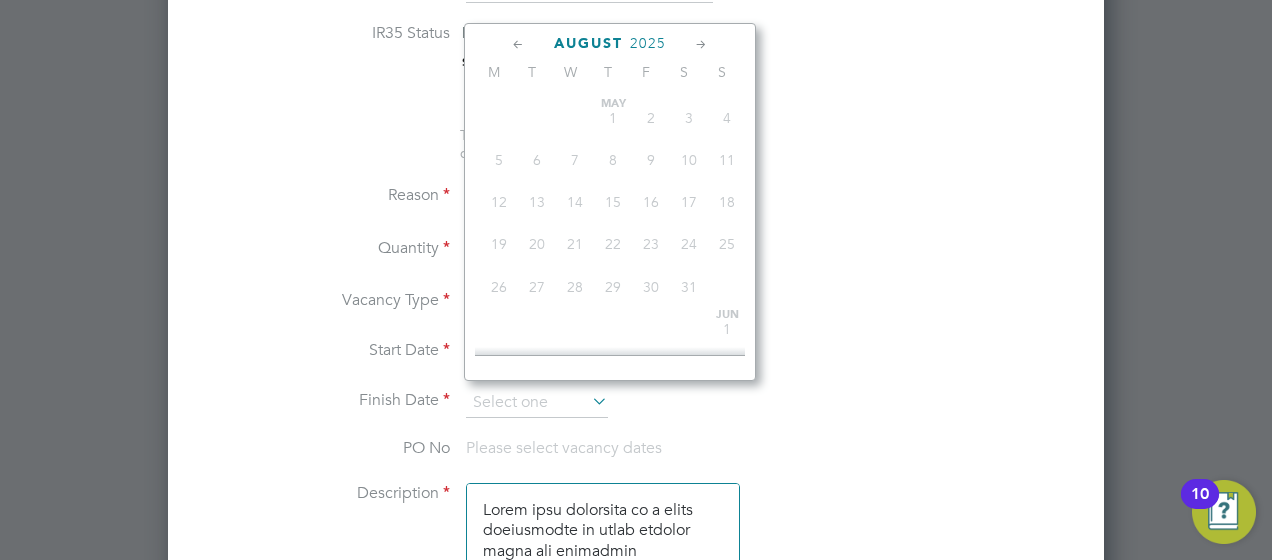 scroll, scrollTop: 729, scrollLeft: 0, axis: vertical 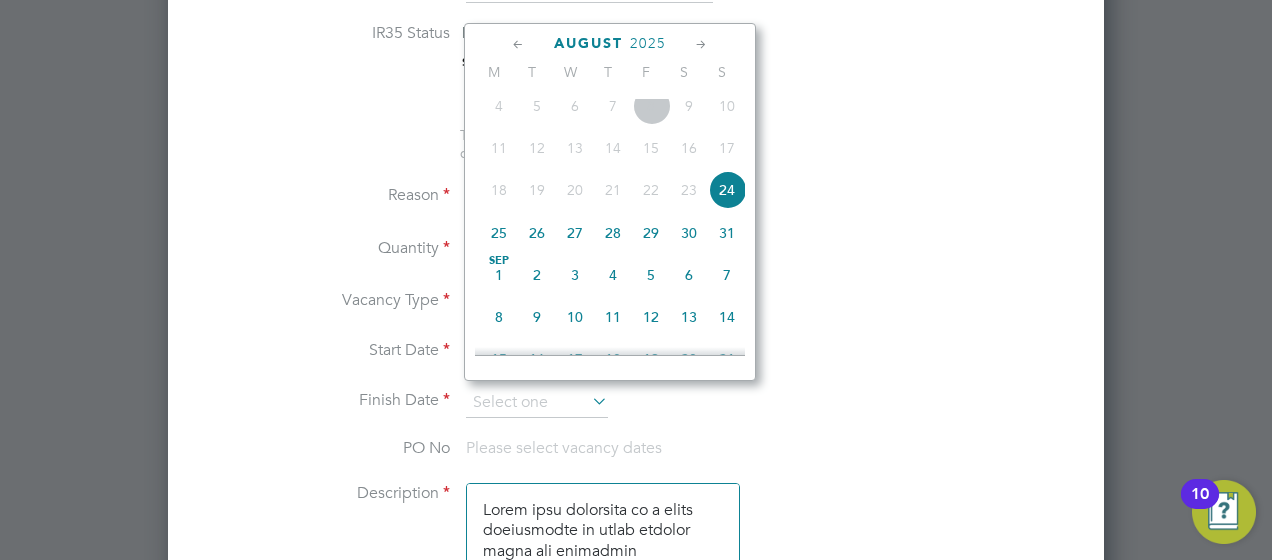 click on "25" 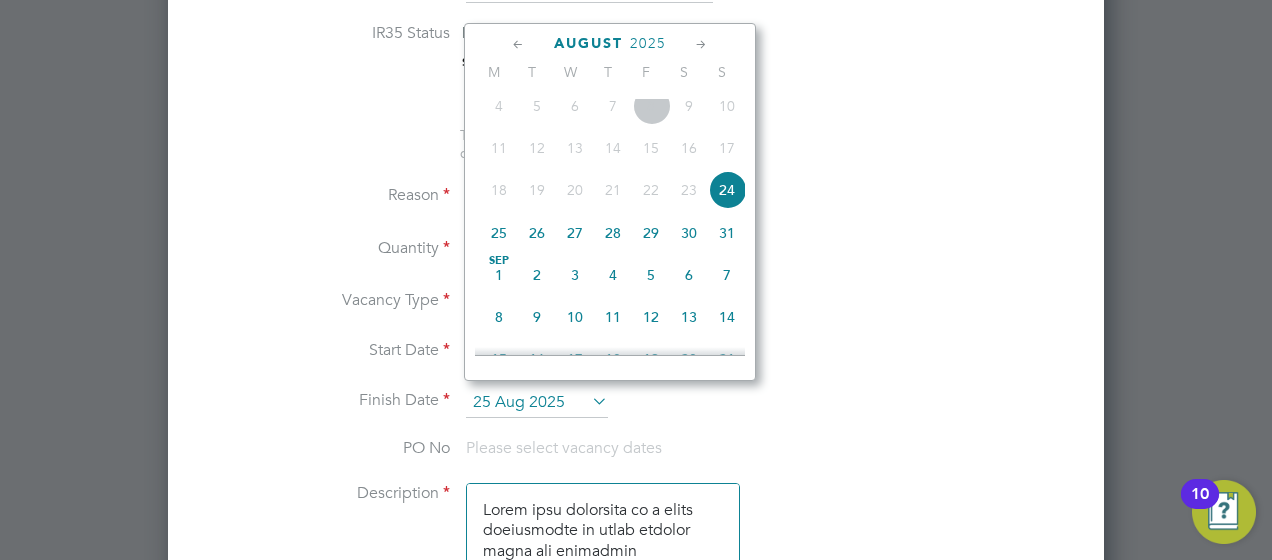 scroll, scrollTop: 10, scrollLeft: 10, axis: both 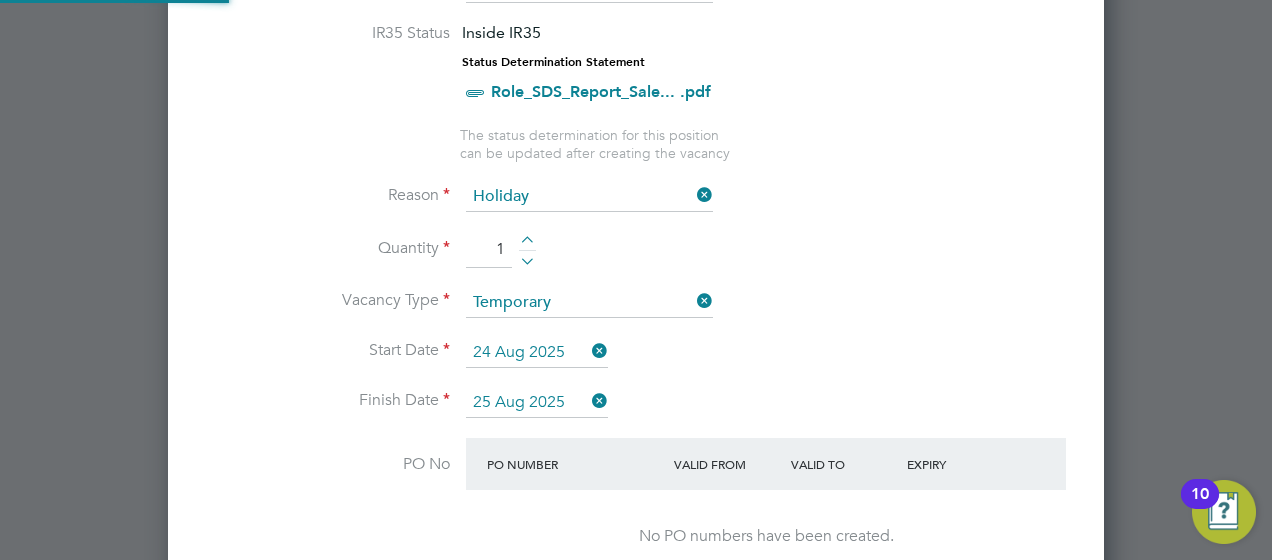 click on "Start Date   [DATE]" at bounding box center (636, 363) 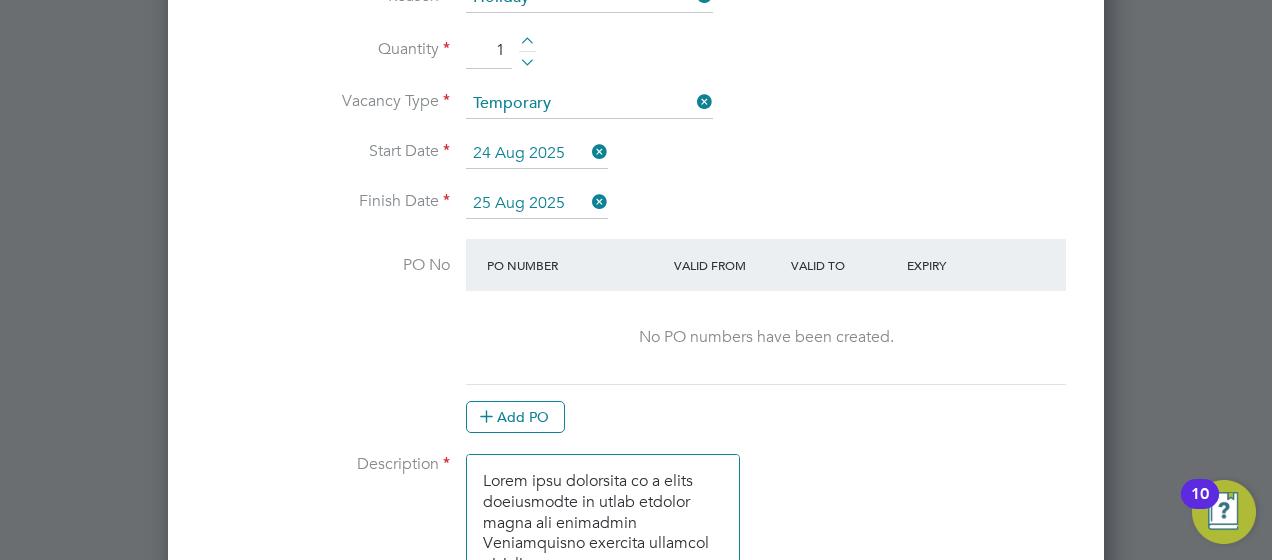 scroll, scrollTop: 1209, scrollLeft: 0, axis: vertical 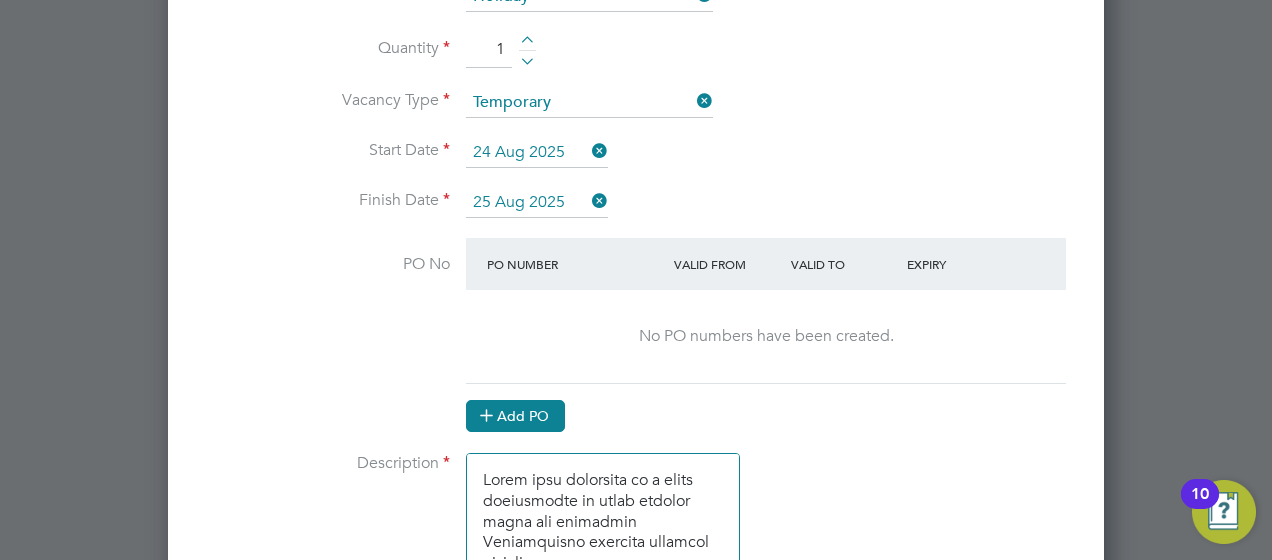 click on "Add PO" at bounding box center [515, 416] 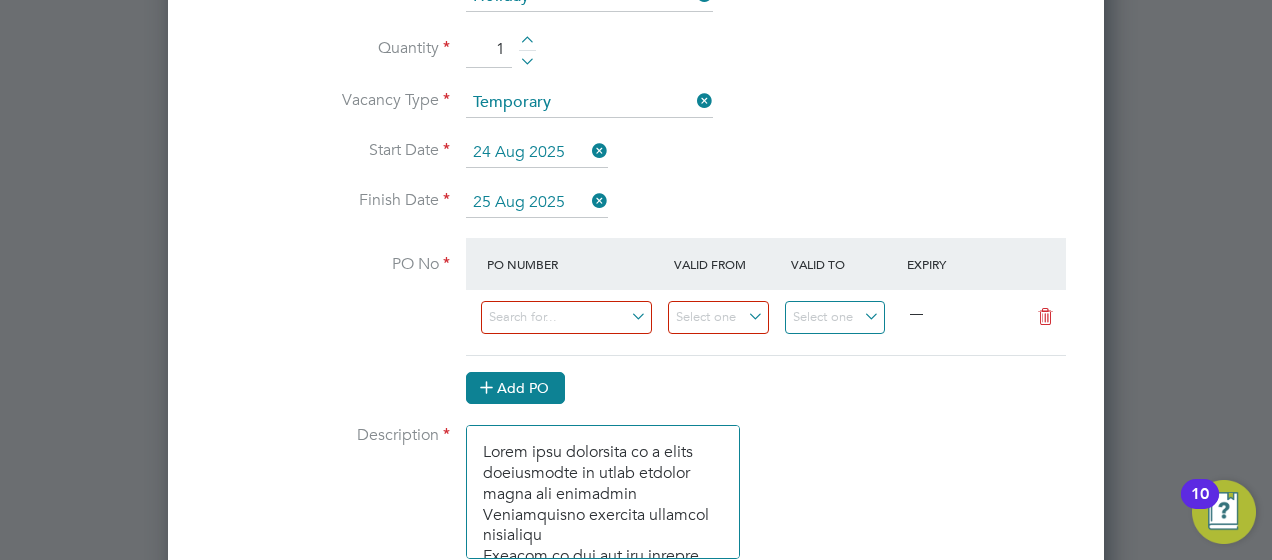 scroll, scrollTop: 10, scrollLeft: 10, axis: both 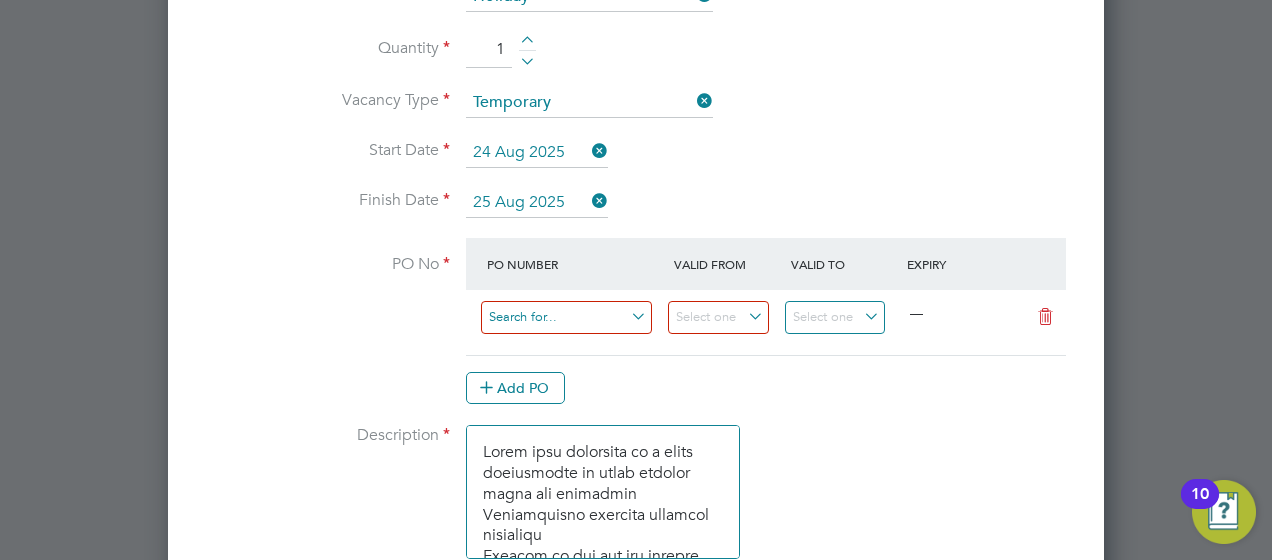 click at bounding box center [566, 317] 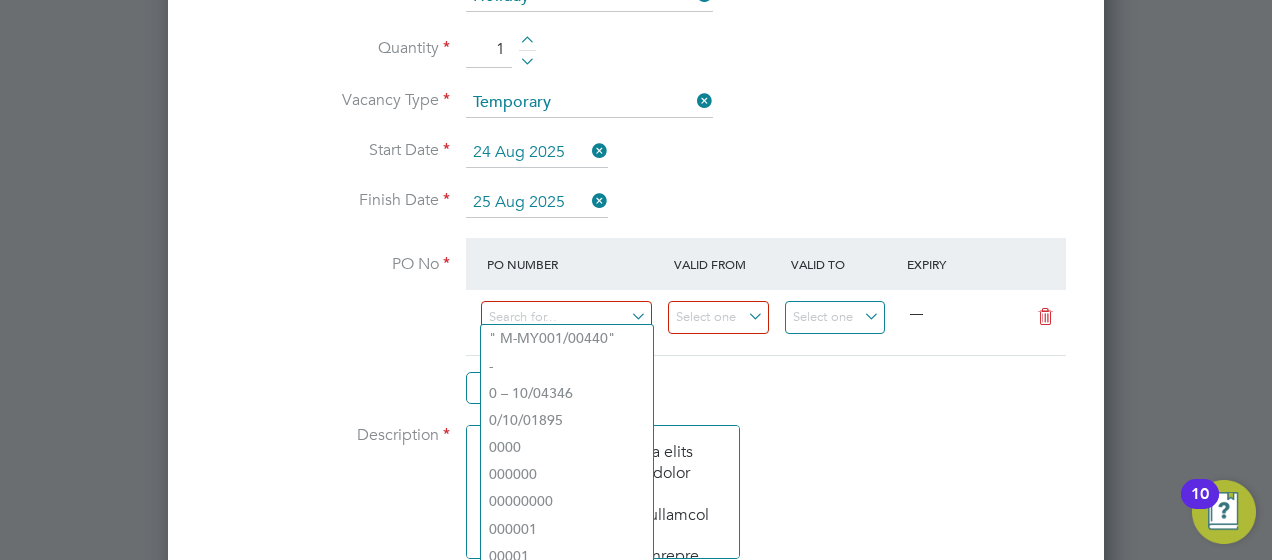 paste on "M-HQUE2/00436" 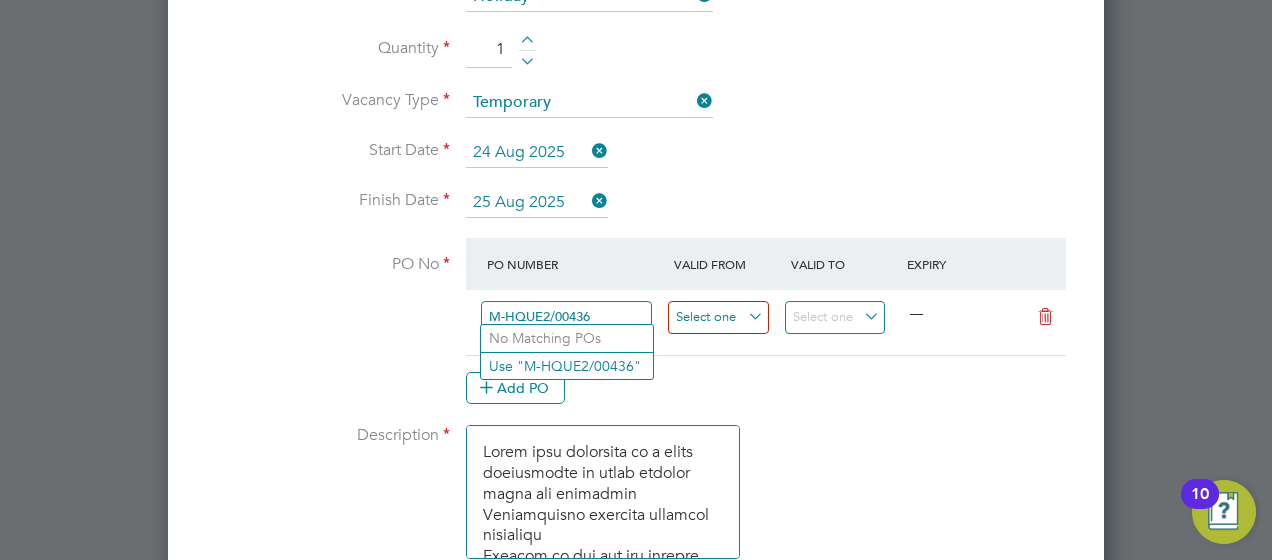 type on "M-HQUE2/00436" 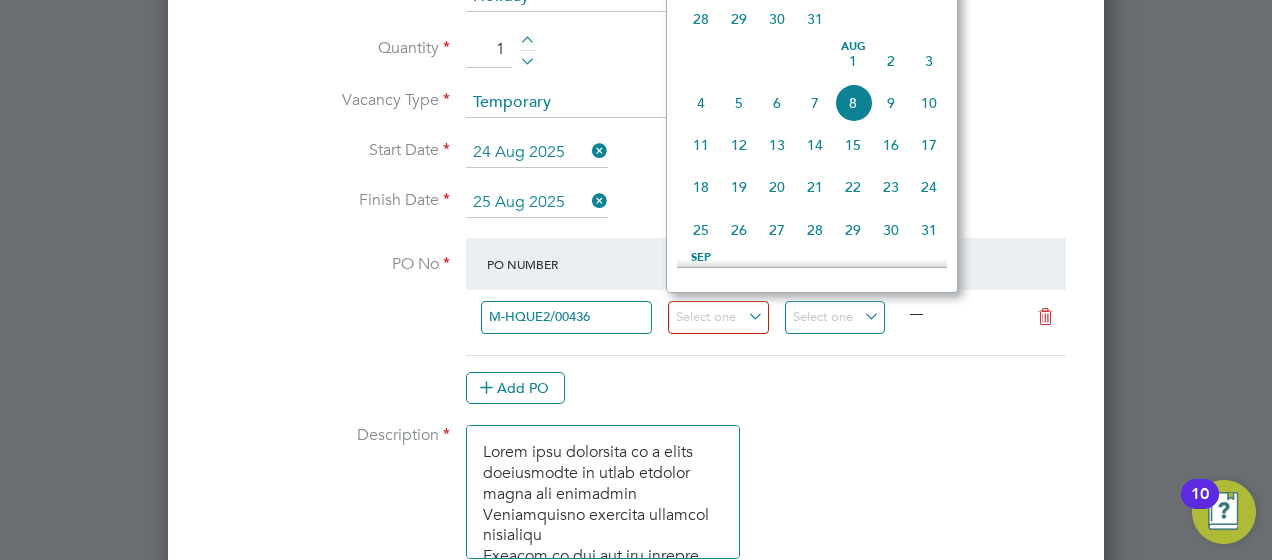 click on "8" 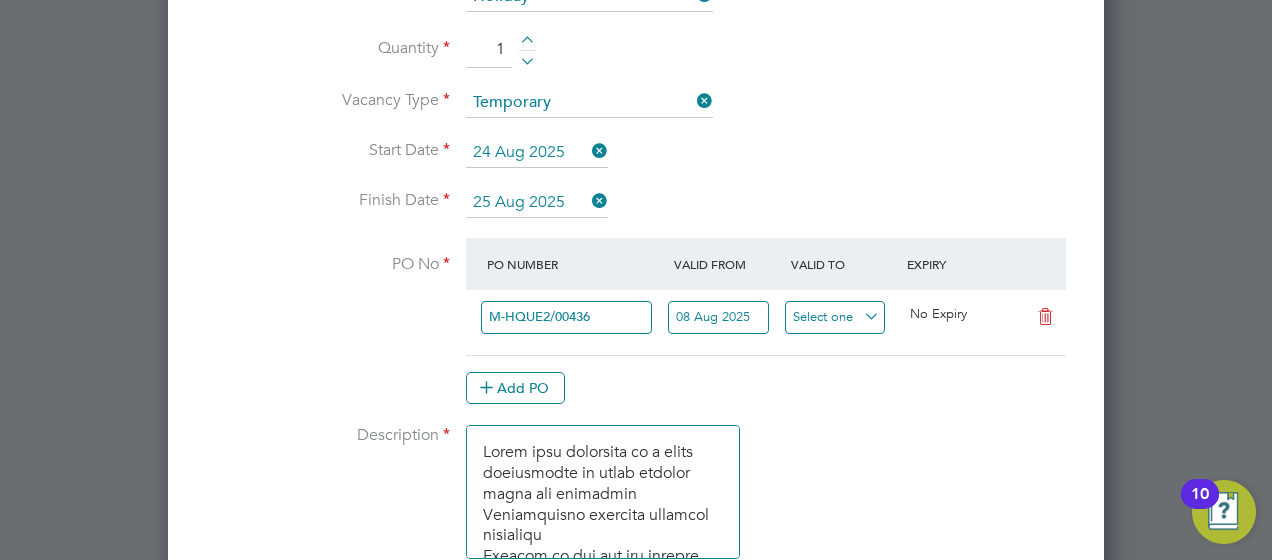 click at bounding box center [835, 317] 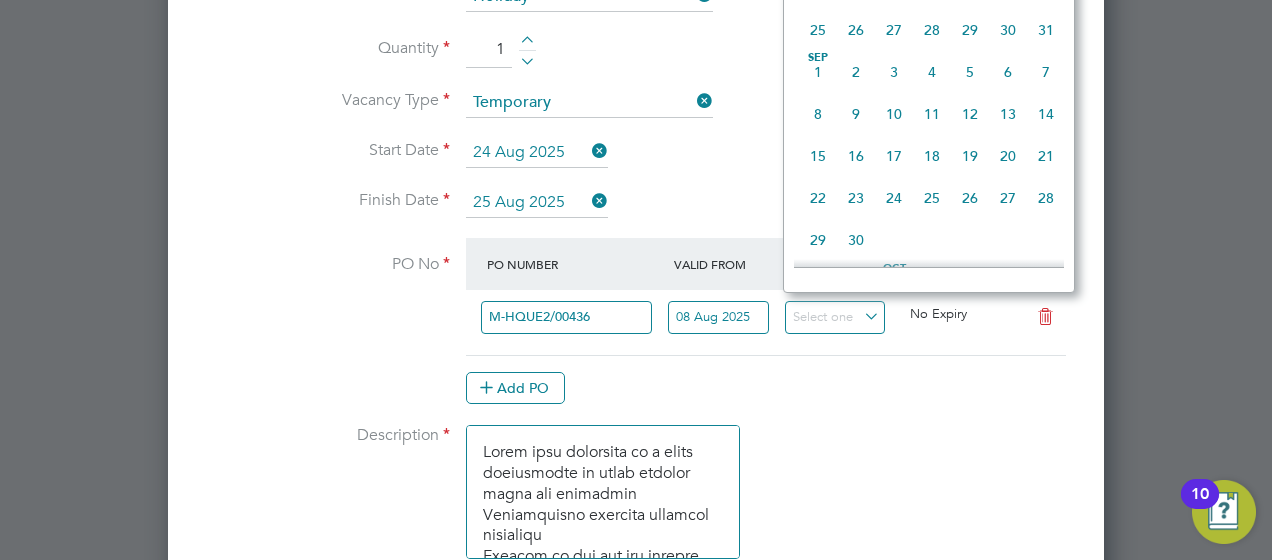 scroll, scrollTop: 744, scrollLeft: 0, axis: vertical 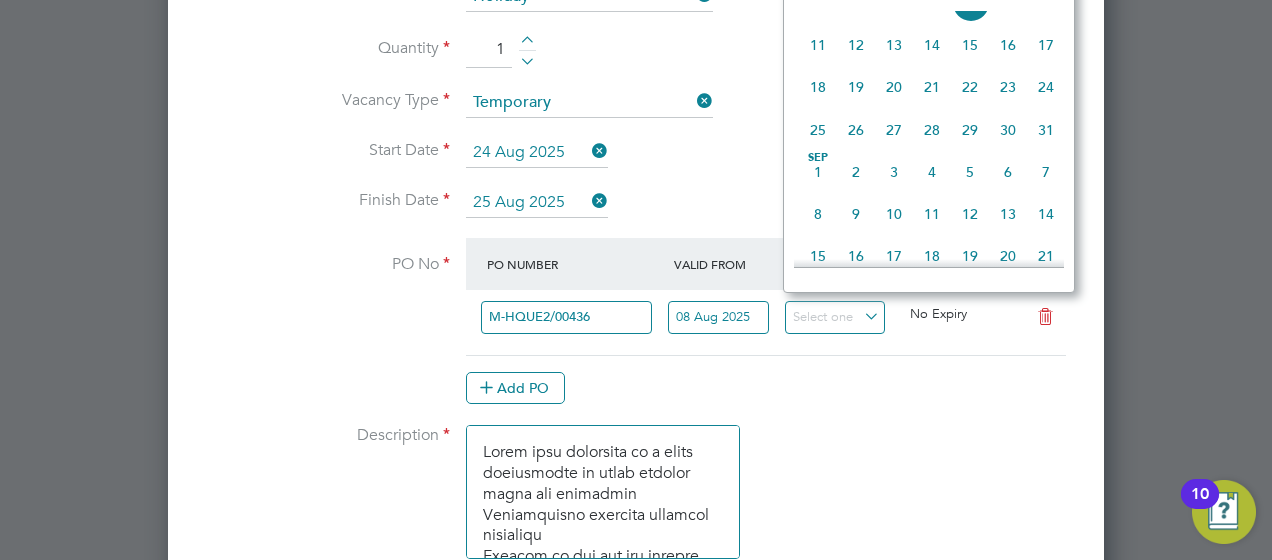 click on "31" 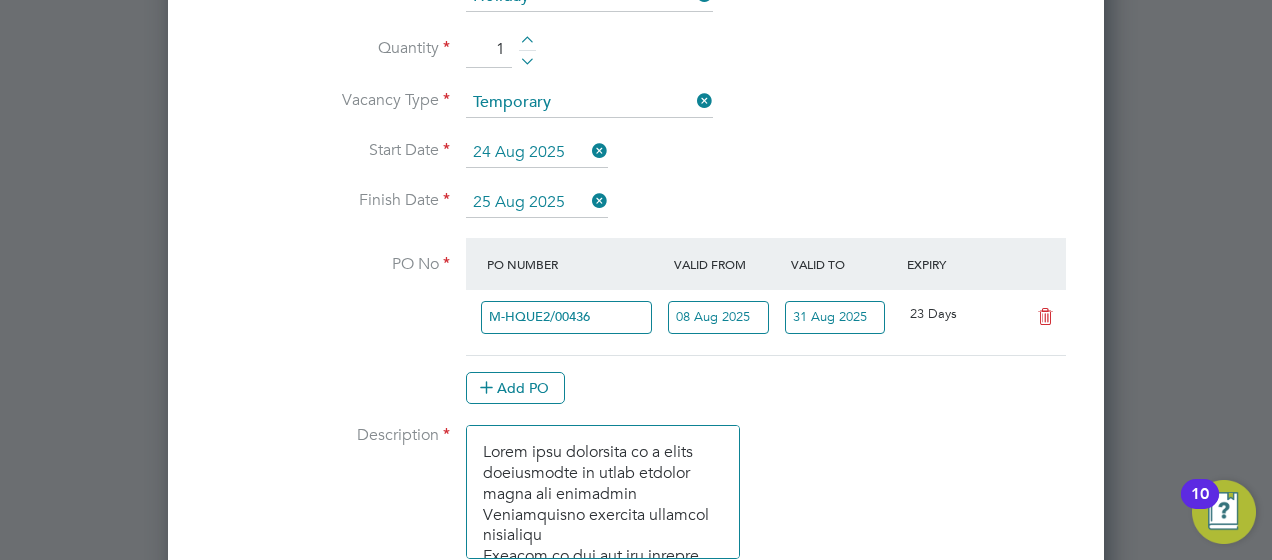 click on "PO No   PO Number Valid From Valid To Expiry M-HQUE2/00436   [DATE]   [DATE]   23 Days  Add PO" at bounding box center [636, 331] 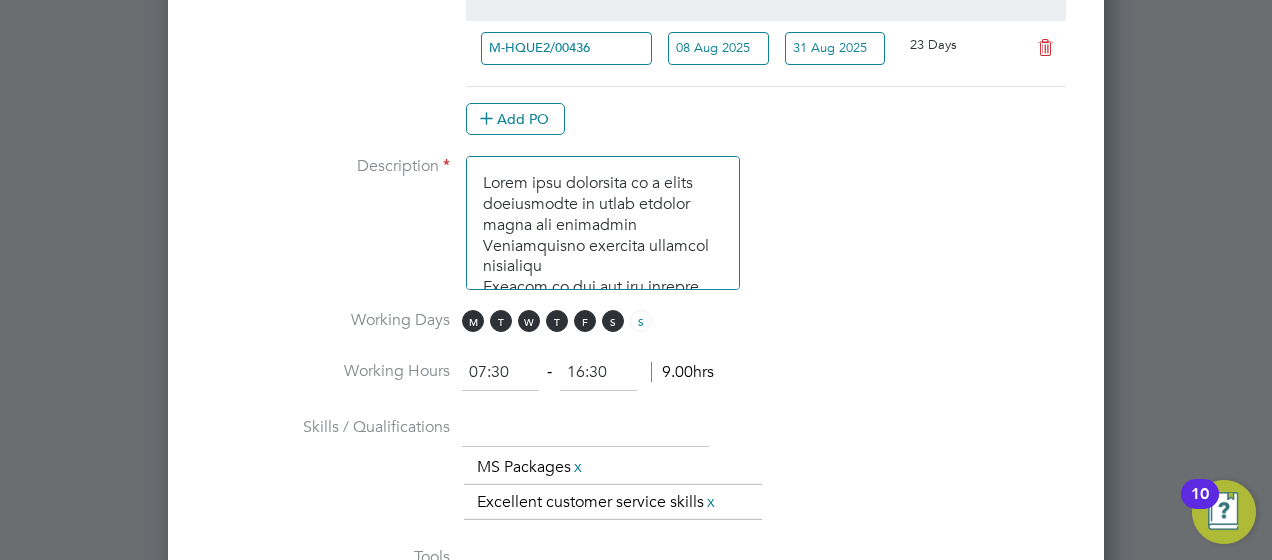 scroll, scrollTop: 1509, scrollLeft: 0, axis: vertical 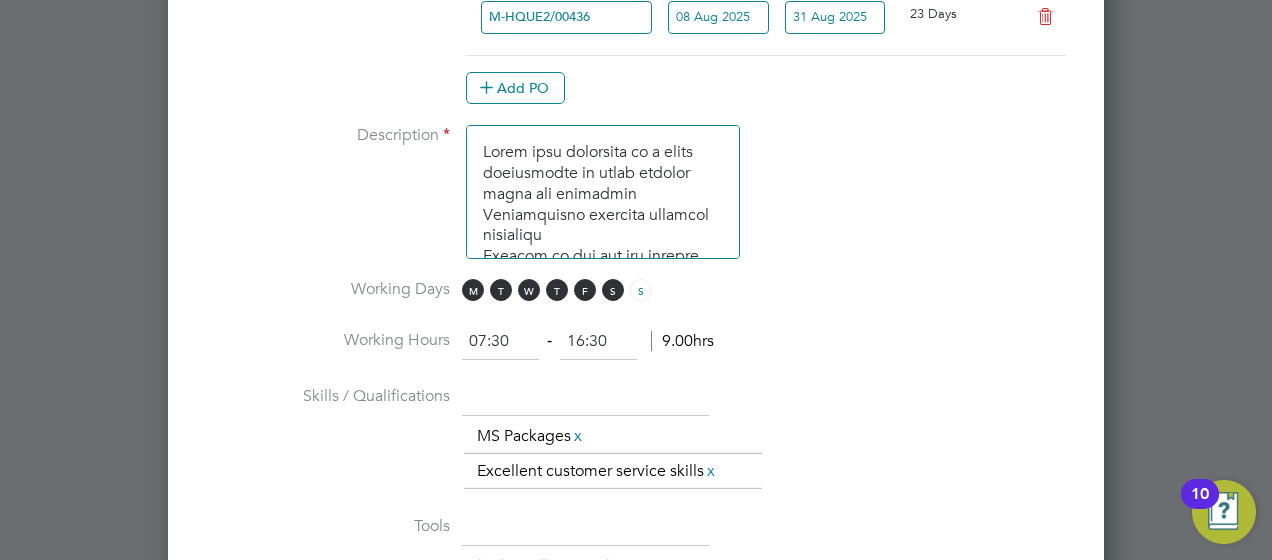 drag, startPoint x: 838, startPoint y: 300, endPoint x: 598, endPoint y: 268, distance: 242.12393 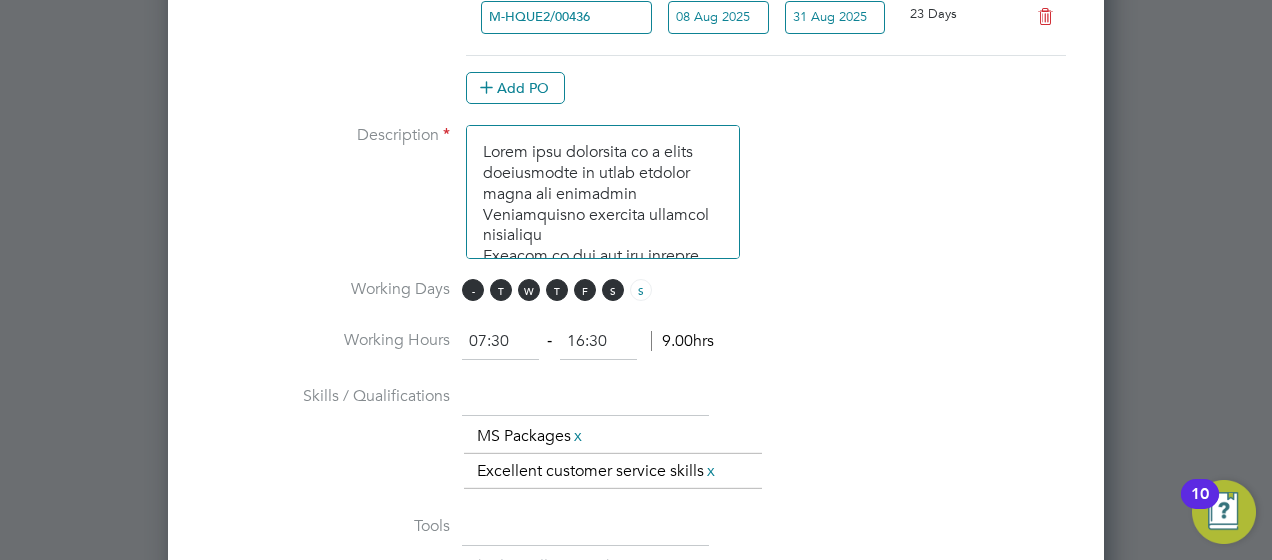 click on "M" at bounding box center [473, 290] 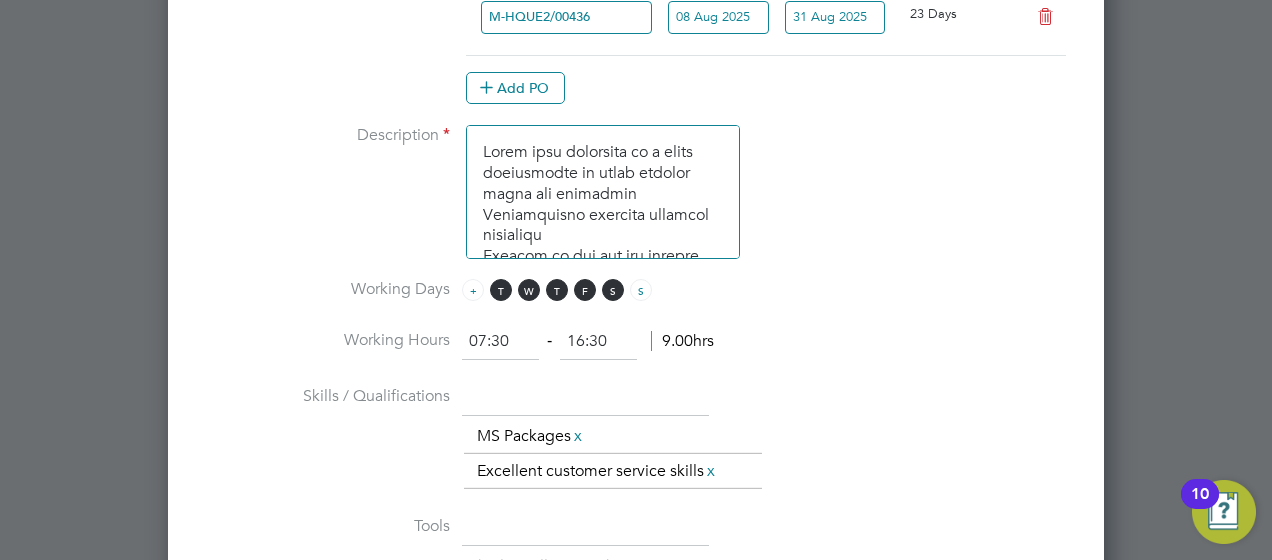 click on "M" at bounding box center (473, 290) 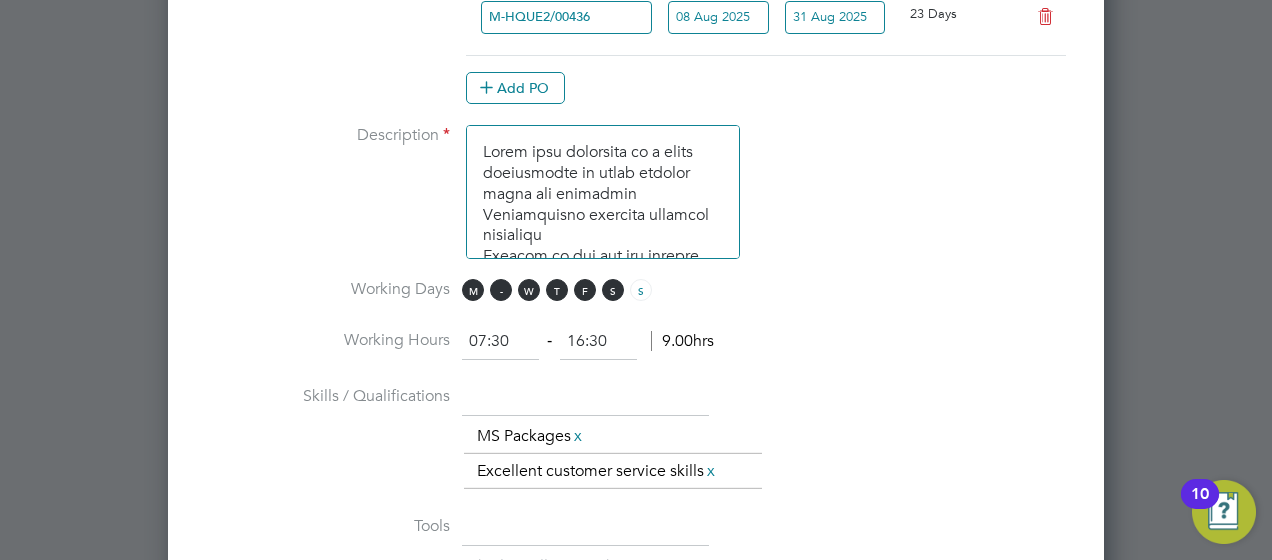 click on "T" at bounding box center [501, 290] 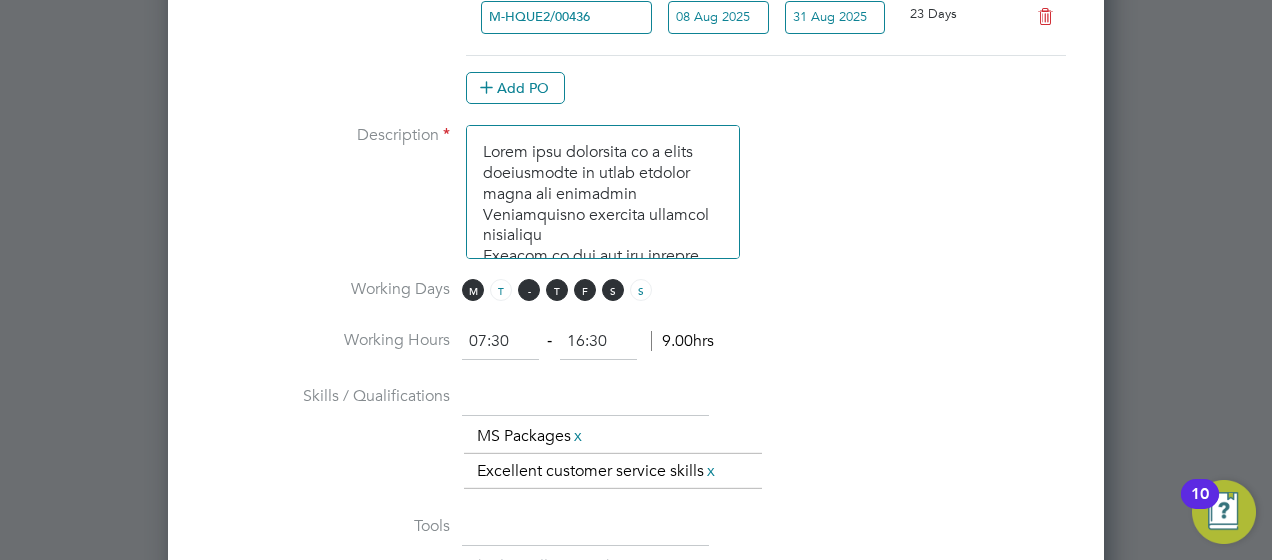 drag, startPoint x: 518, startPoint y: 277, endPoint x: 530, endPoint y: 282, distance: 13 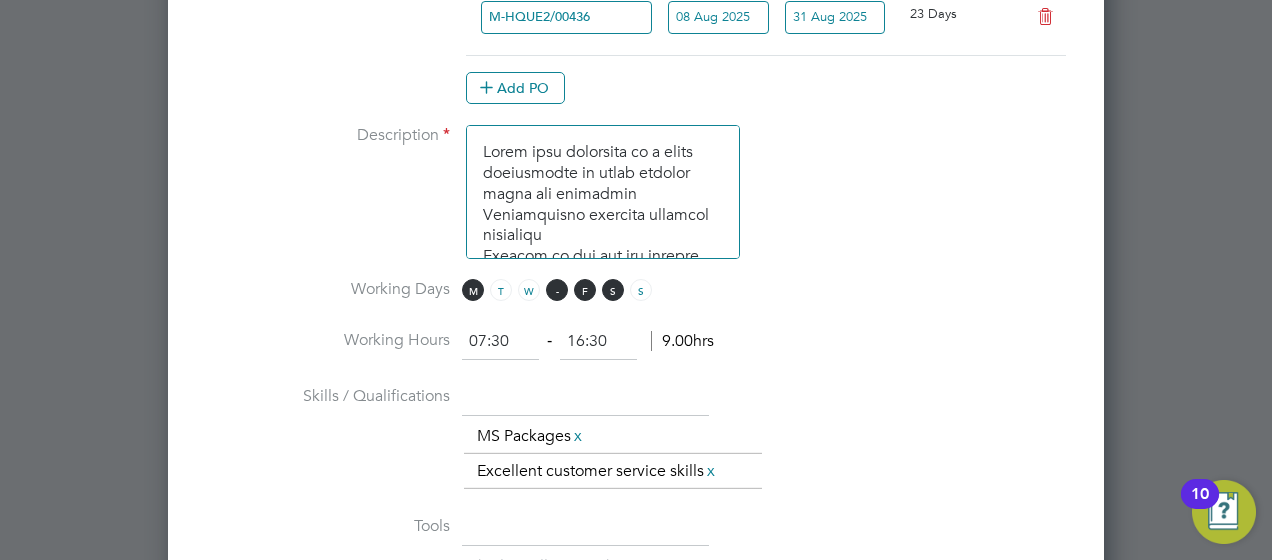 drag, startPoint x: 545, startPoint y: 282, endPoint x: 566, endPoint y: 282, distance: 21 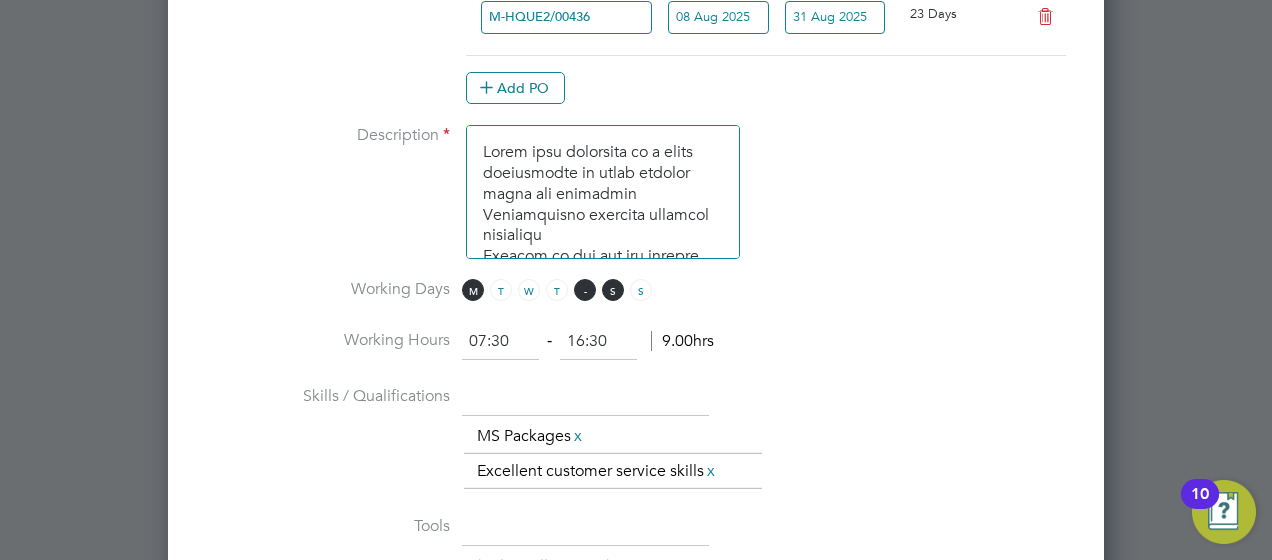 click on "F" at bounding box center (585, 290) 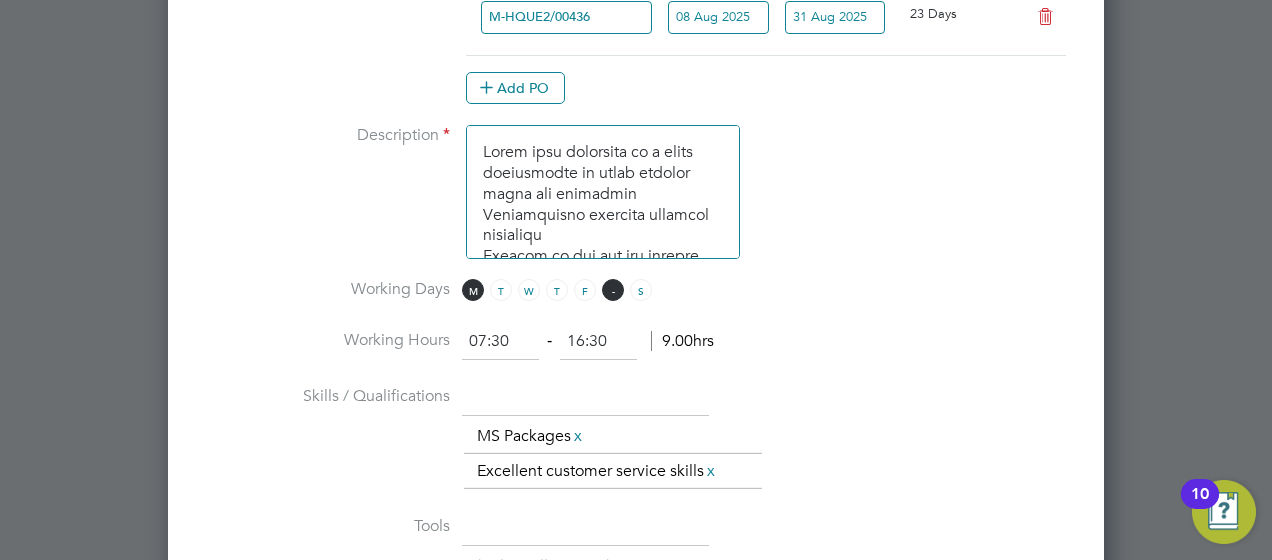 click on "S" at bounding box center [613, 290] 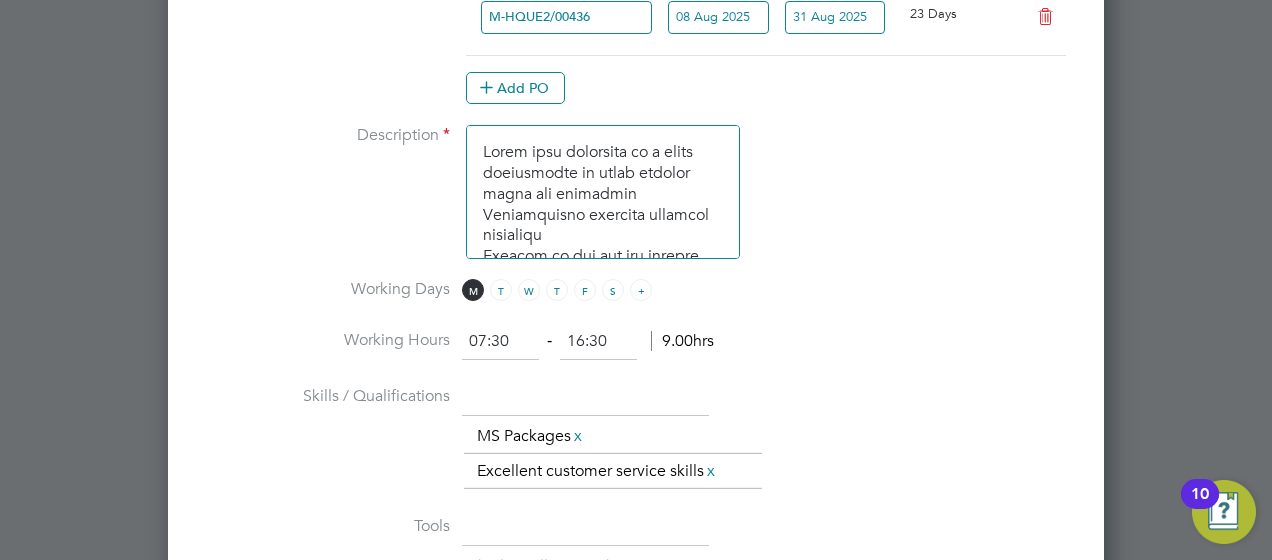 click on "S" at bounding box center [641, 290] 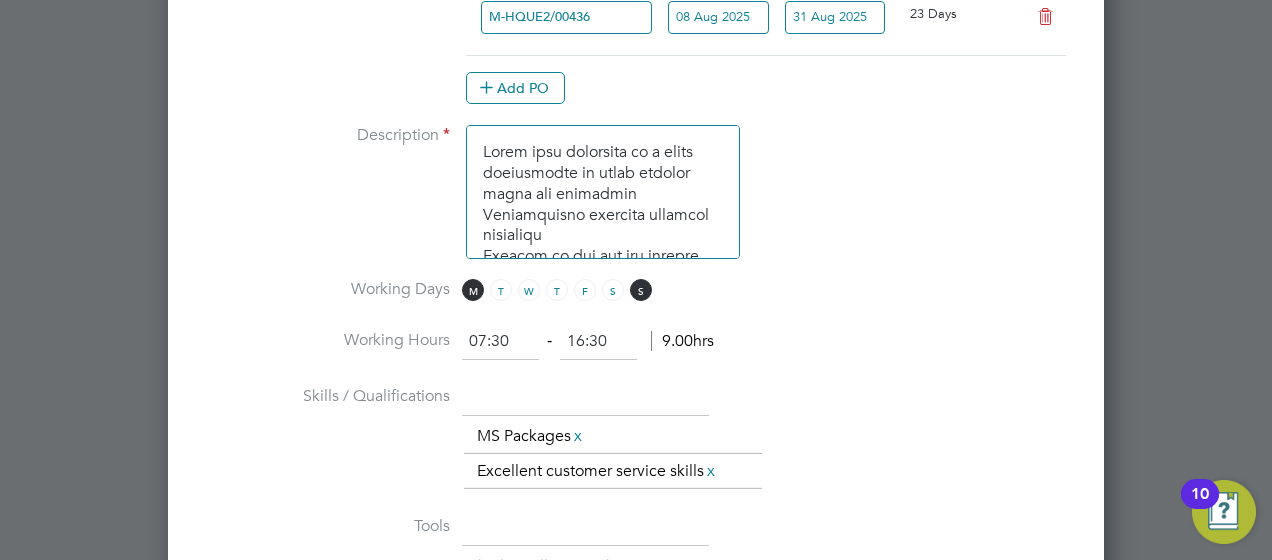 drag, startPoint x: 518, startPoint y: 328, endPoint x: 430, endPoint y: 328, distance: 88 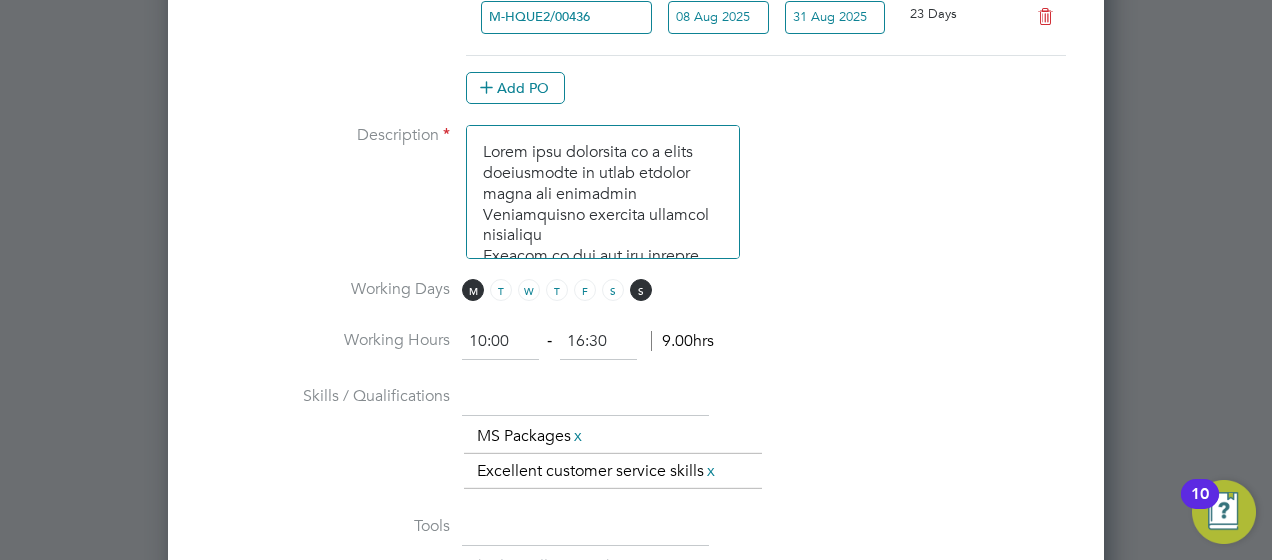 type on "10:00" 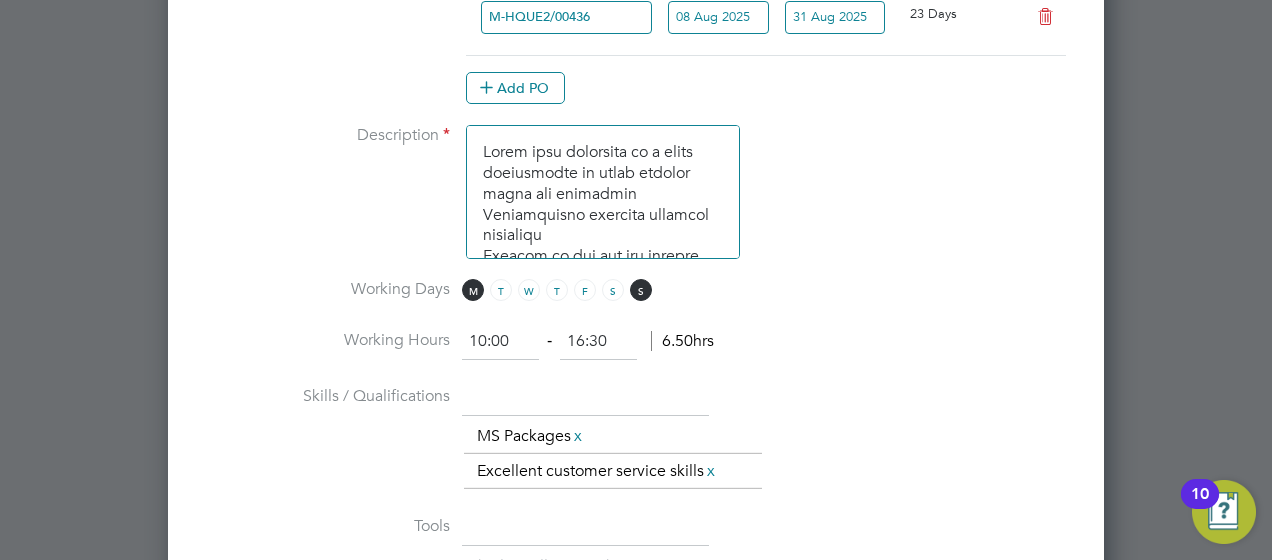 drag, startPoint x: 598, startPoint y: 329, endPoint x: 510, endPoint y: 328, distance: 88.005684 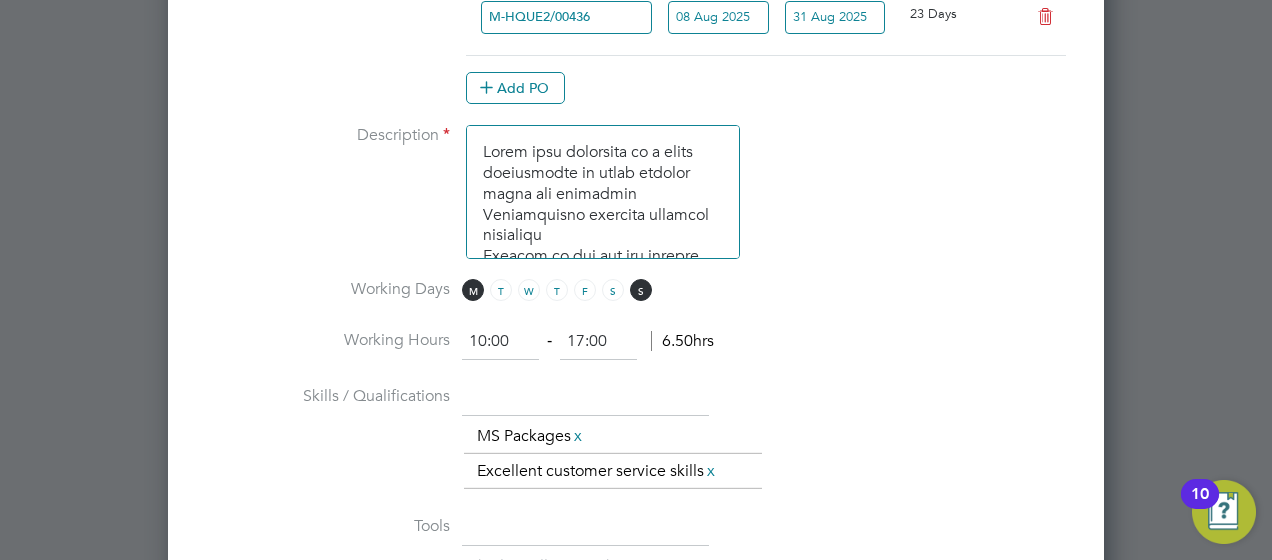 type on "17:00" 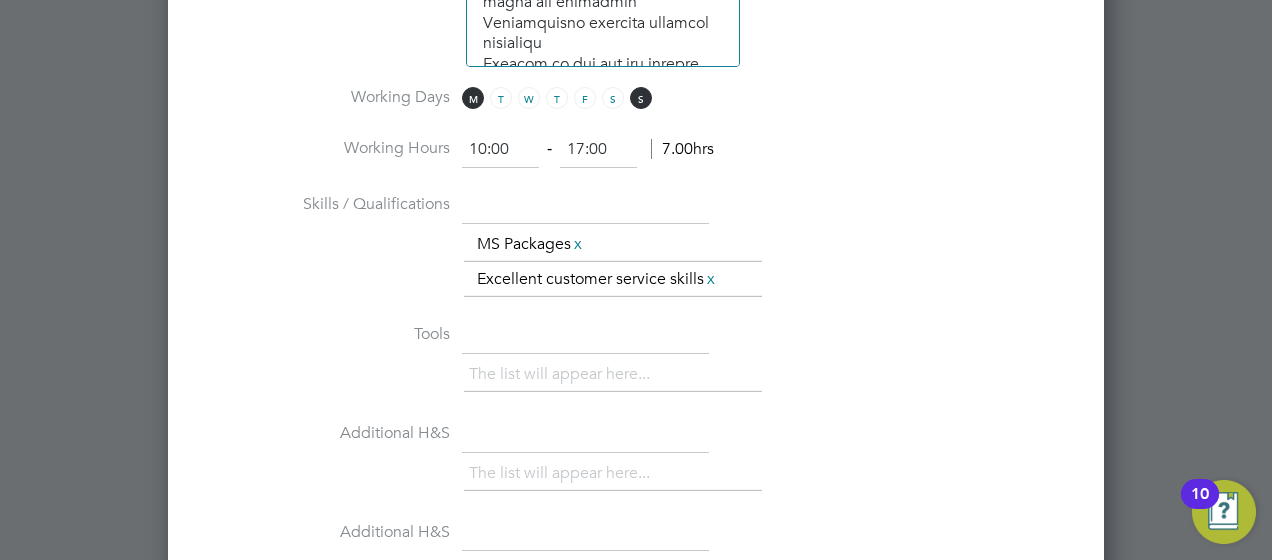 scroll, scrollTop: 1709, scrollLeft: 0, axis: vertical 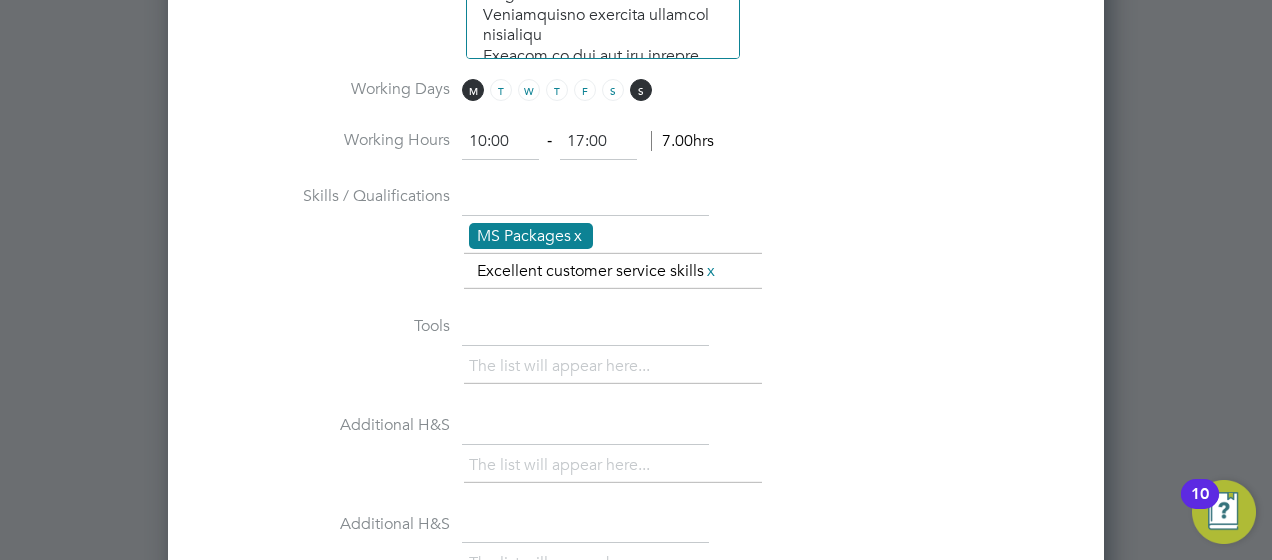 click on "x" at bounding box center (578, 236) 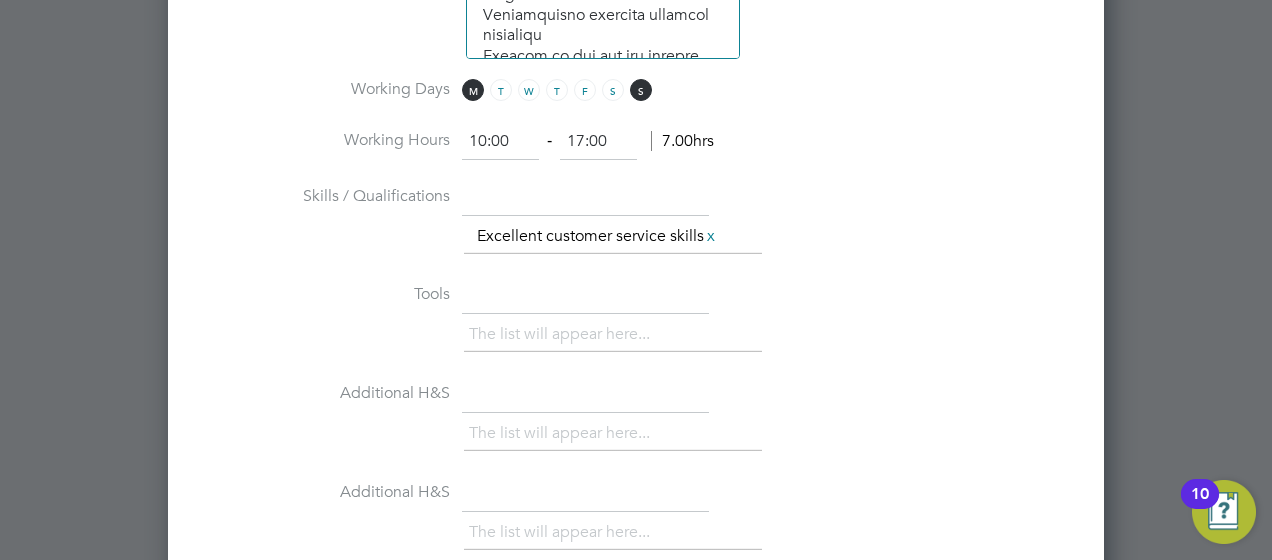 scroll, scrollTop: 2992, scrollLeft: 936, axis: both 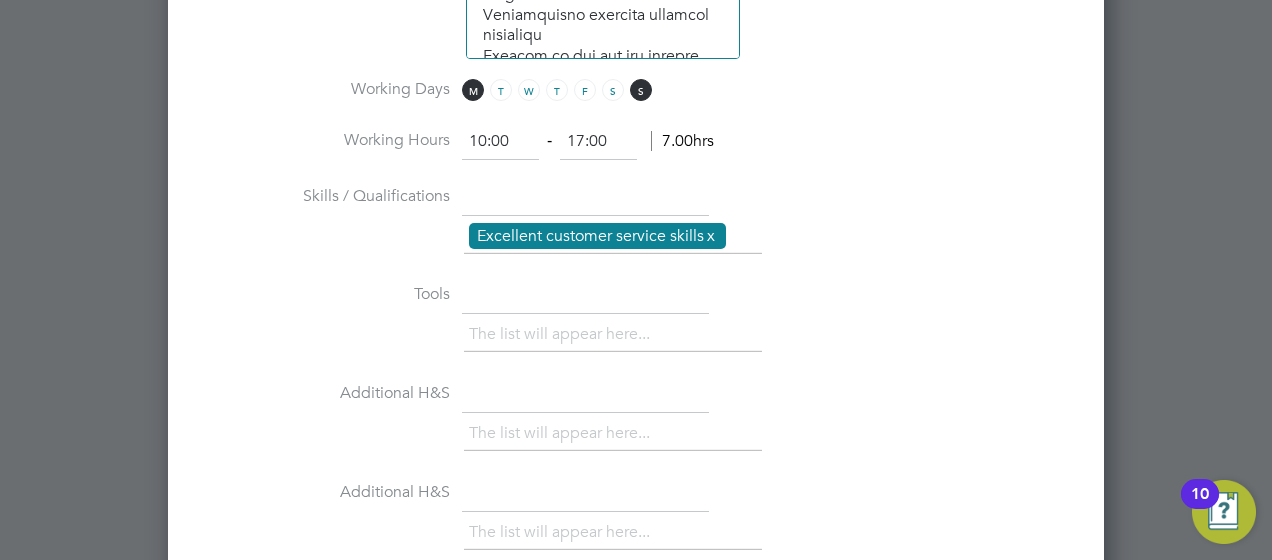 click on "x" at bounding box center (711, 236) 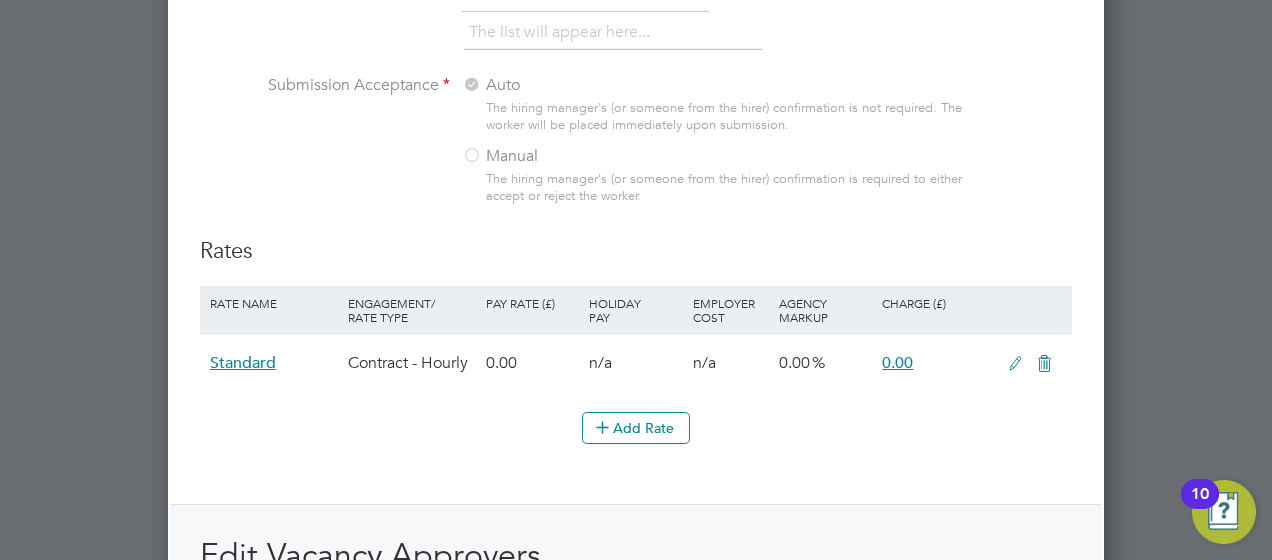 scroll, scrollTop: 2309, scrollLeft: 0, axis: vertical 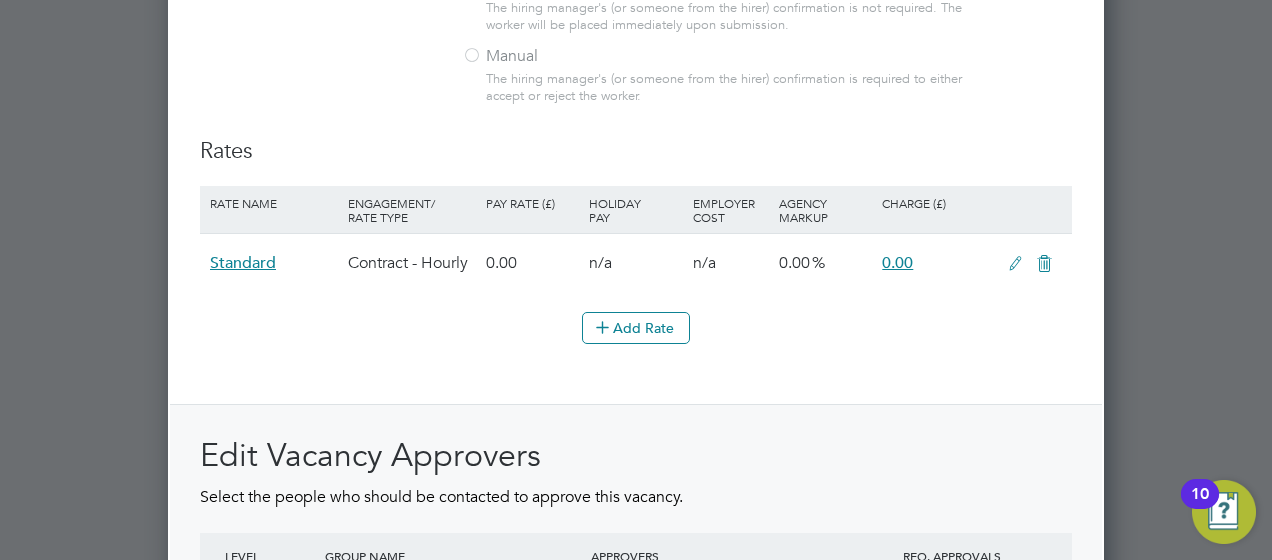 click at bounding box center (1015, 264) 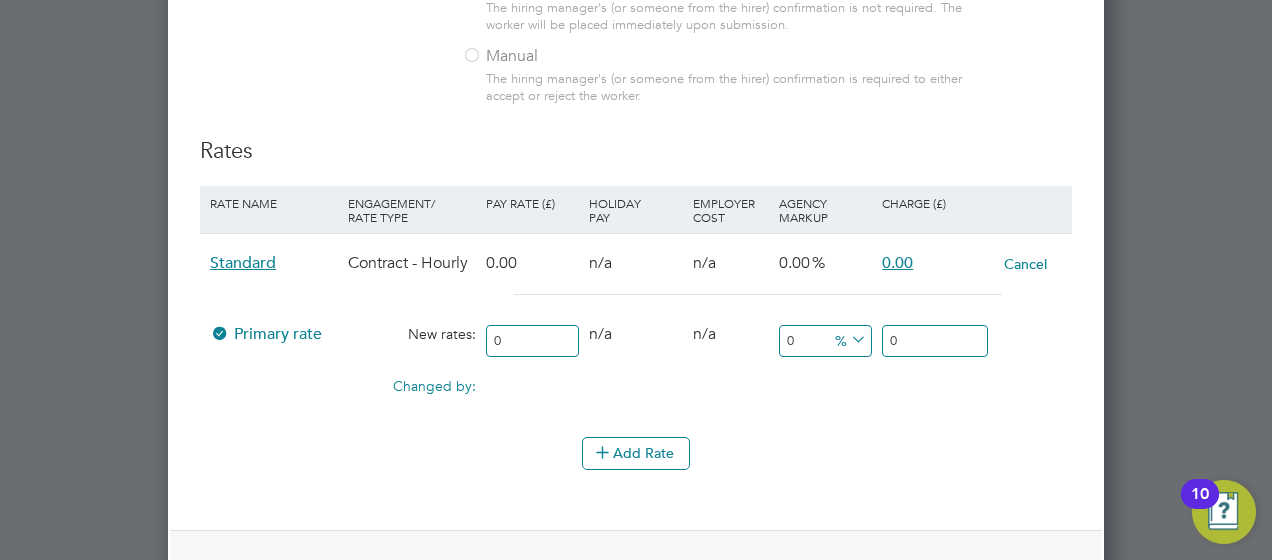 drag, startPoint x: 501, startPoint y: 320, endPoint x: 472, endPoint y: 320, distance: 29 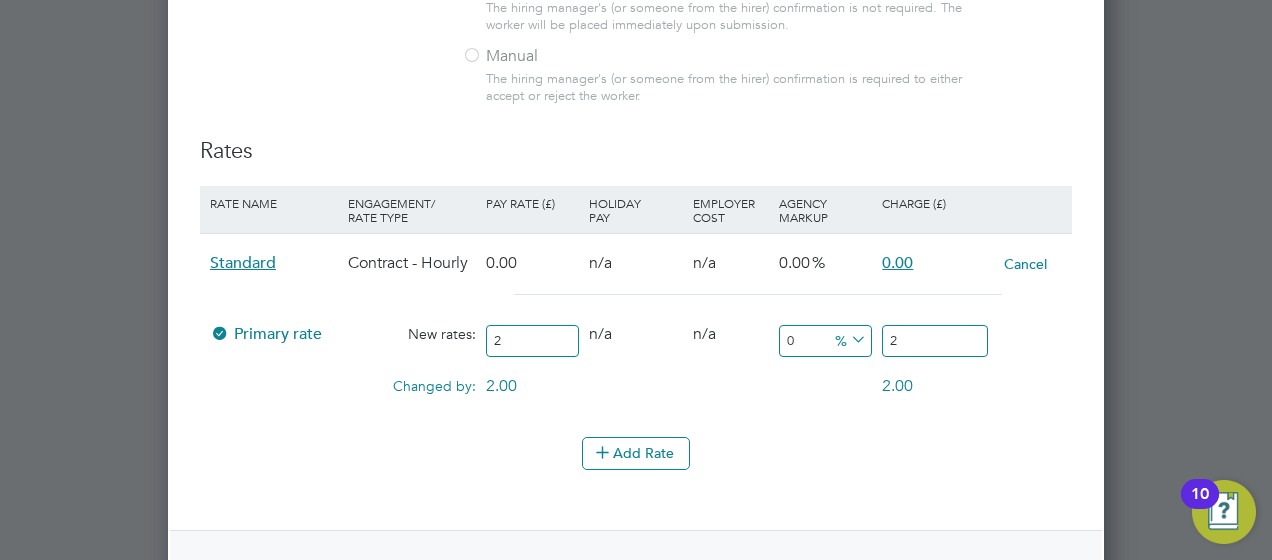 type on "23" 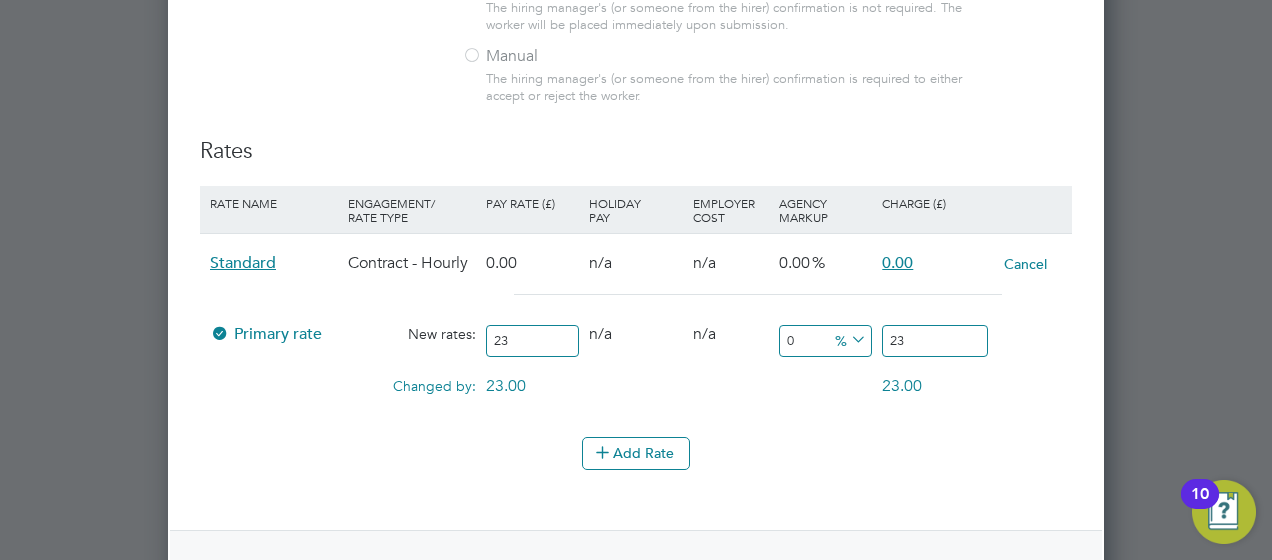 type on "23.8" 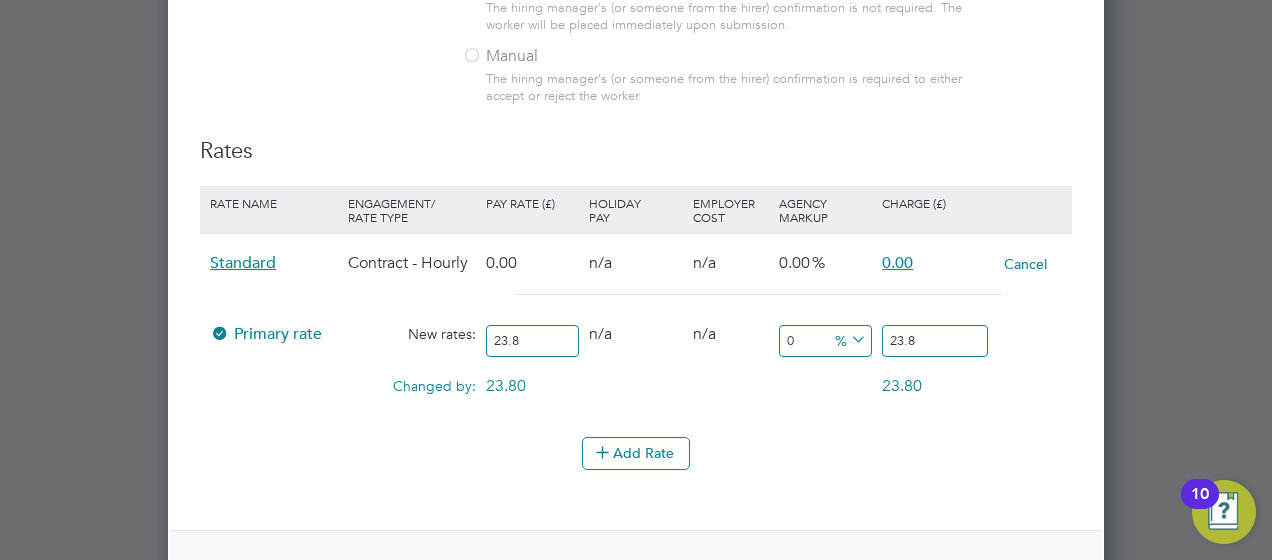 type on "23.82" 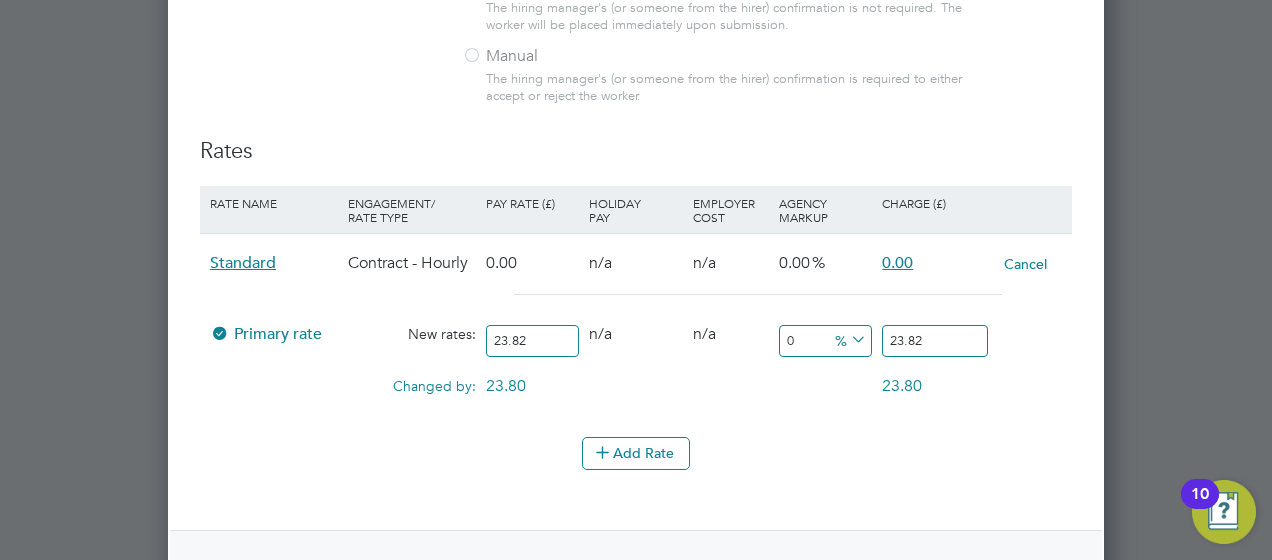 type on "23.82" 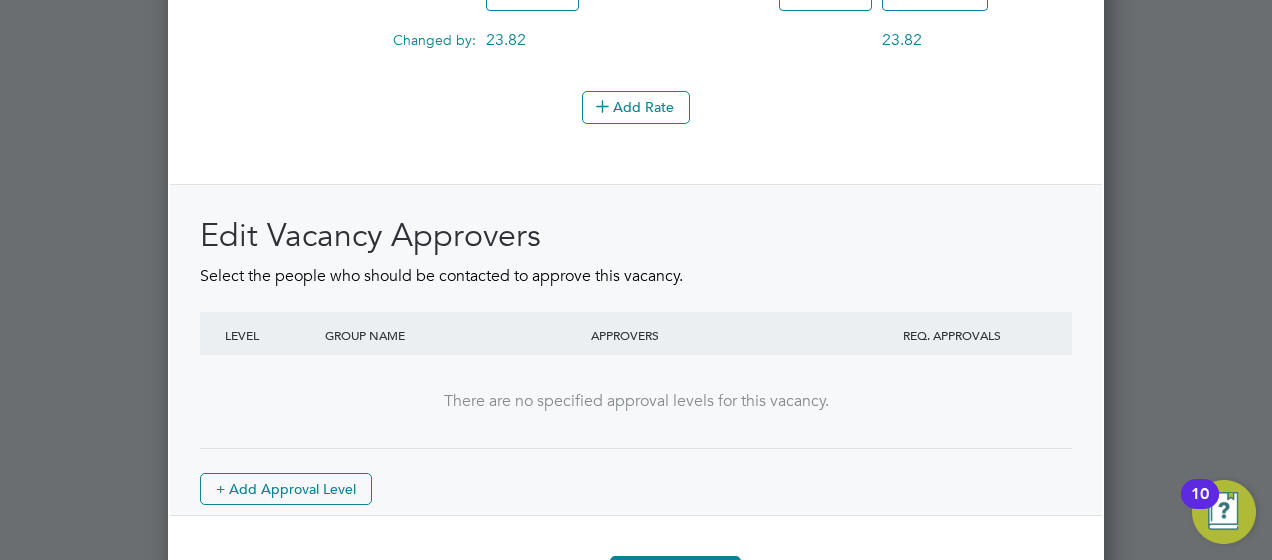 scroll, scrollTop: 2707, scrollLeft: 0, axis: vertical 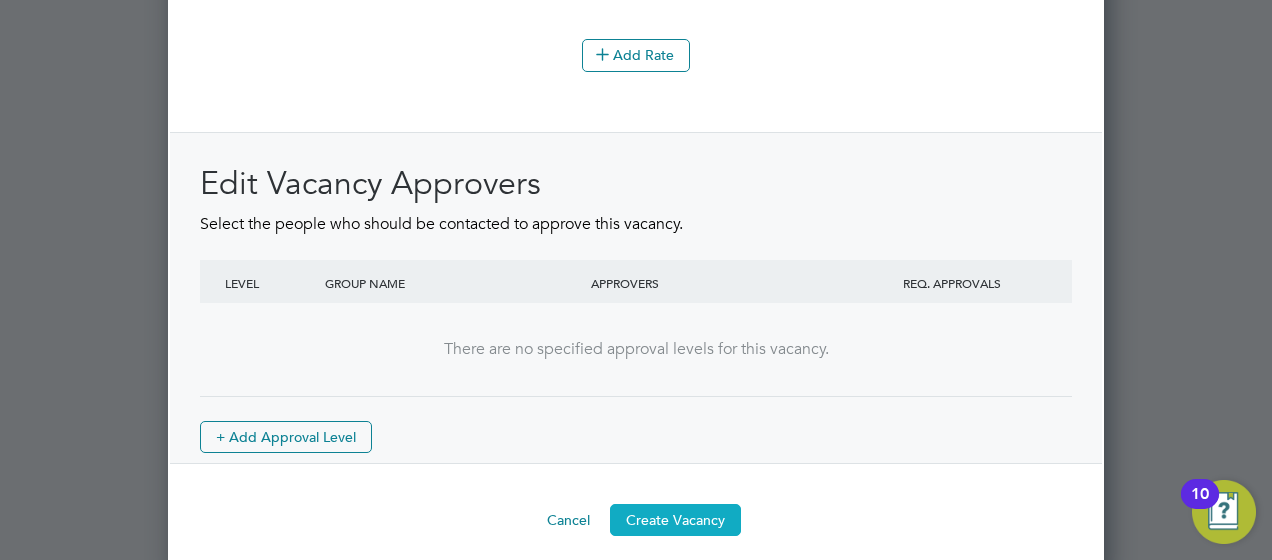 click on "Create Vacancy" at bounding box center (675, 520) 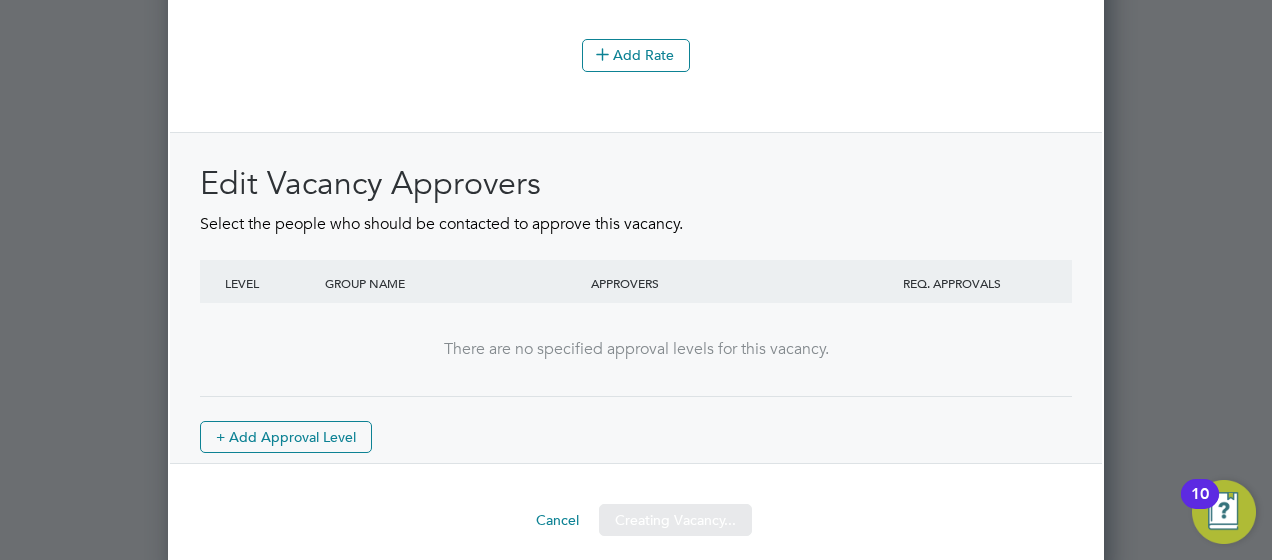 scroll, scrollTop: 10, scrollLeft: 10, axis: both 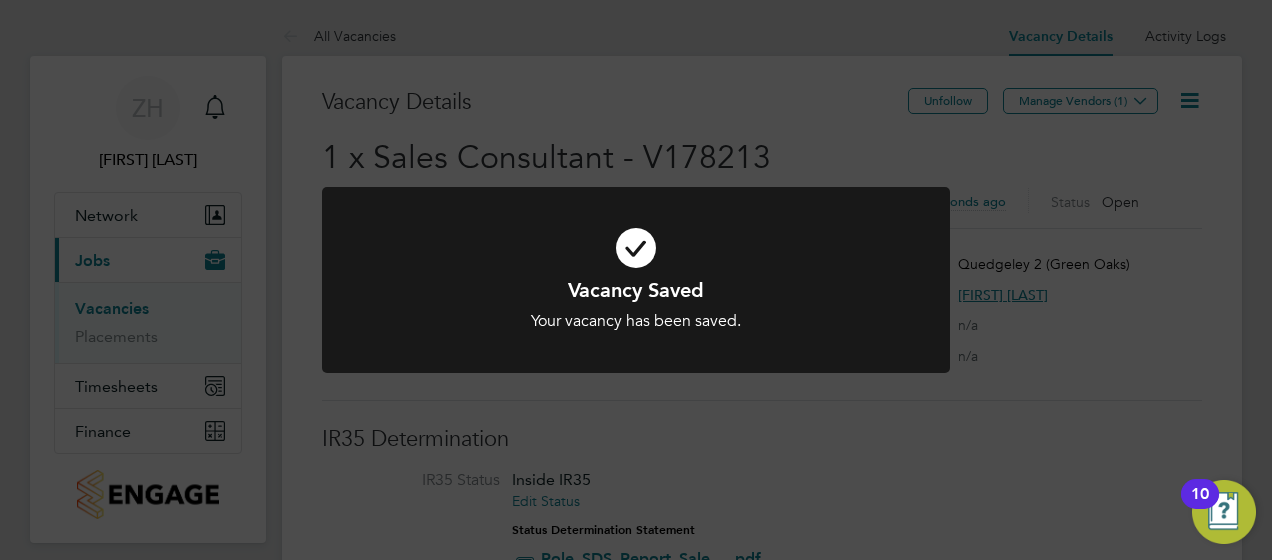 click on "Vacancy Saved Your vacancy has been saved. Cancel Okay" 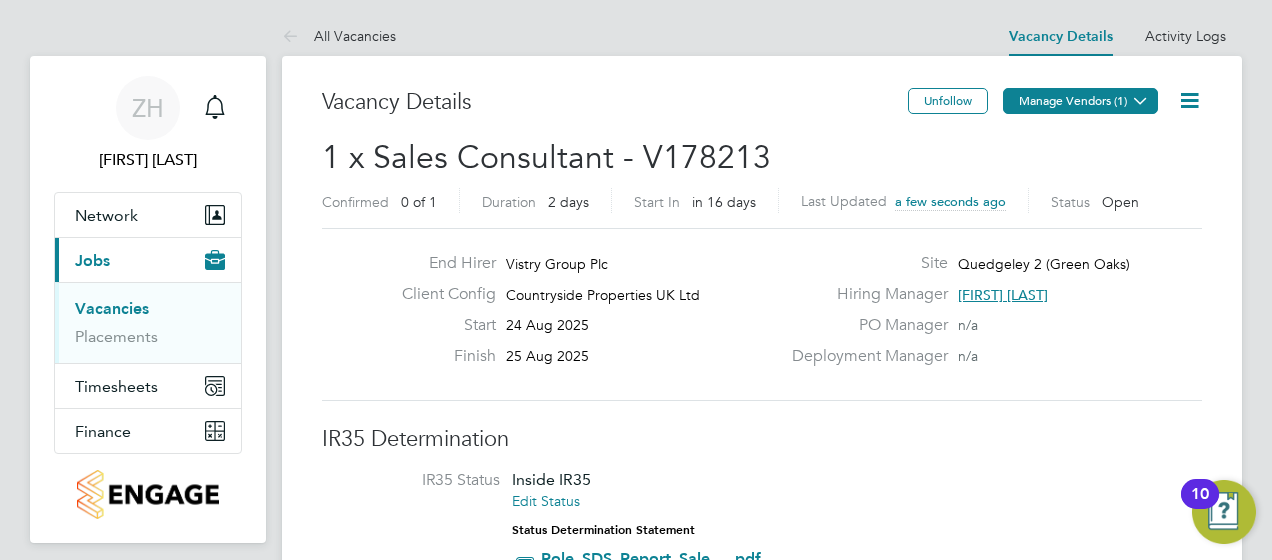 click on "Manage Vendors (1)" 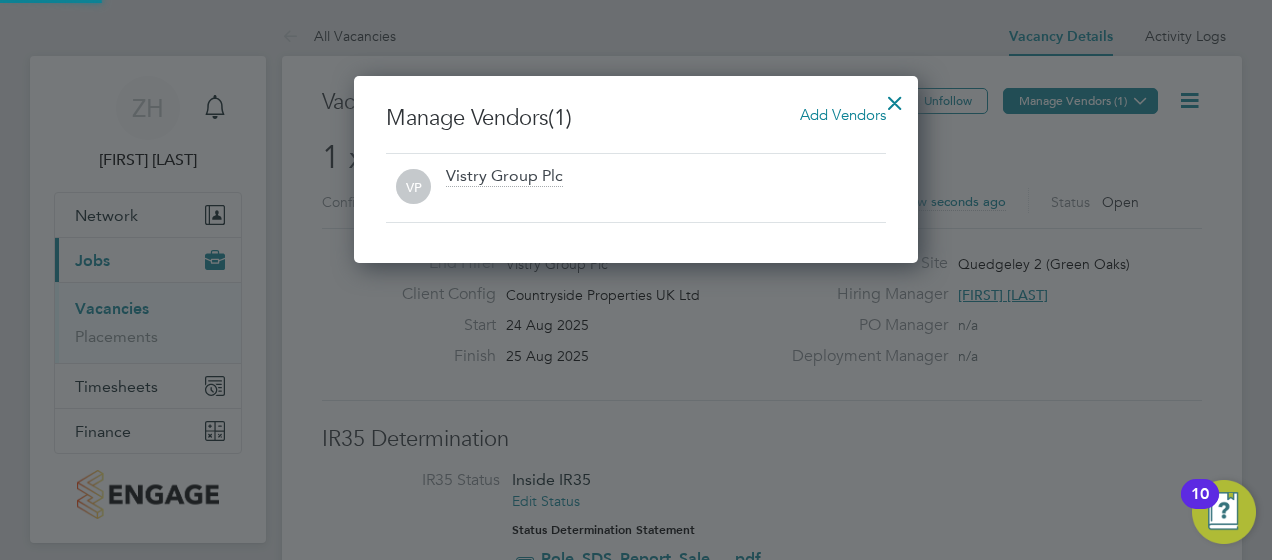 scroll, scrollTop: 10, scrollLeft: 10, axis: both 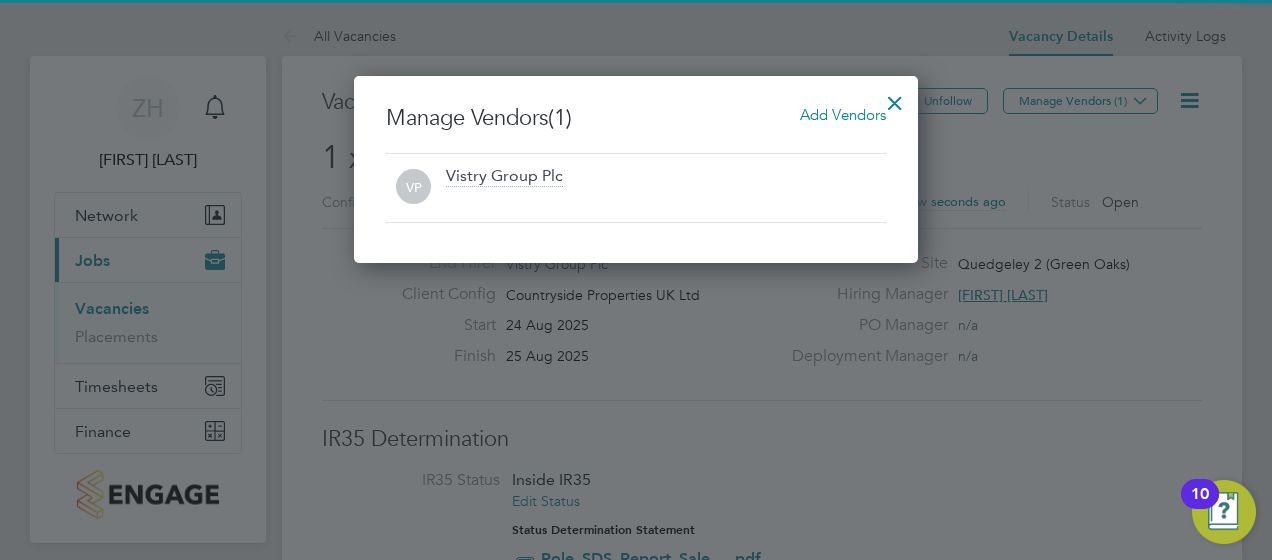 click on "Add Vendors" at bounding box center (843, 115) 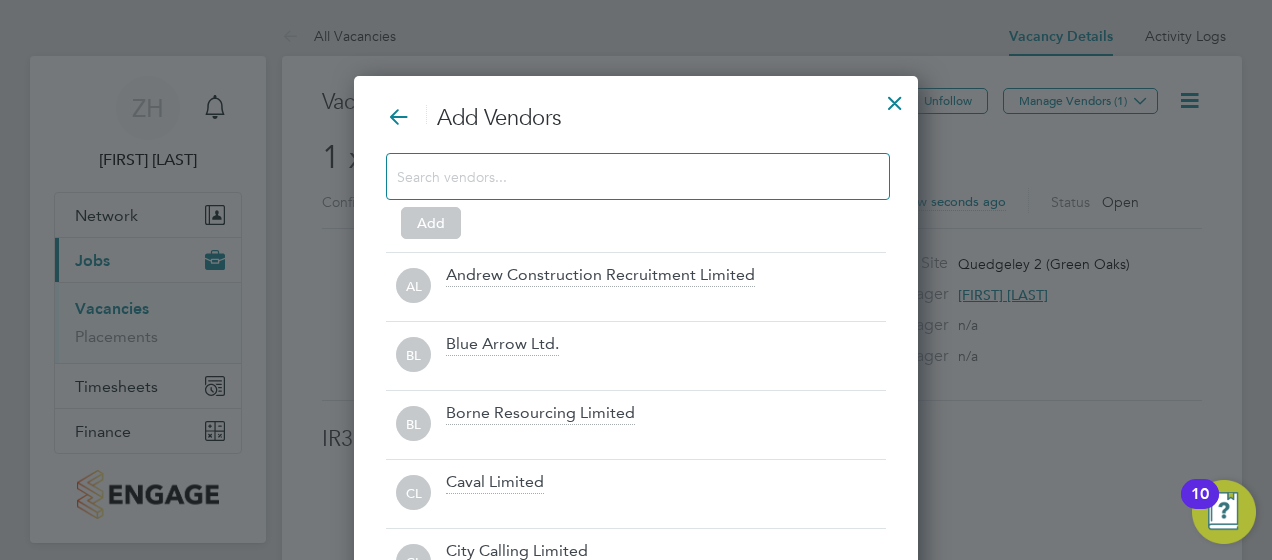 click at bounding box center [622, 176] 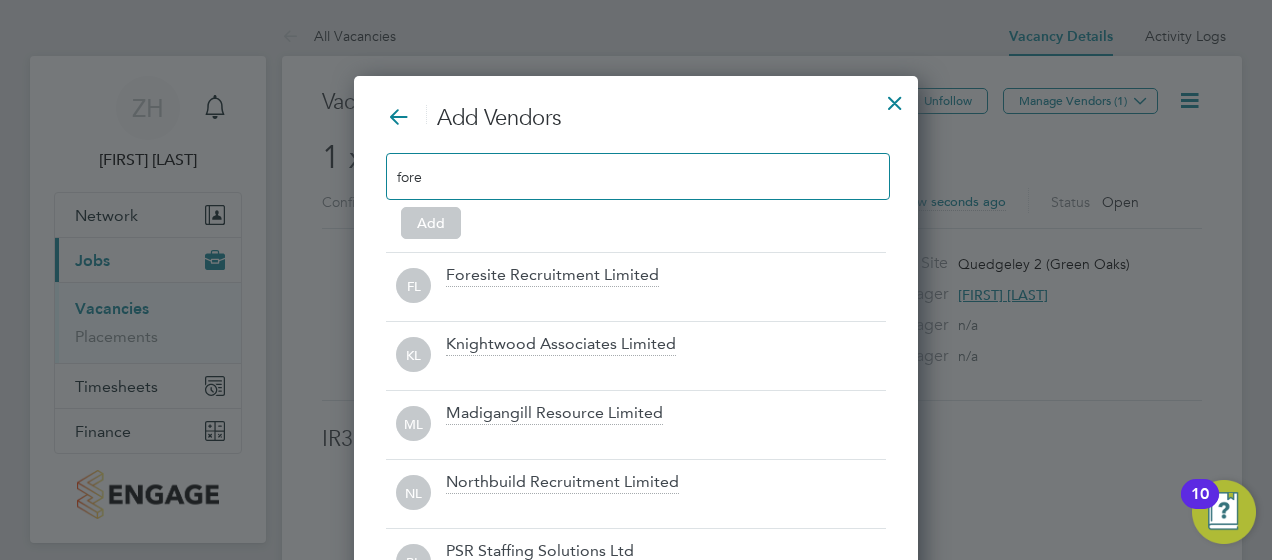 scroll, scrollTop: 422, scrollLeft: 564, axis: both 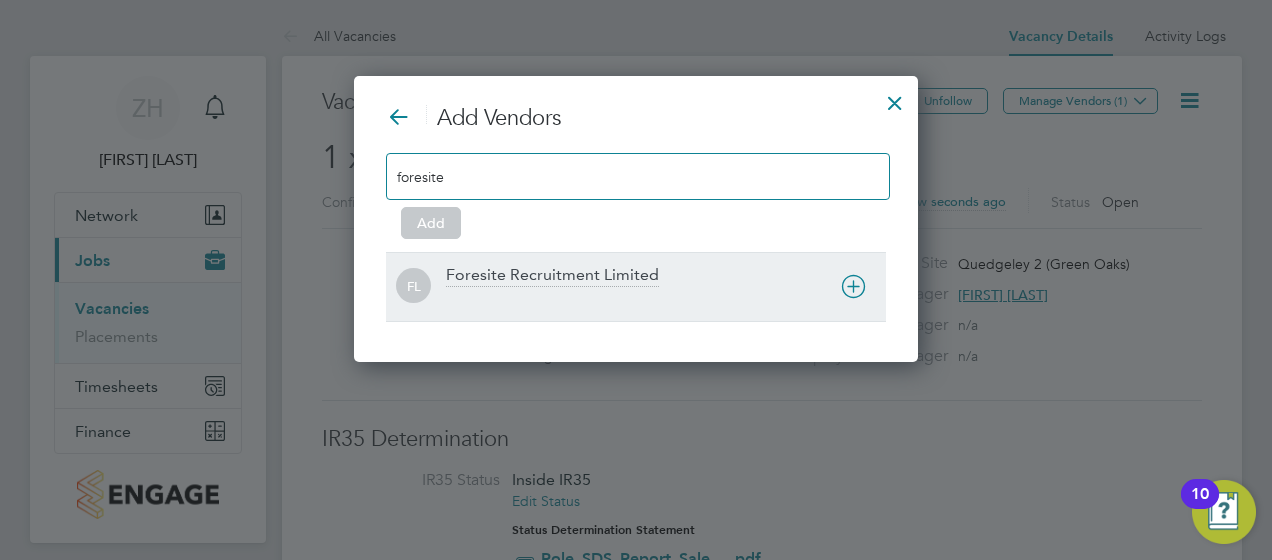 type on "foresite" 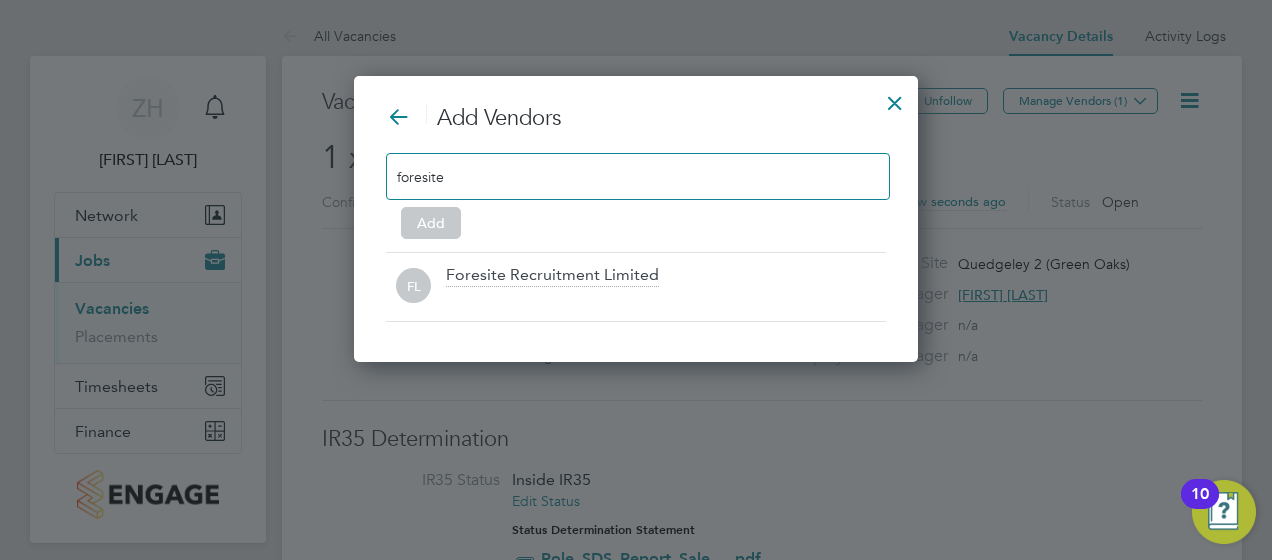 scroll, scrollTop: 216, scrollLeft: 564, axis: both 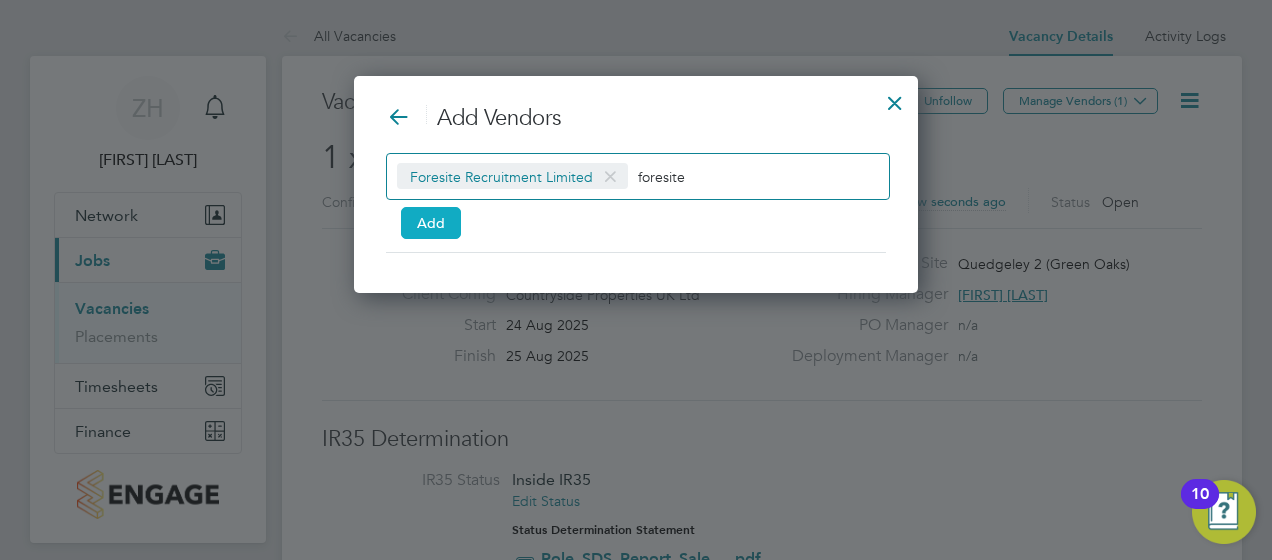 click on "Add" at bounding box center [431, 223] 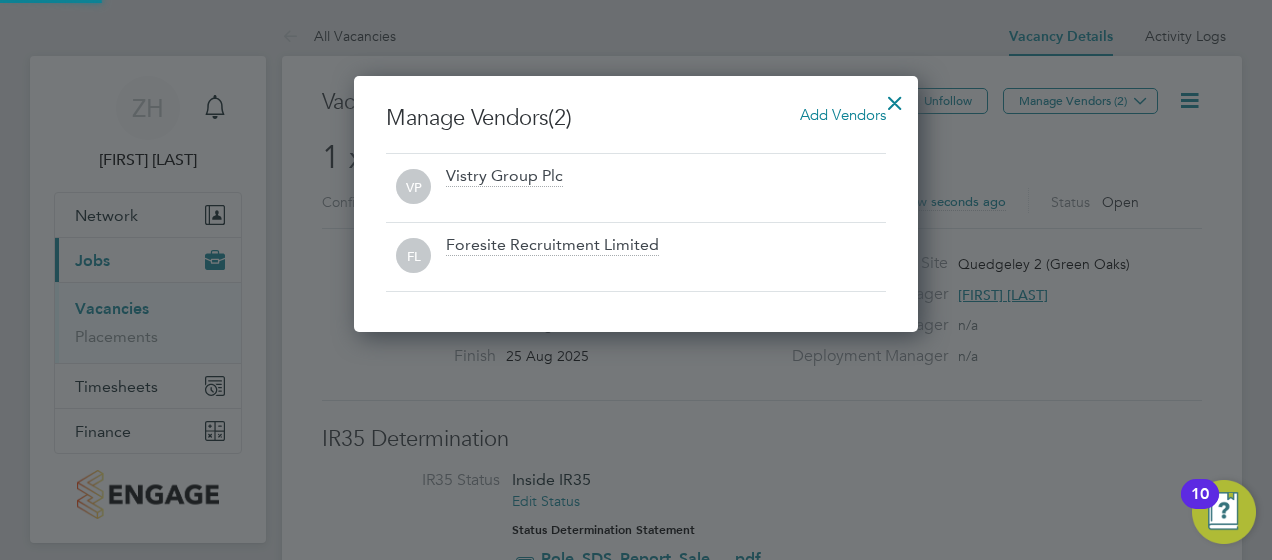 scroll, scrollTop: 10, scrollLeft: 10, axis: both 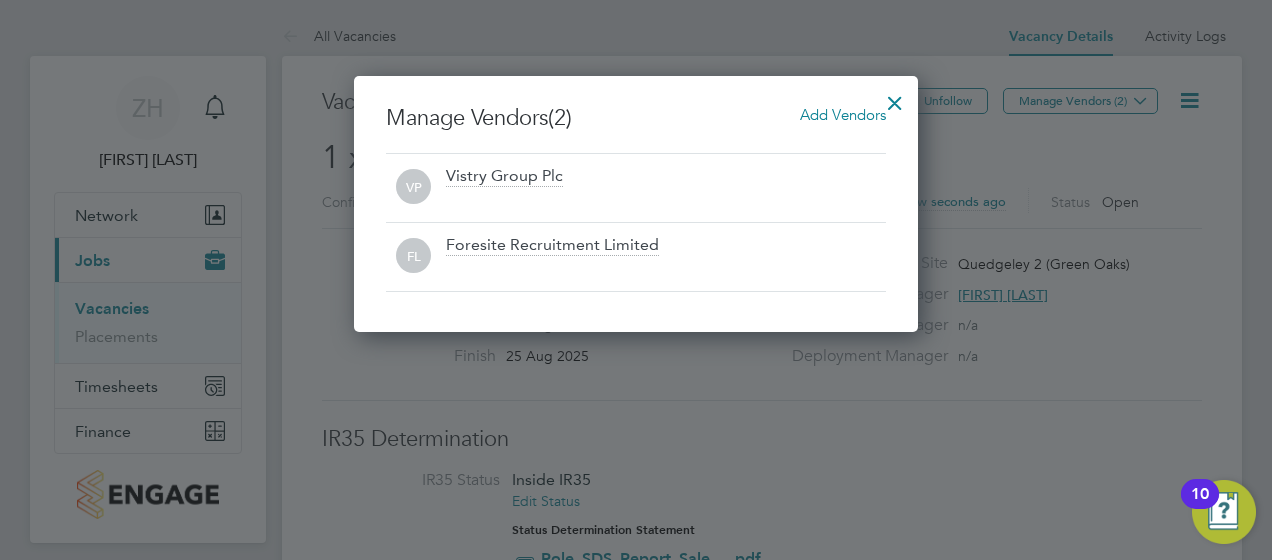 click at bounding box center (895, 98) 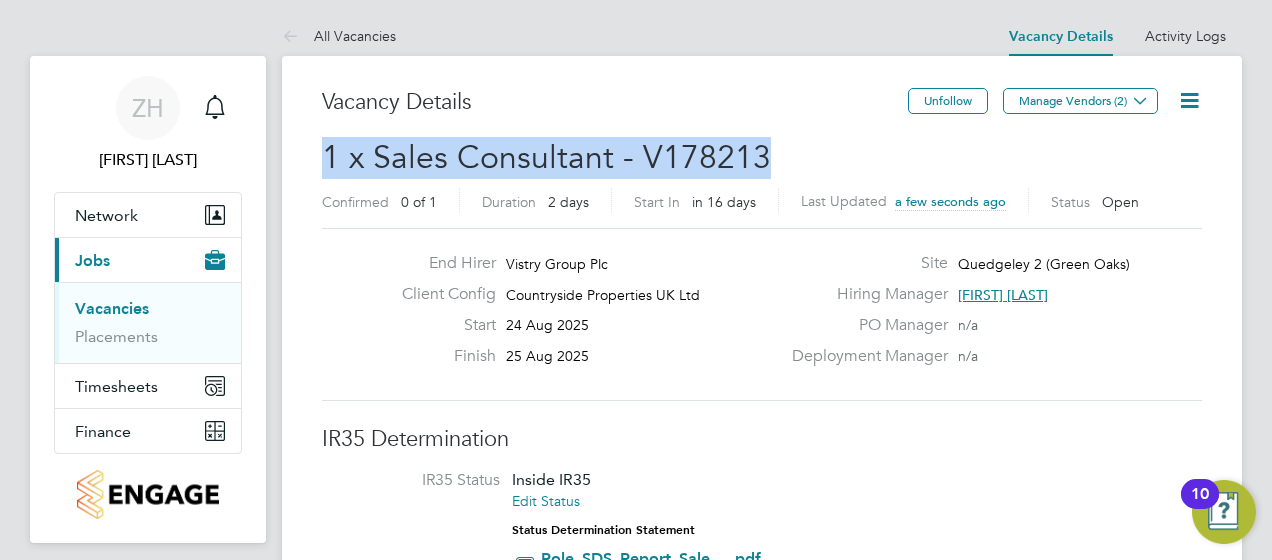 drag, startPoint x: 772, startPoint y: 156, endPoint x: 326, endPoint y: 150, distance: 446.04034 